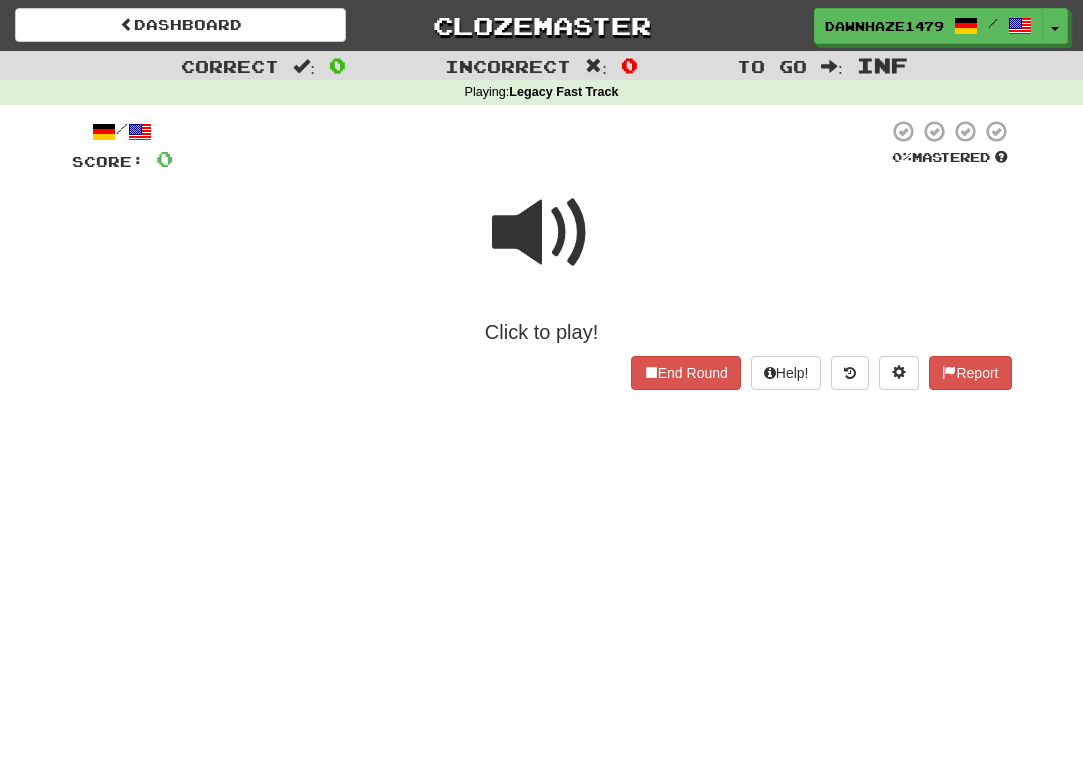scroll, scrollTop: 54, scrollLeft: 0, axis: vertical 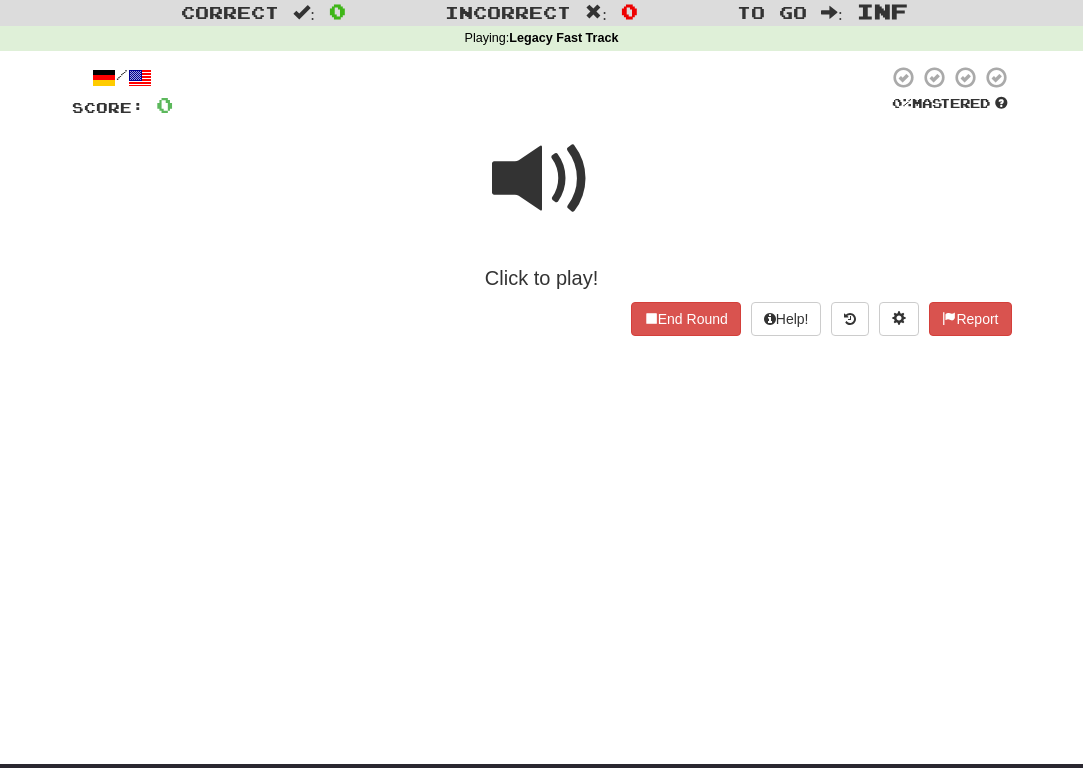 click on "Click to play!" at bounding box center [542, 206] 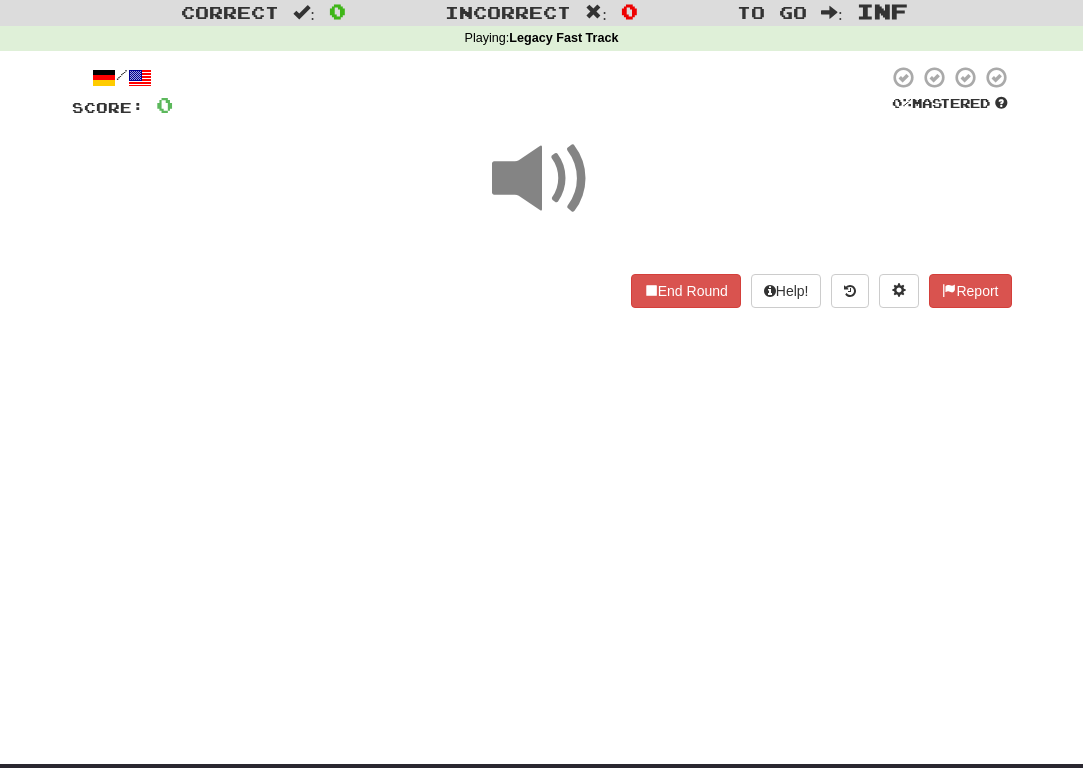 scroll, scrollTop: 55, scrollLeft: 0, axis: vertical 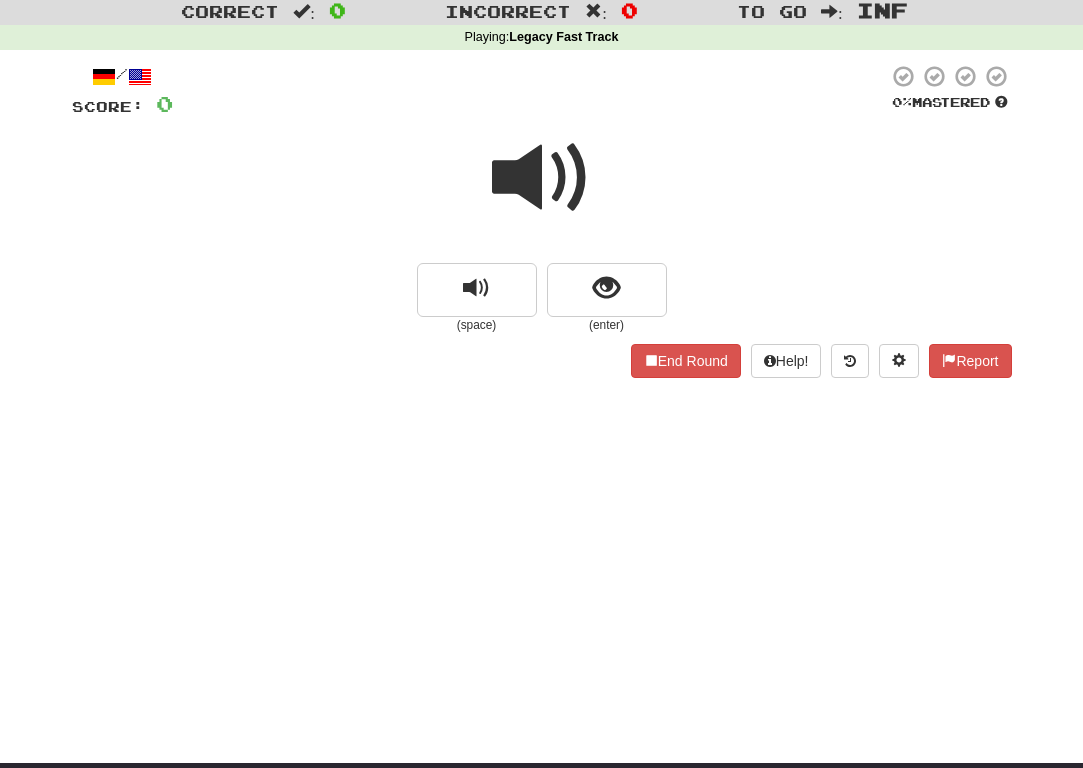 click at bounding box center [606, 288] 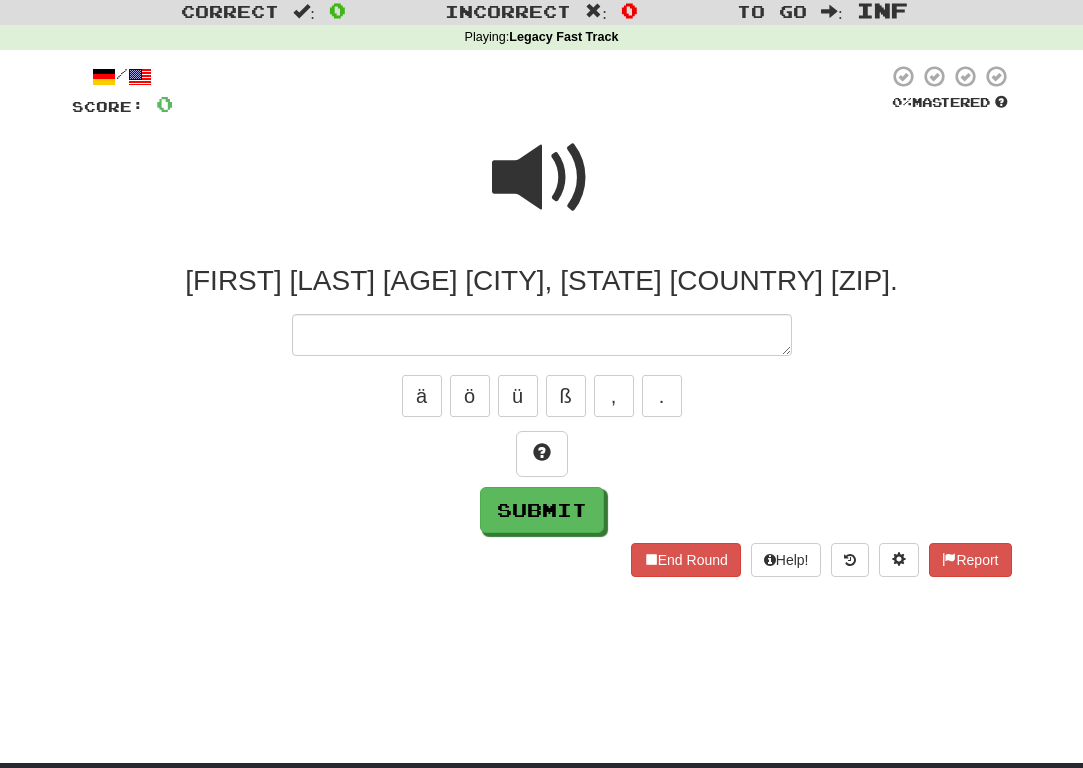 click on "[FIRST] [LAST] [AGE] [CITY], [STATE] [COUNTRY] [ZIP]. ä ö ü ß , . Submit" at bounding box center (542, 398) 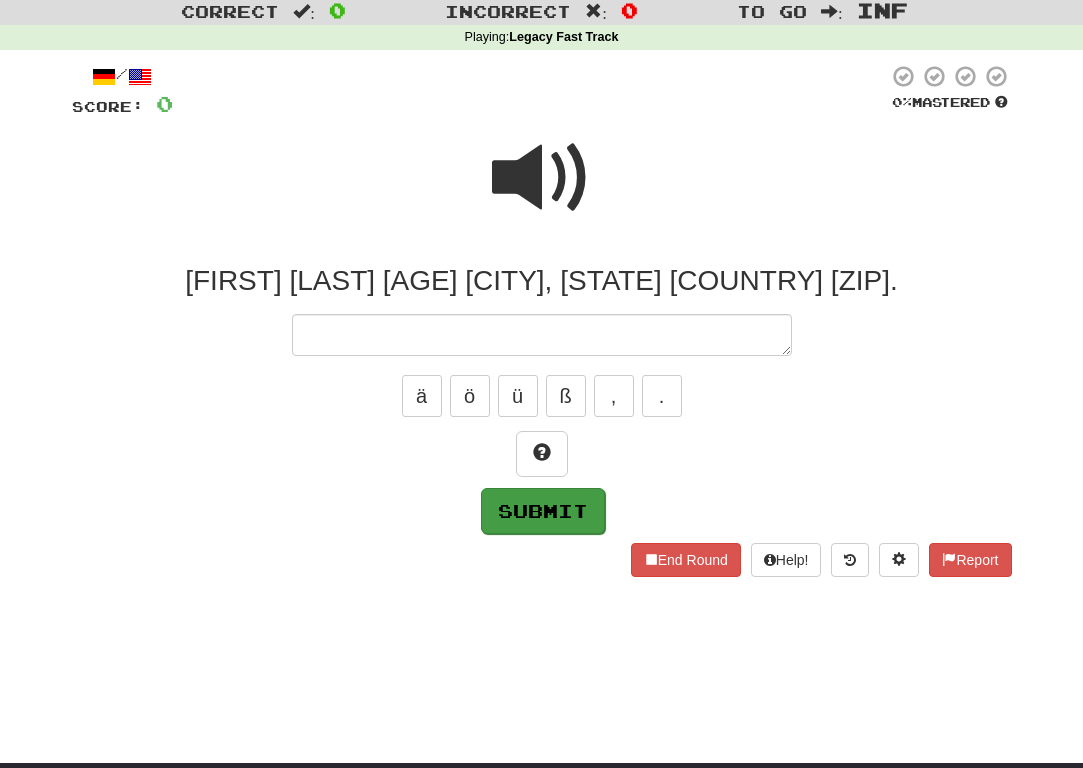 click on "Submit" at bounding box center [543, 511] 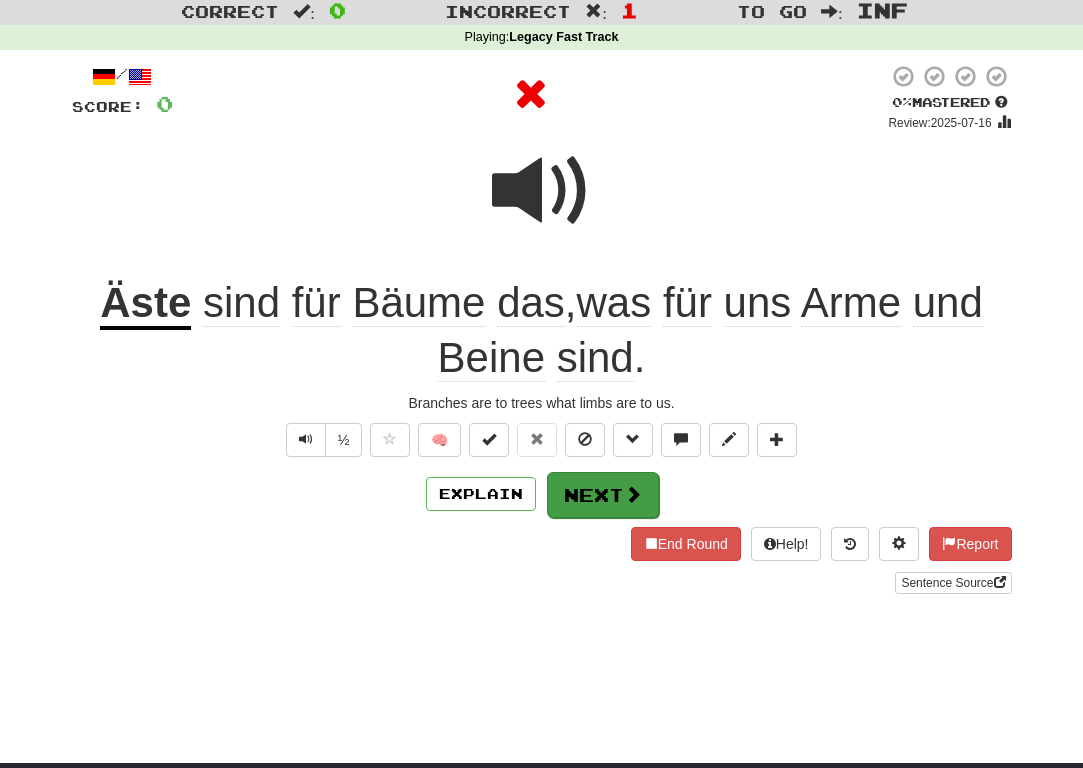 click on "Next" at bounding box center (603, 495) 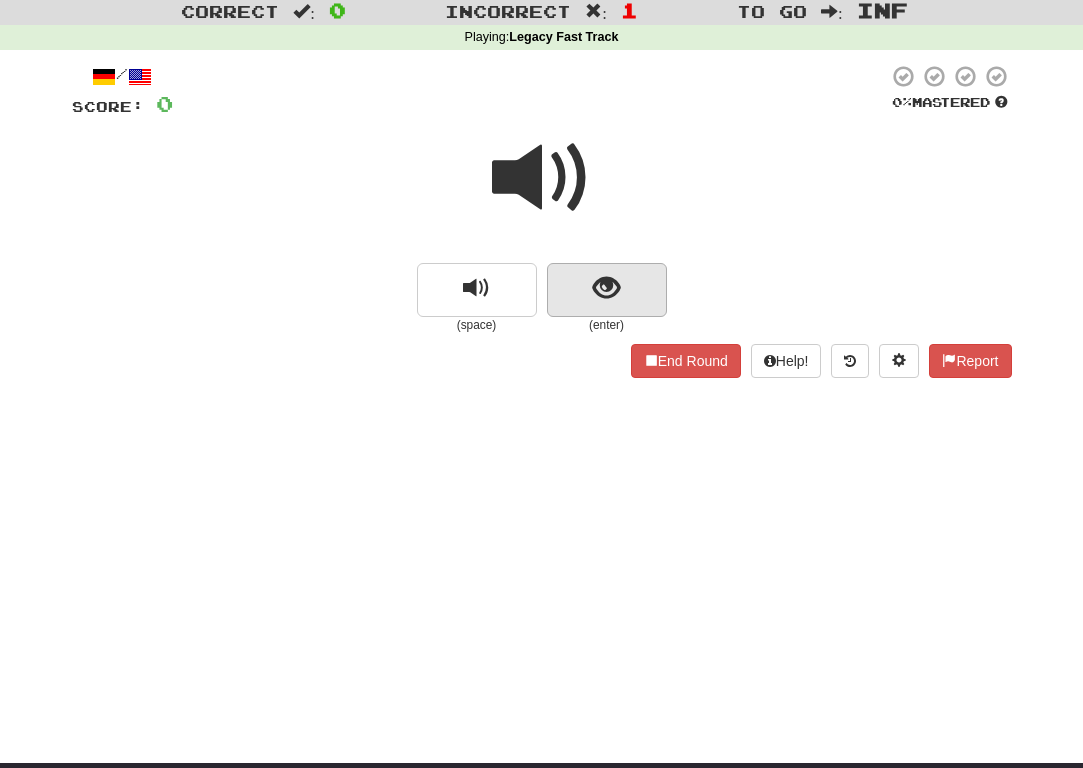 click at bounding box center (606, 288) 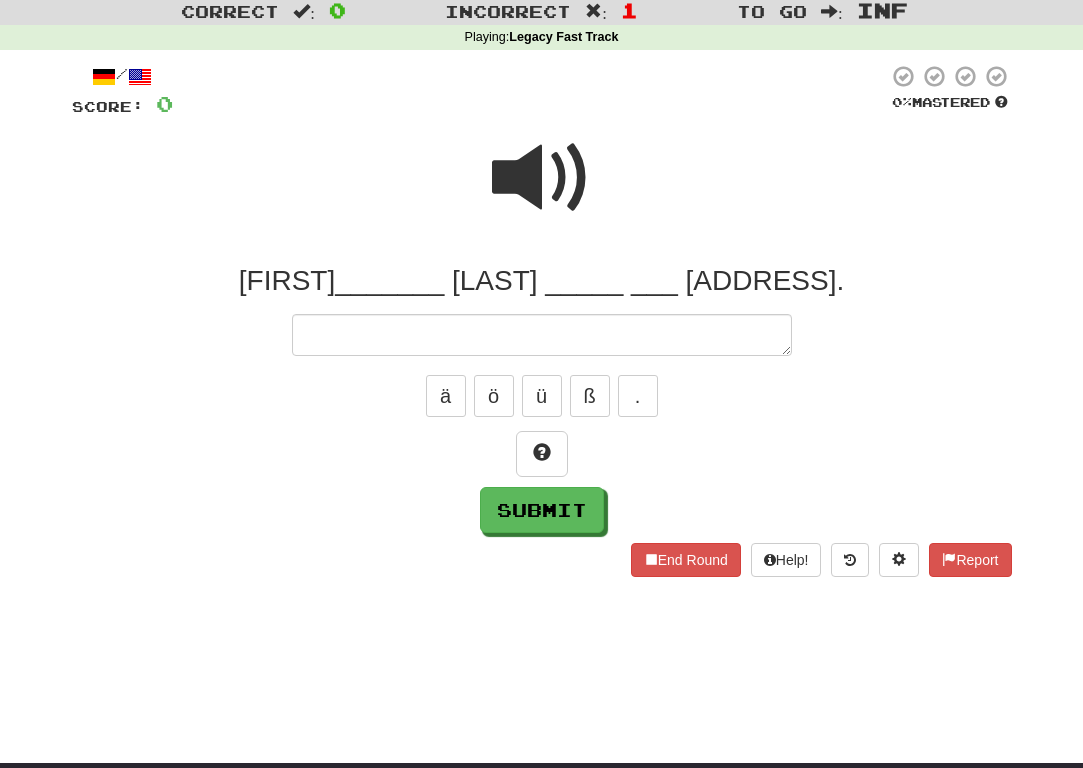 type on "*" 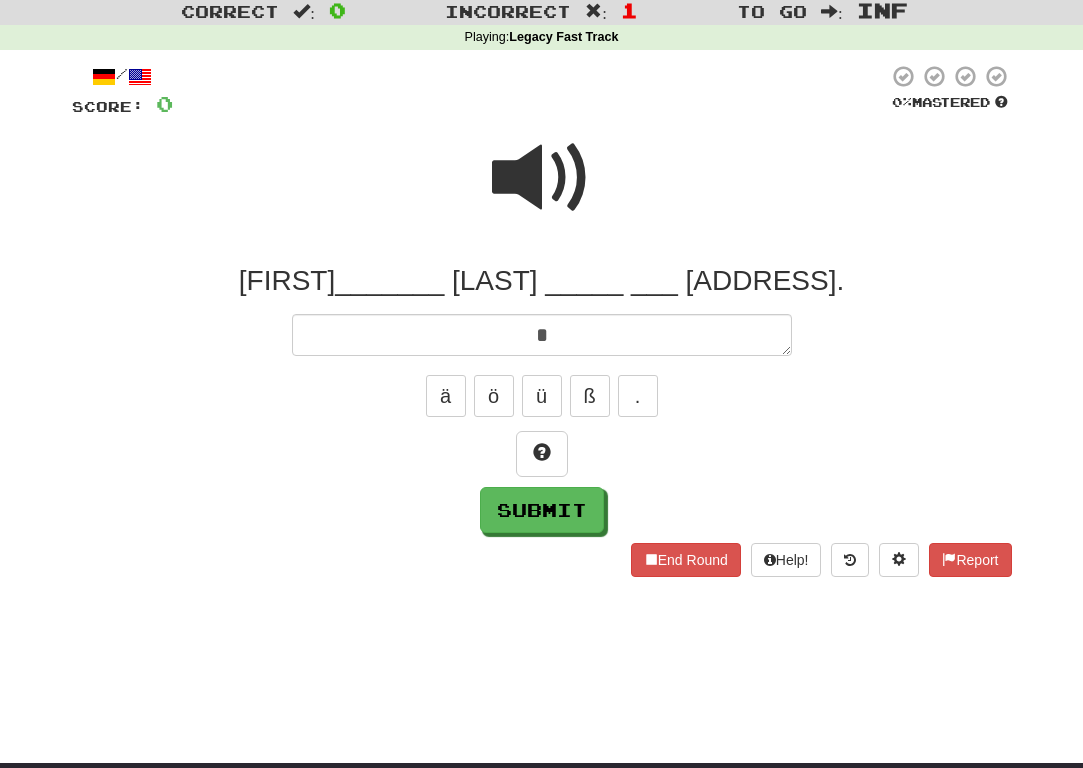 type on "*" 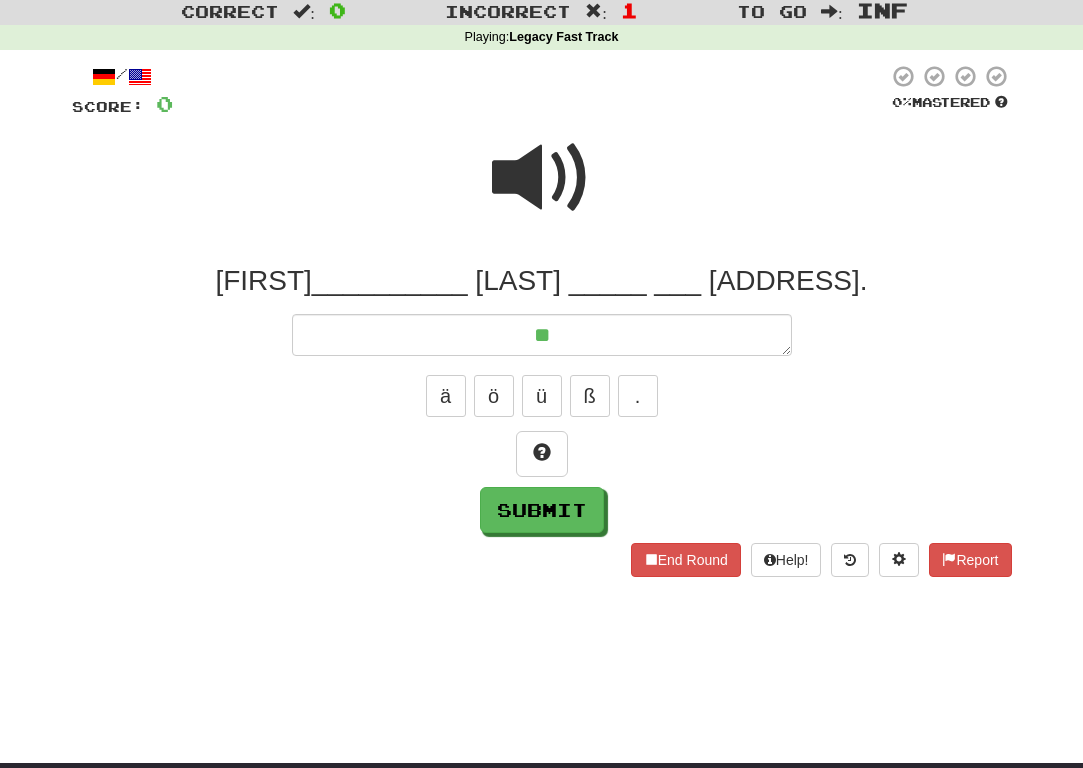 type on "*" 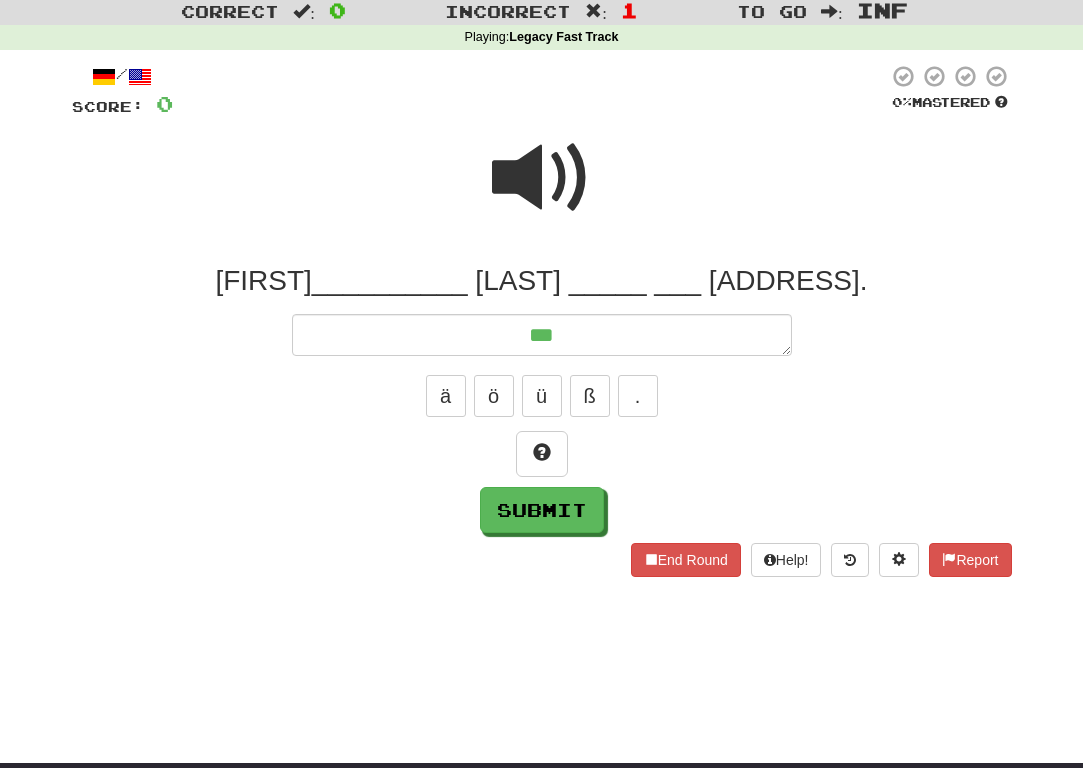 type on "*" 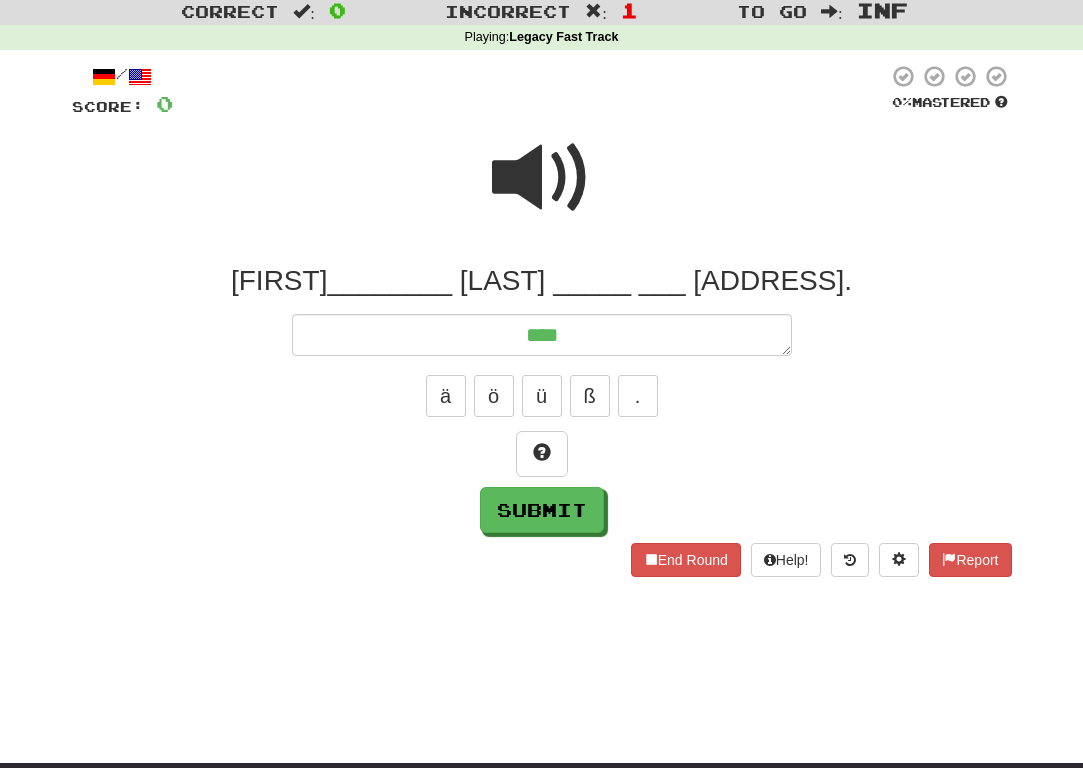 type on "*" 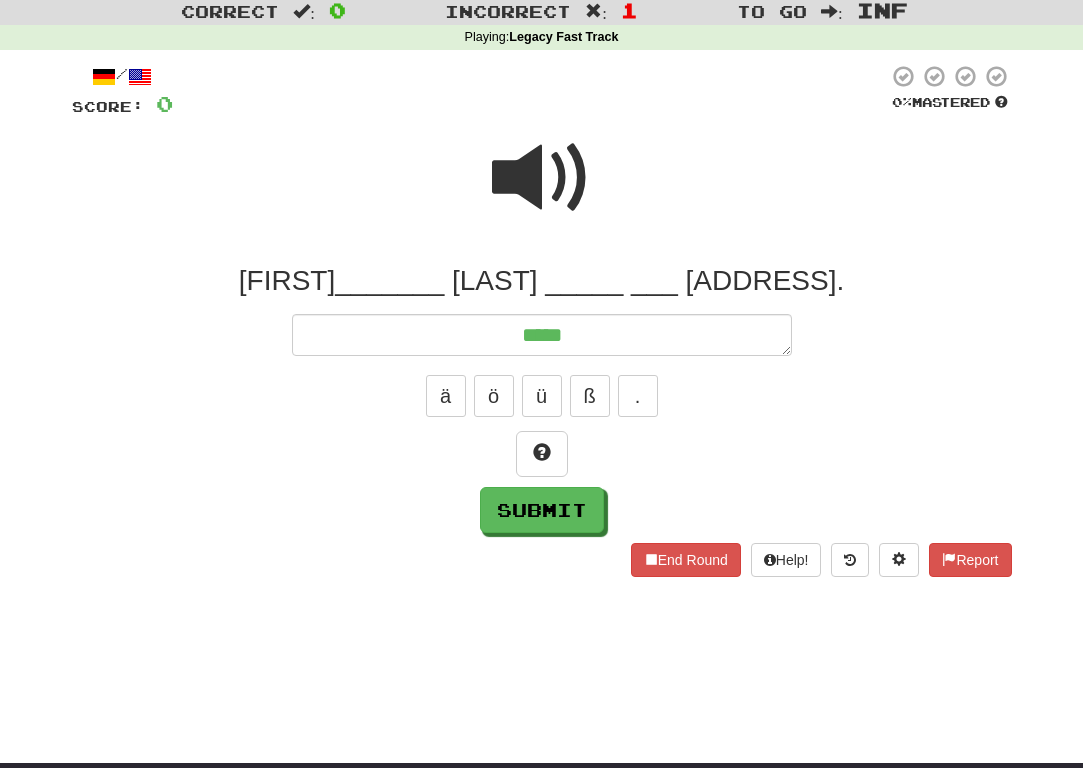 type on "*" 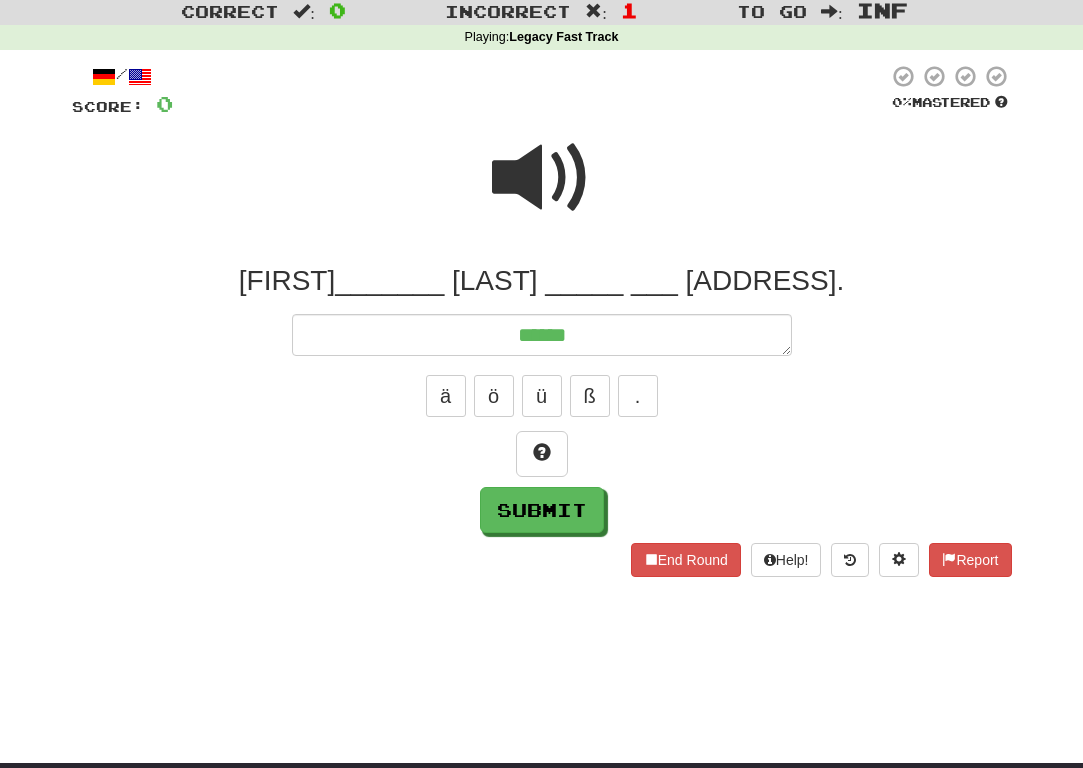 type on "*" 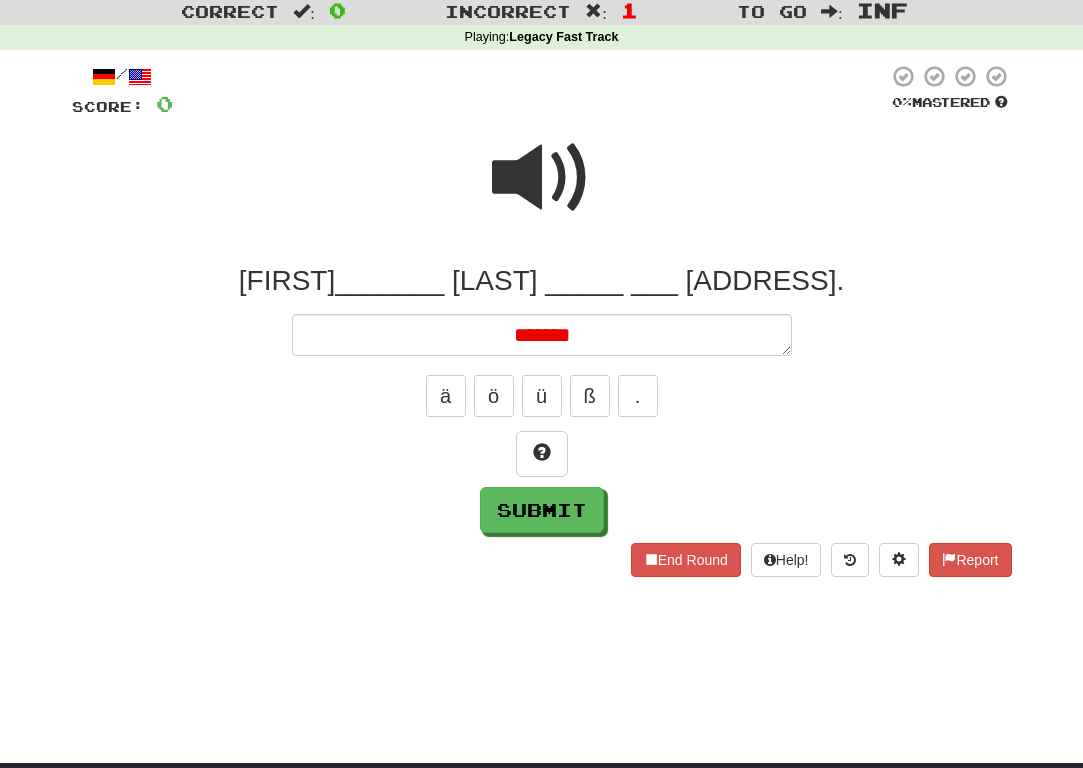 type on "*" 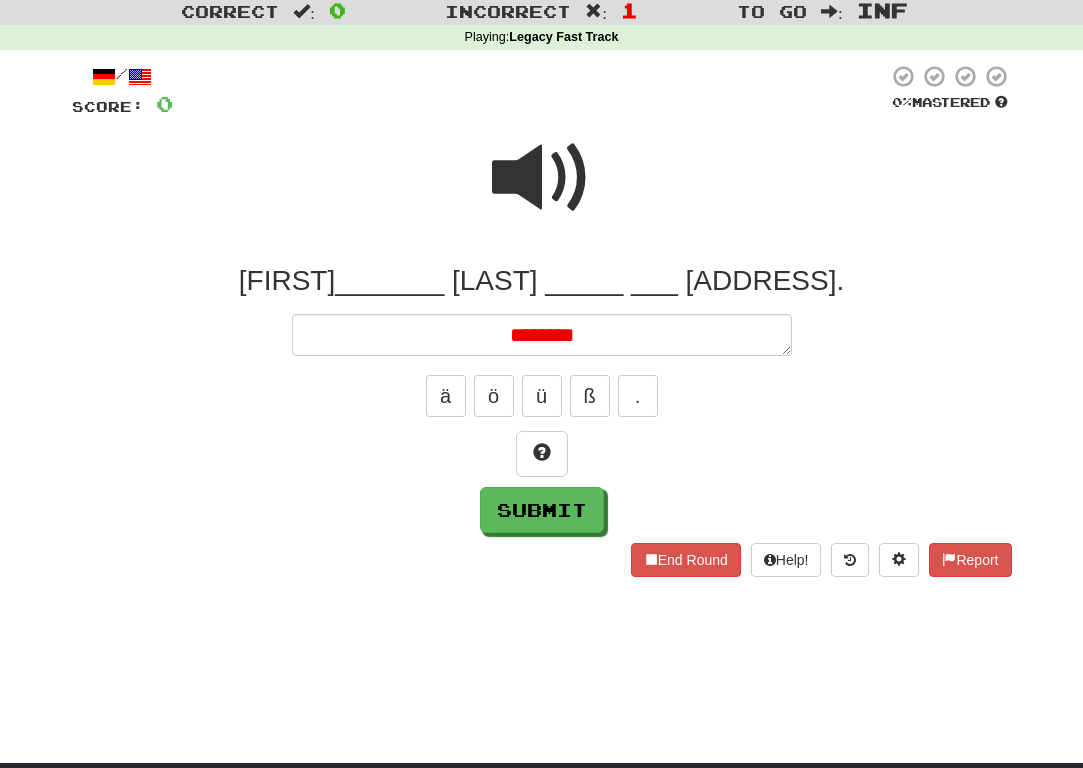 type on "*" 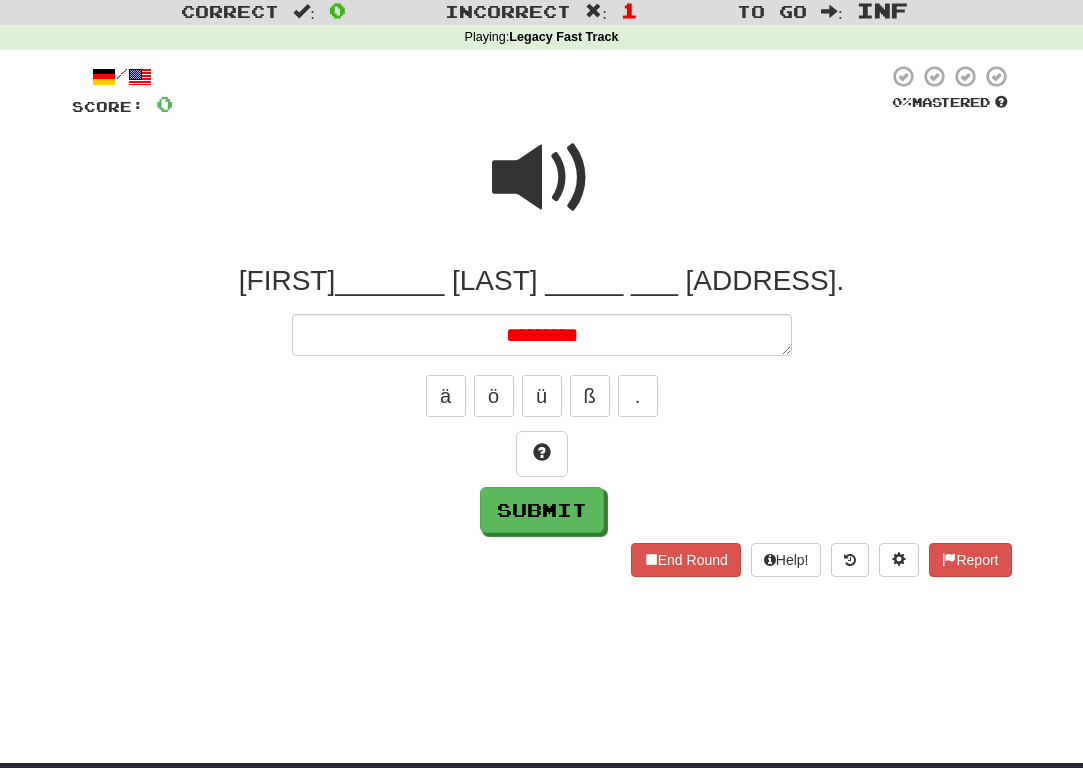 type on "*" 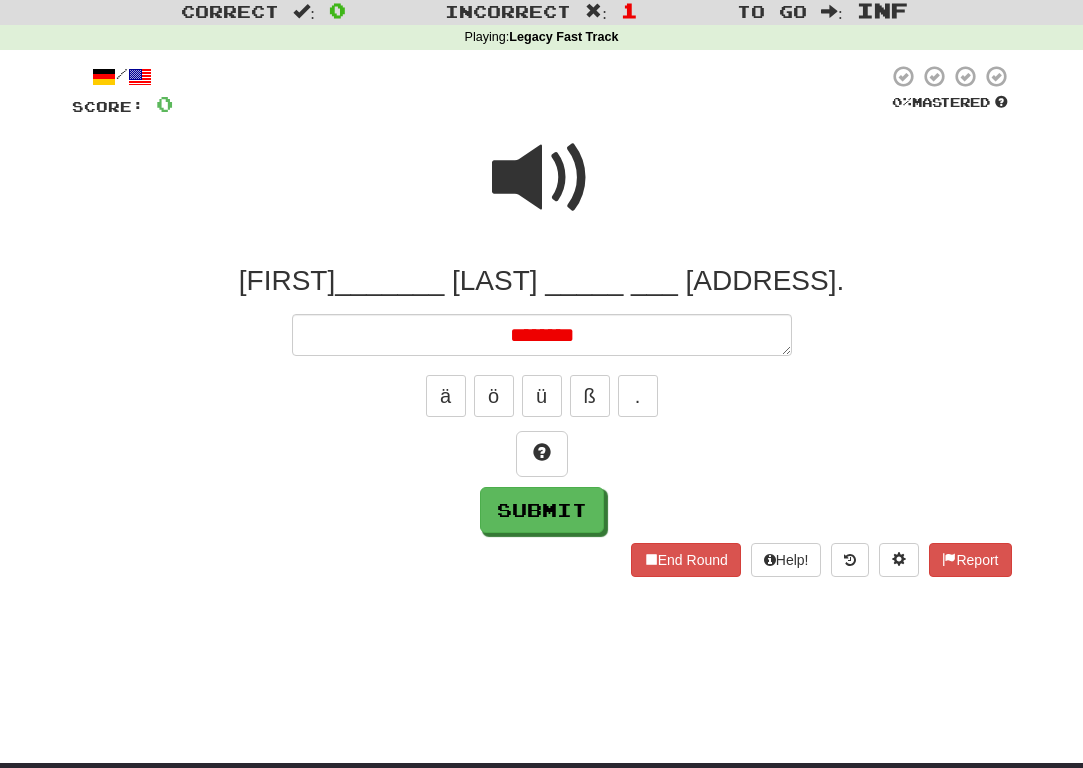 type on "*" 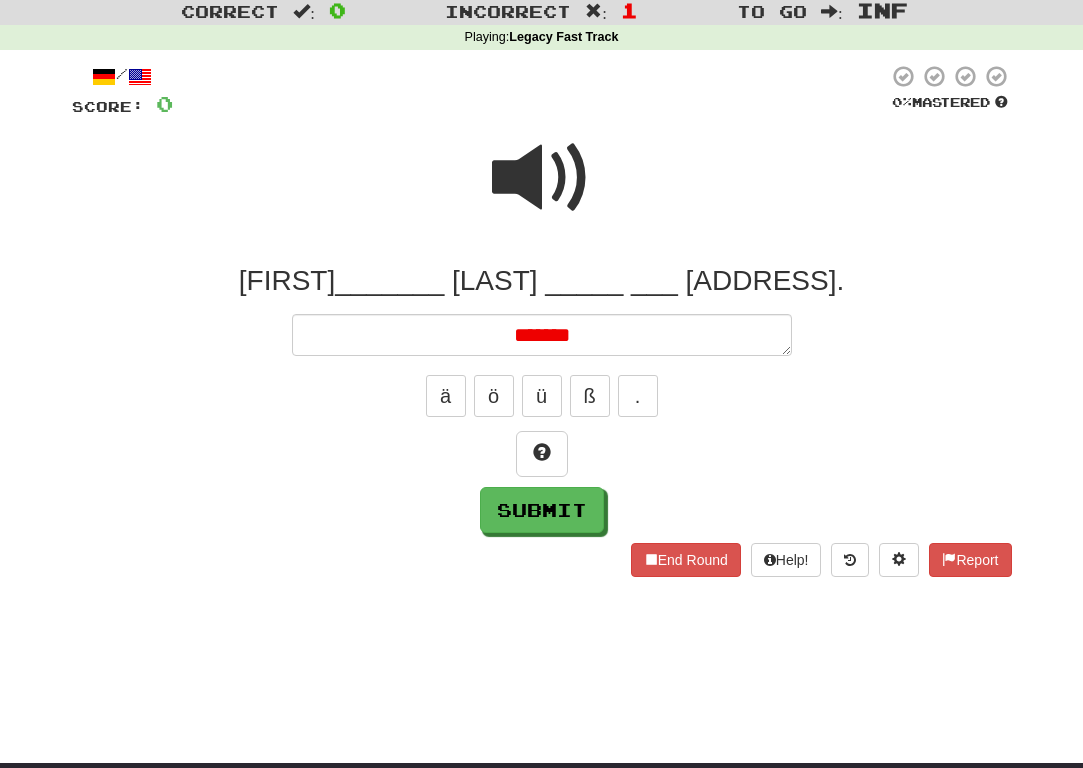 type on "*" 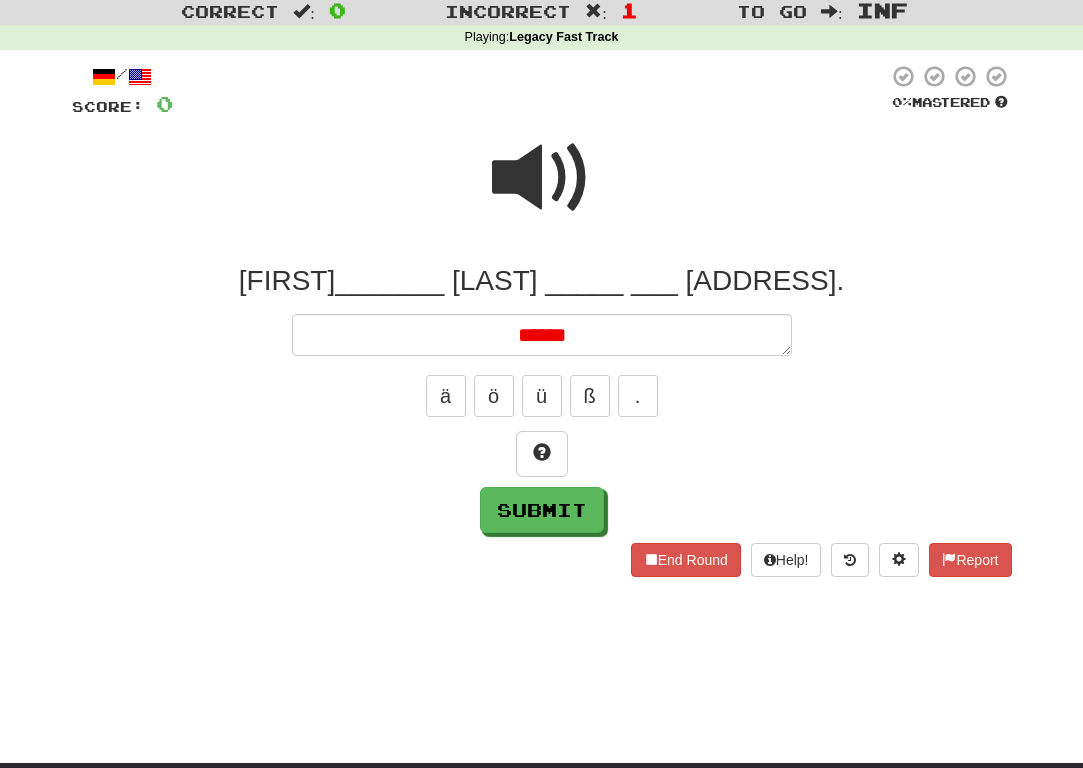 type on "*" 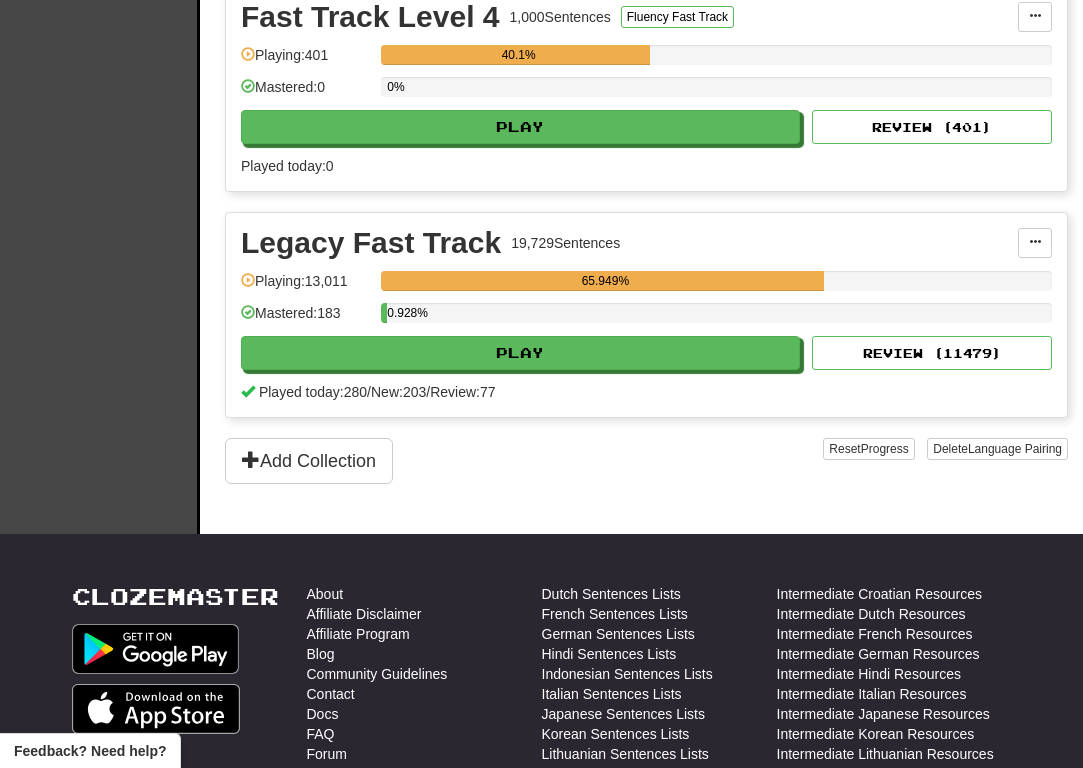 scroll, scrollTop: 2307, scrollLeft: 0, axis: vertical 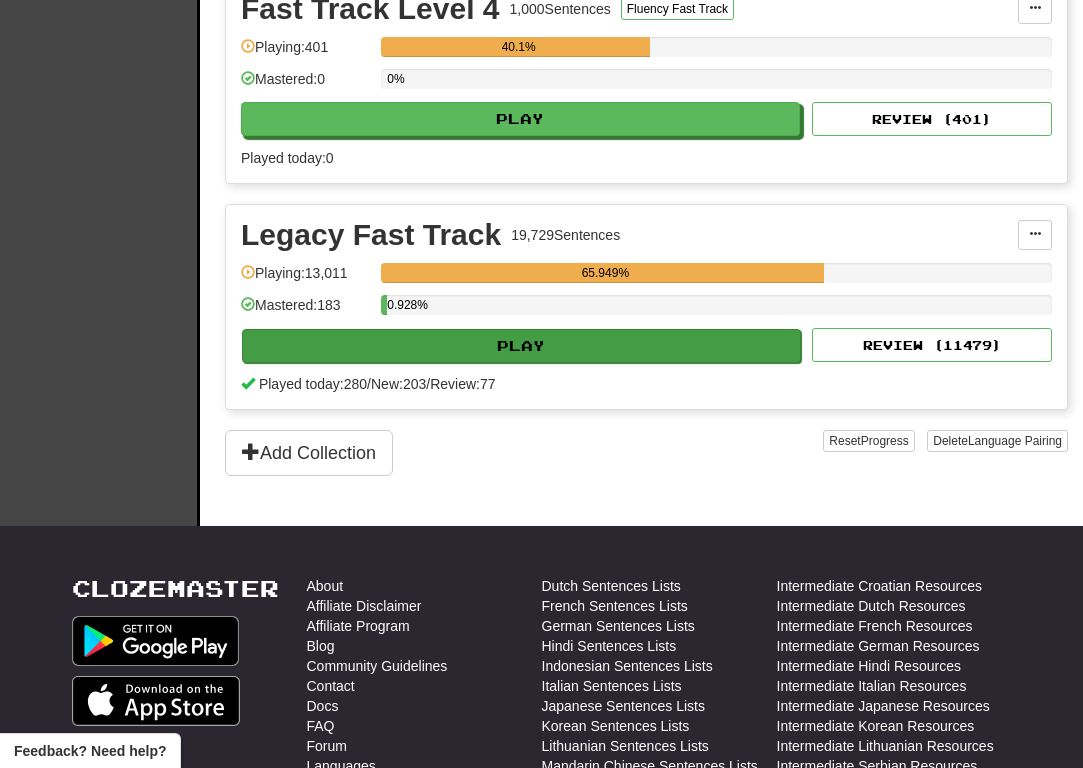 click on "Play" at bounding box center (521, 346) 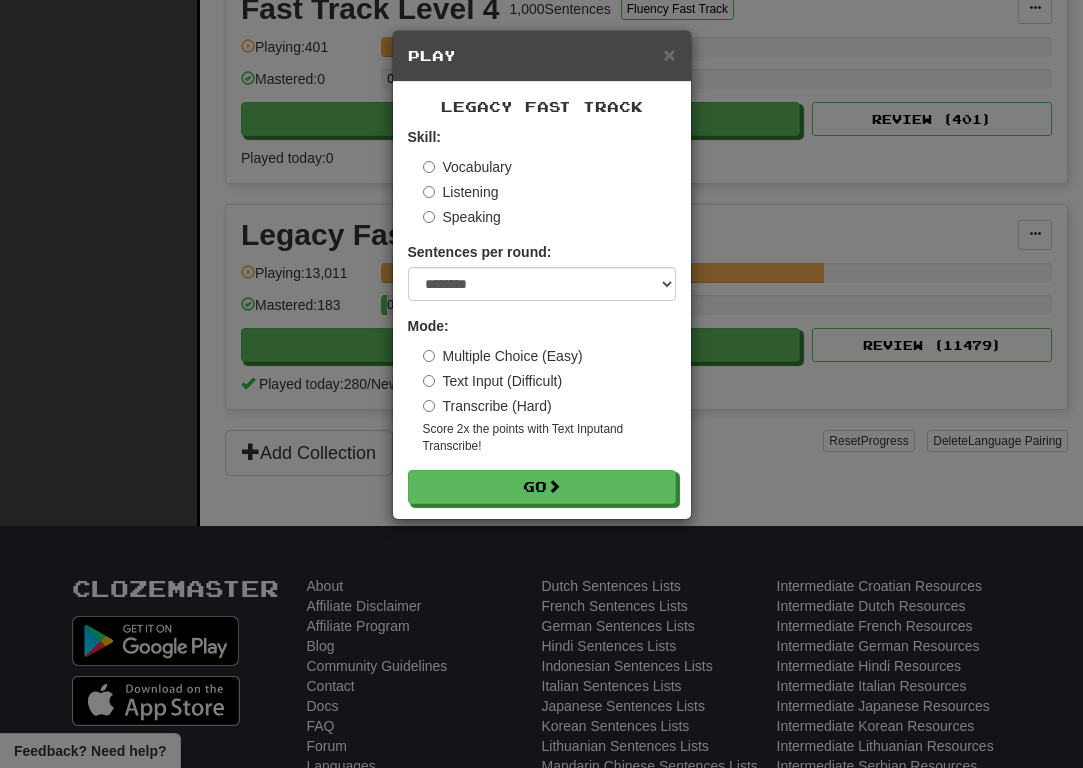 click on "Score 2x the points with Text Input  and Transcribe !" at bounding box center [549, 438] 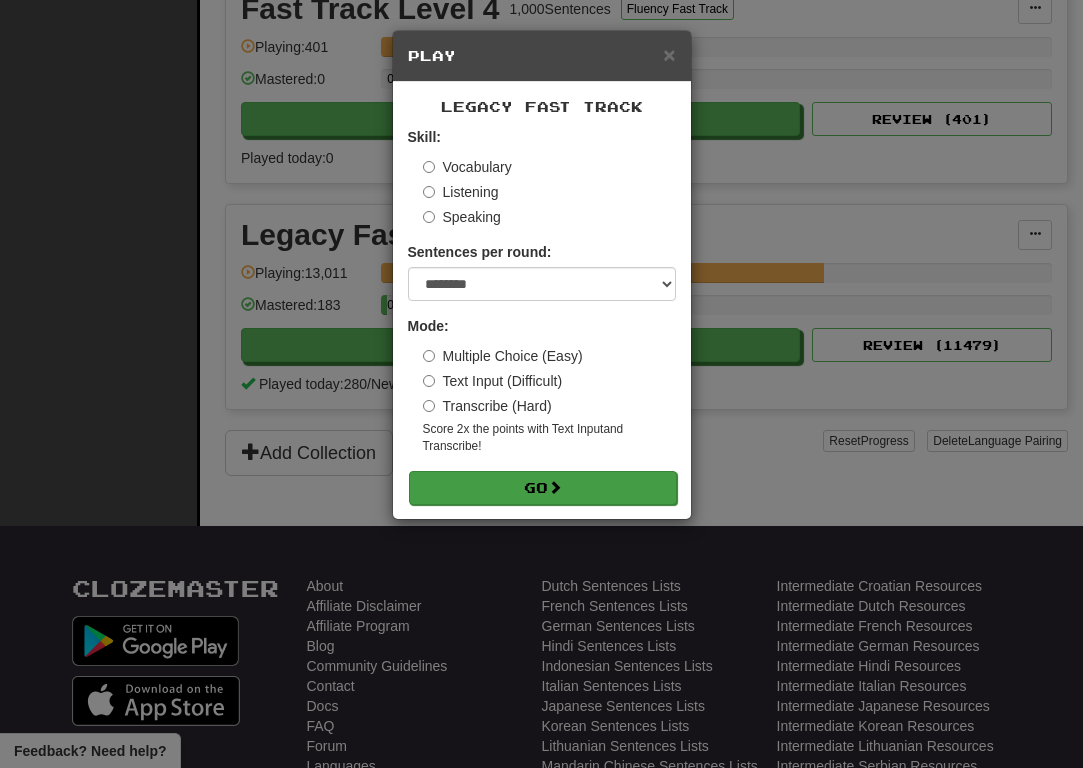 click on "Go" at bounding box center [543, 488] 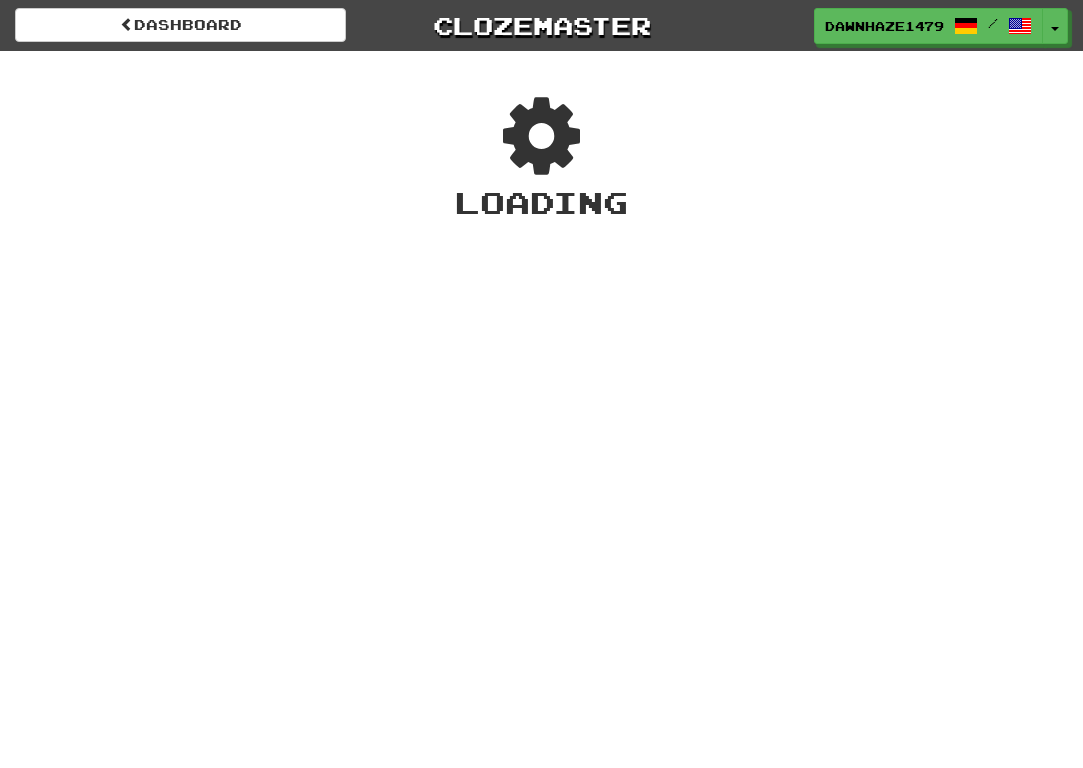 scroll, scrollTop: 0, scrollLeft: 0, axis: both 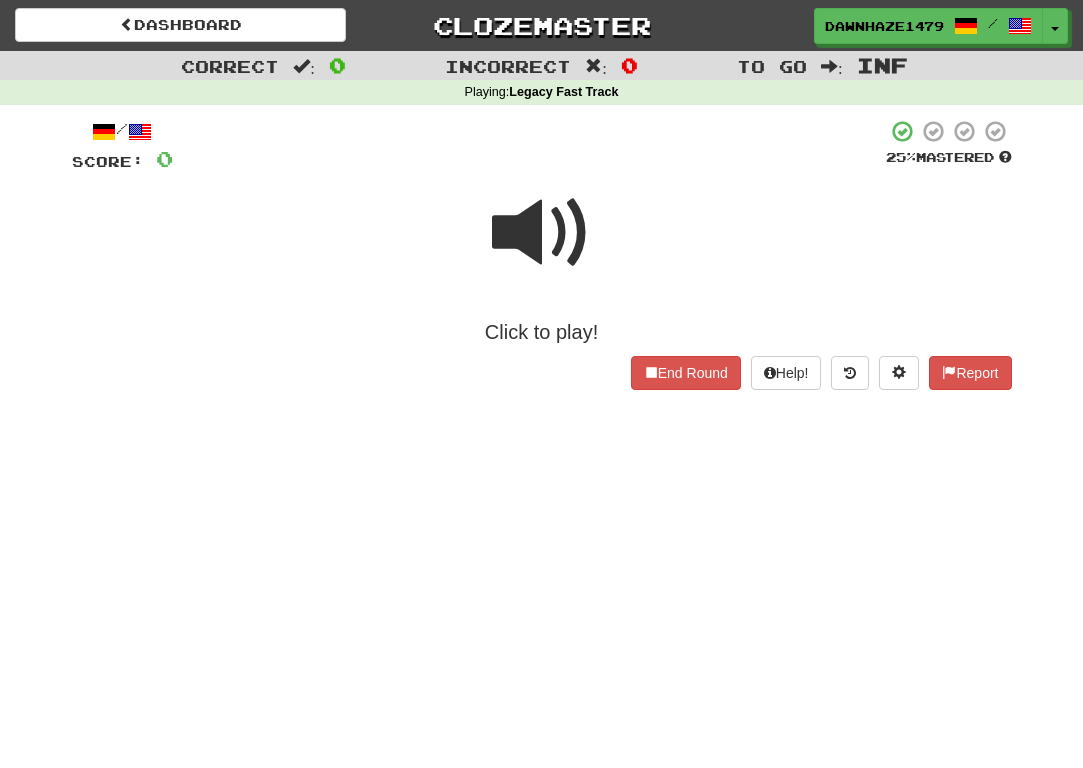 click at bounding box center [542, 233] 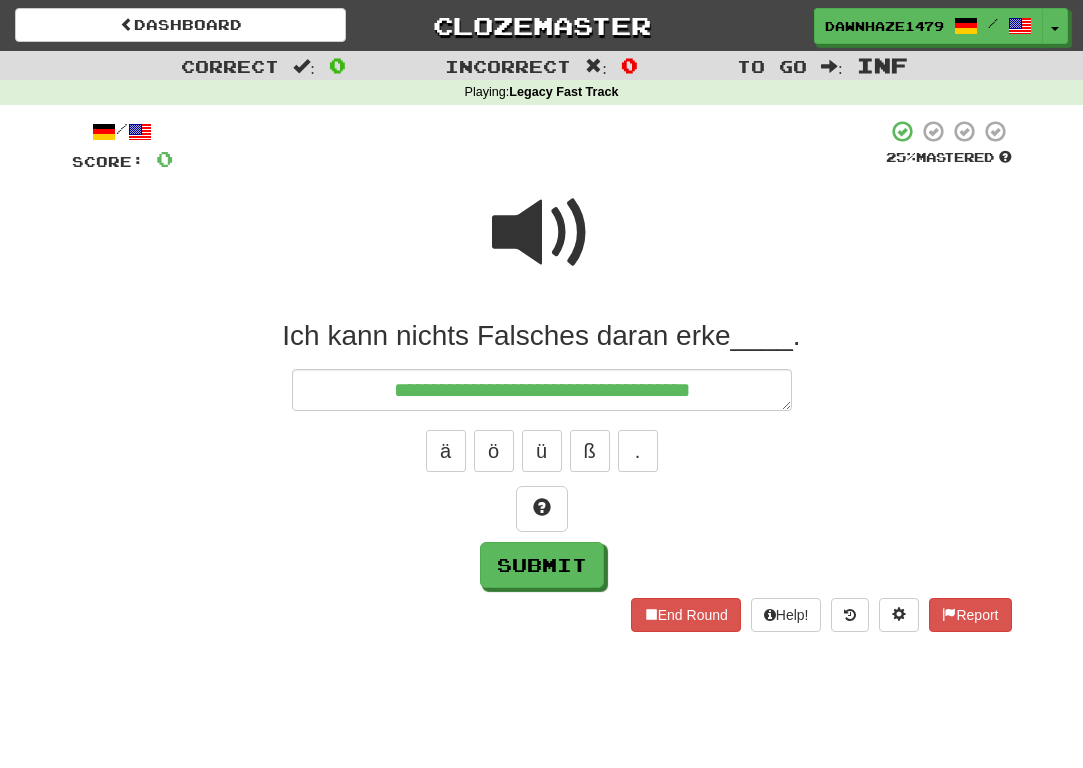type on "**********" 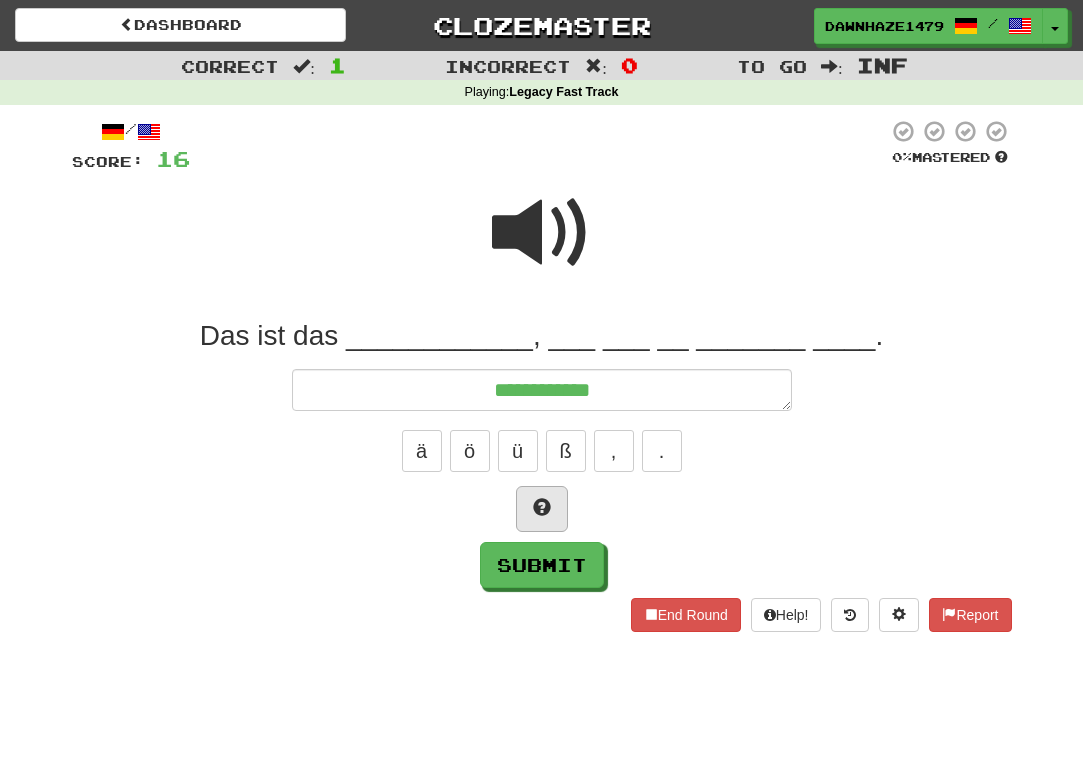 click at bounding box center (542, 509) 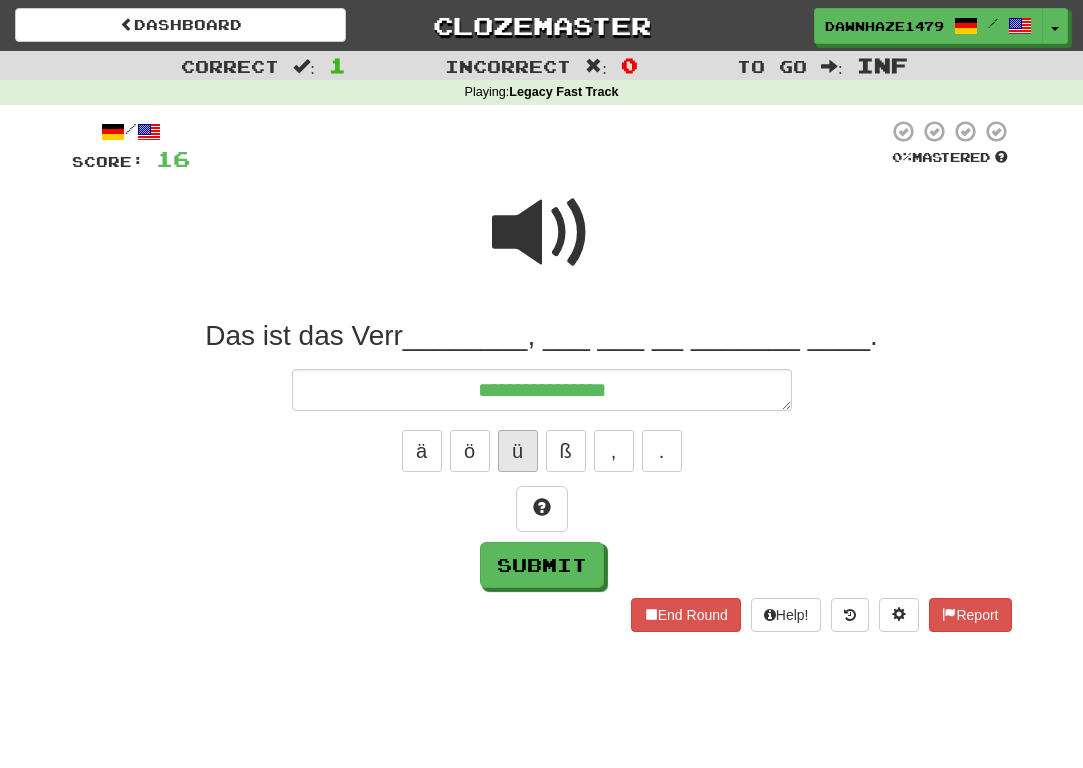 click on "ü" at bounding box center [518, 451] 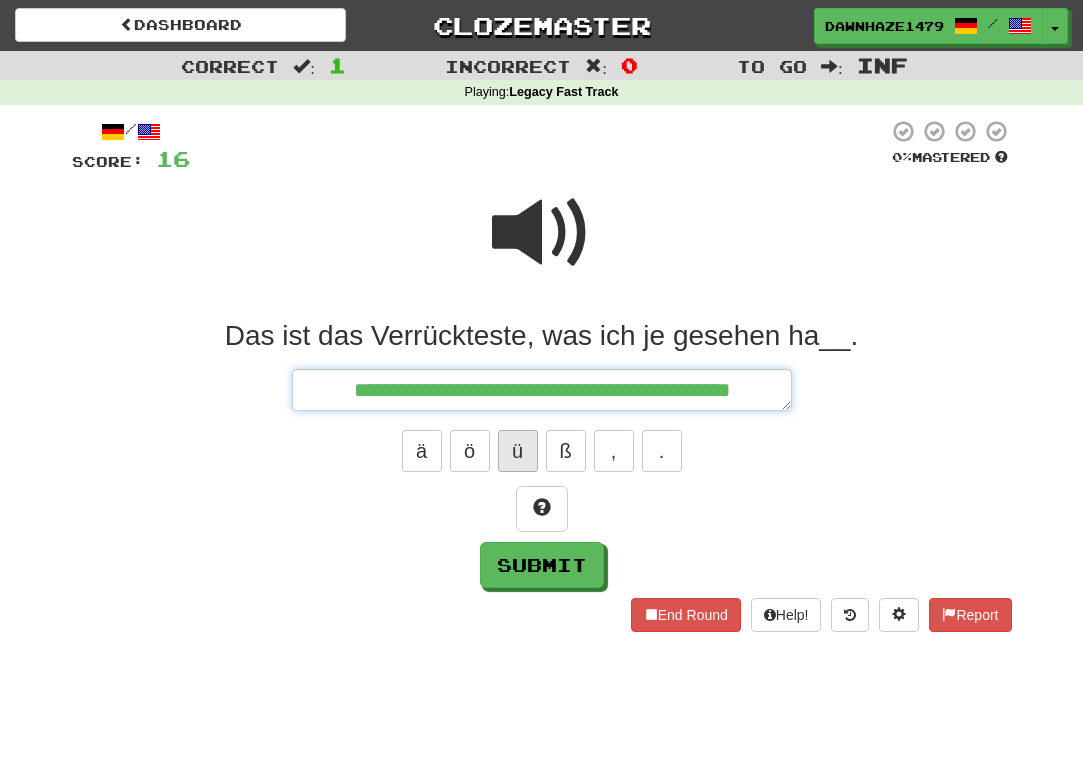type on "**********" 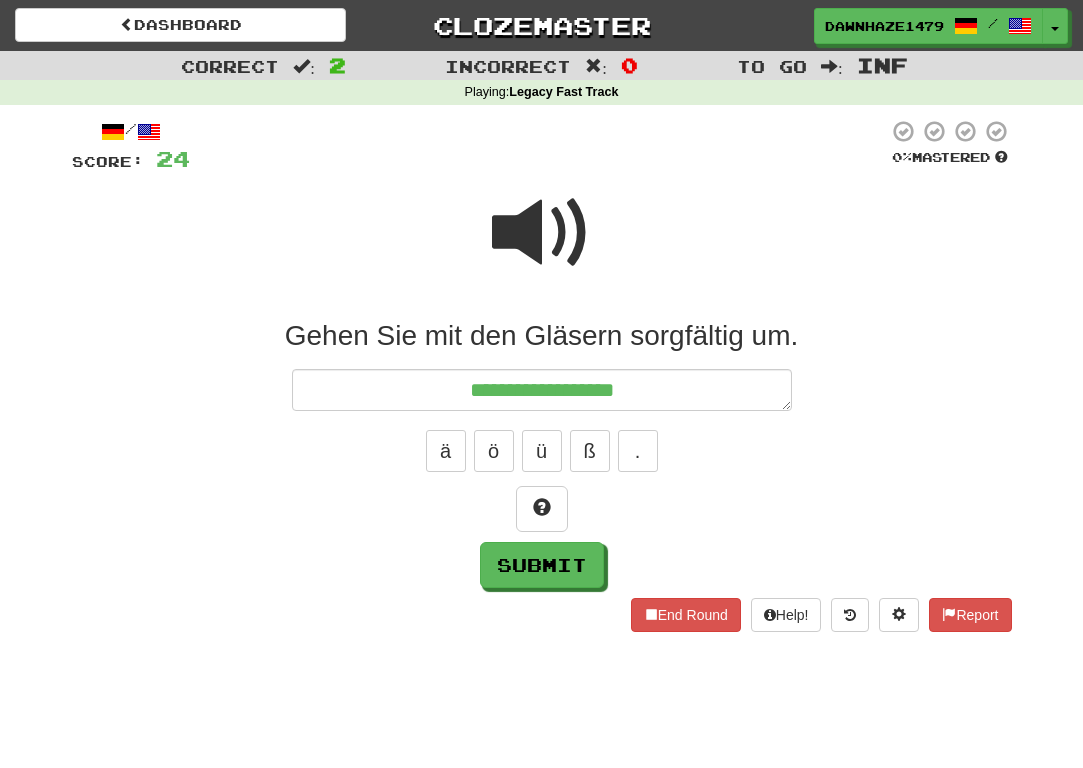 click at bounding box center [542, 246] 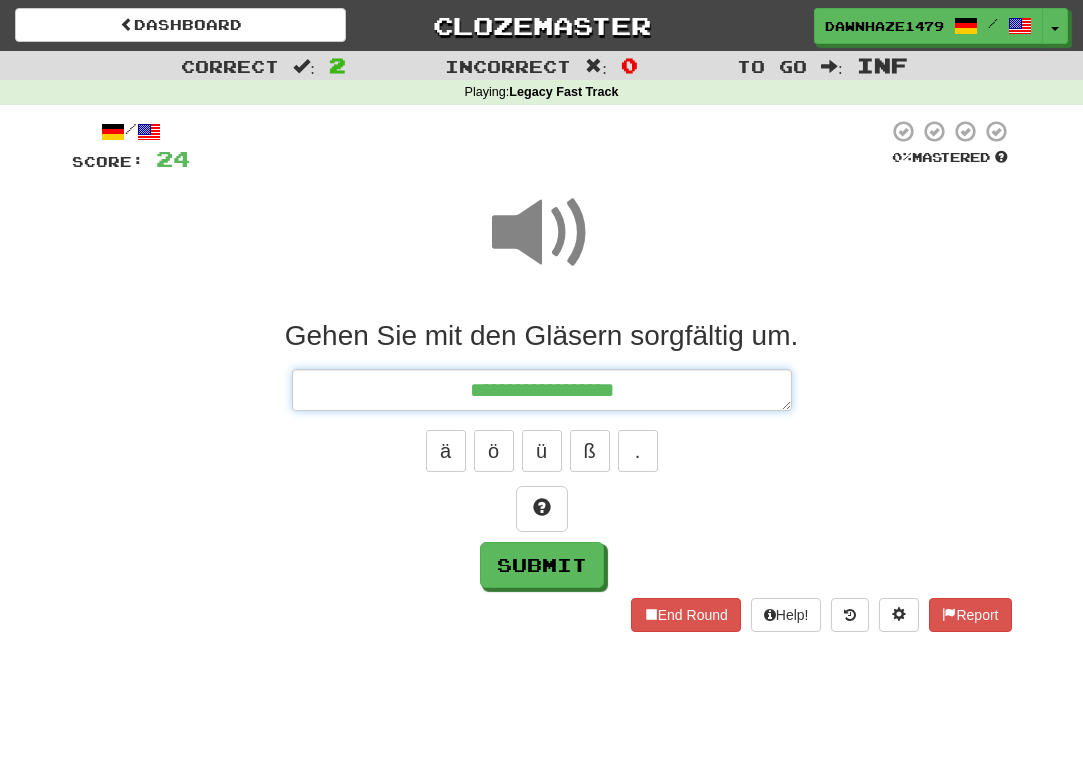click on "**********" at bounding box center (542, 390) 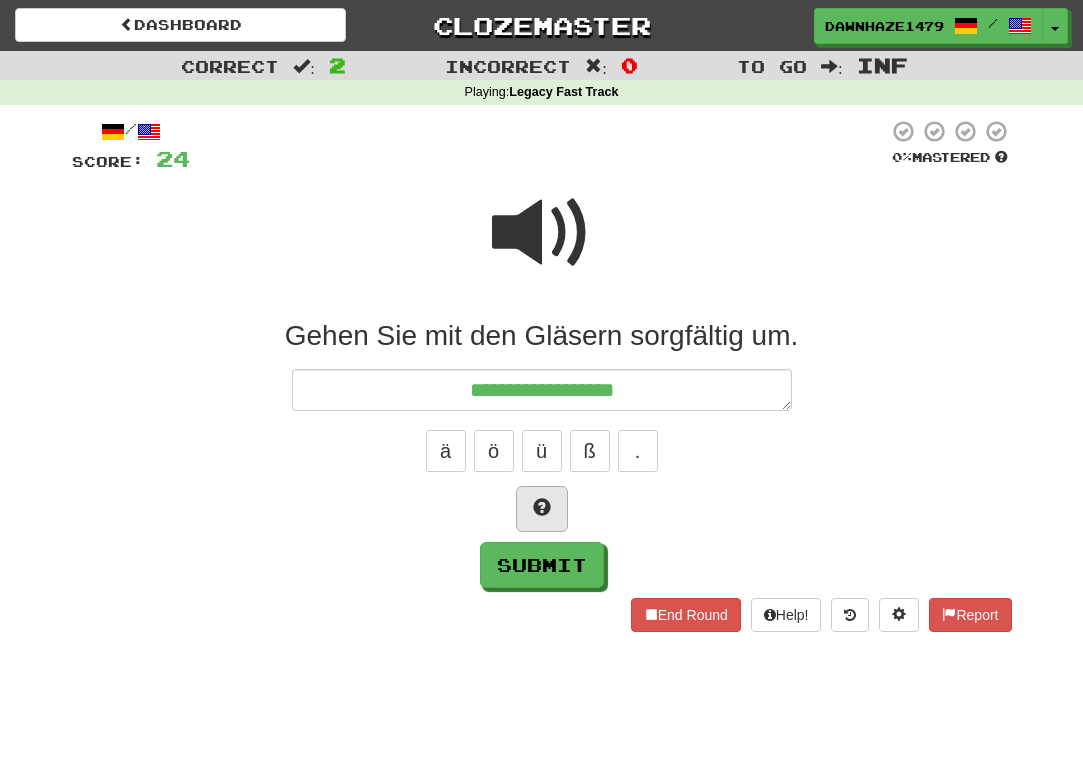 click at bounding box center [542, 509] 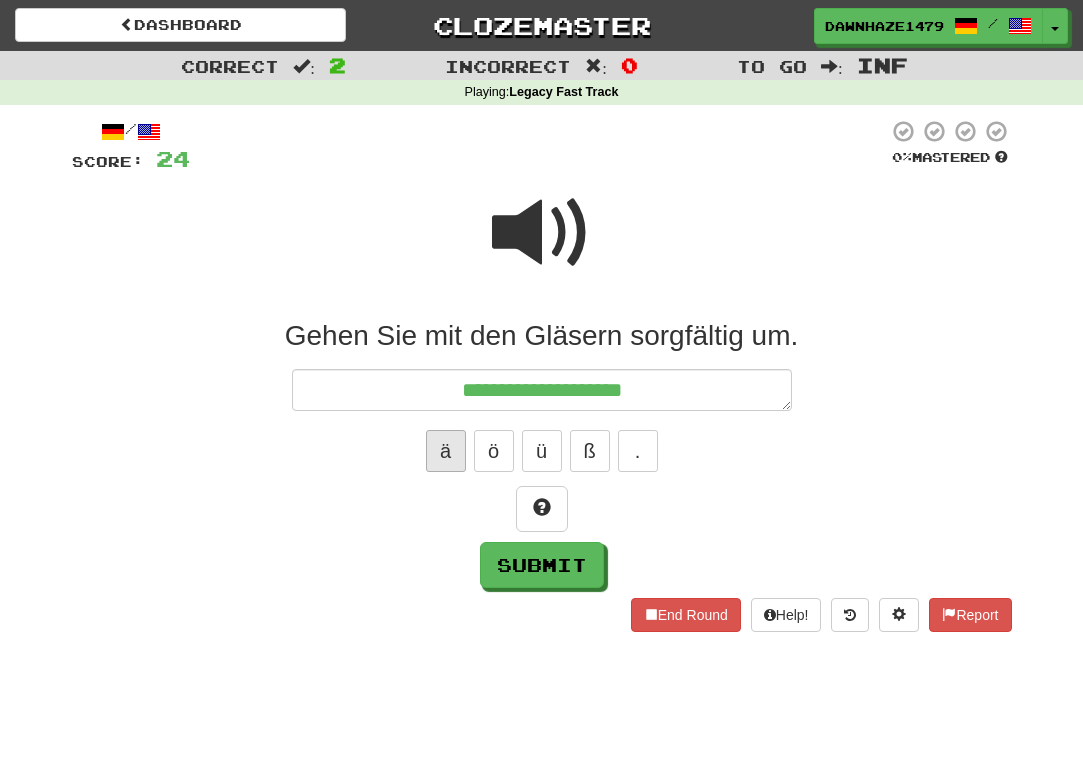 click on "ä" at bounding box center [446, 451] 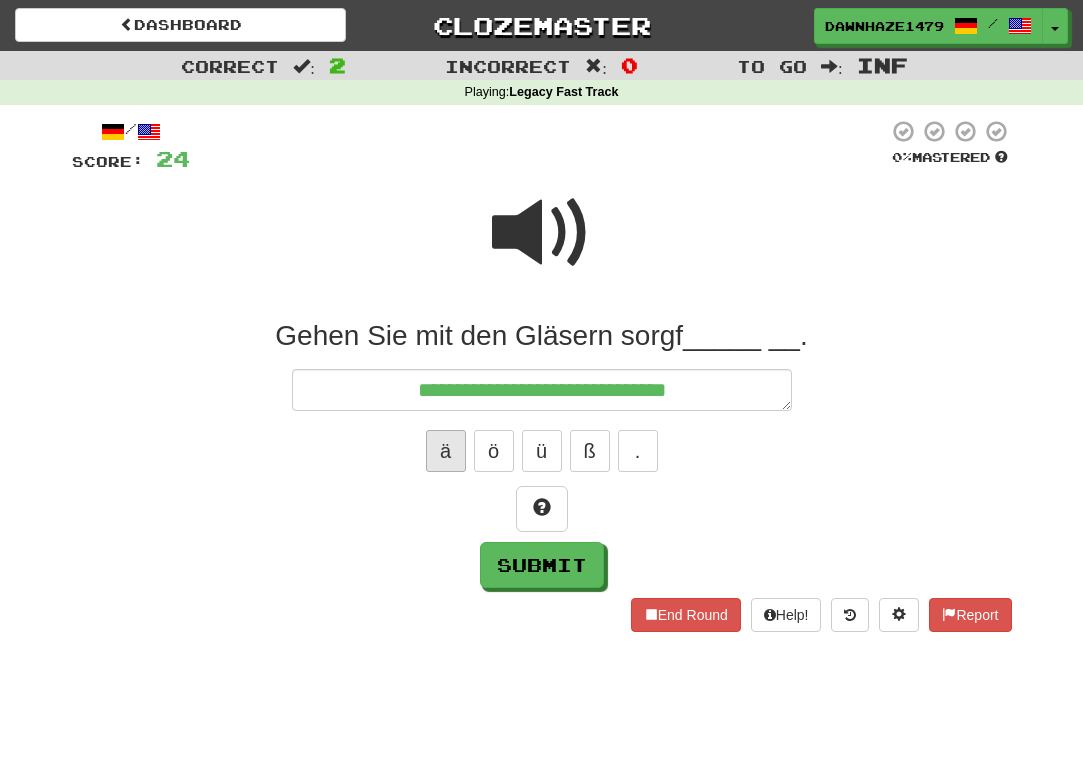 click on "ä" at bounding box center [446, 451] 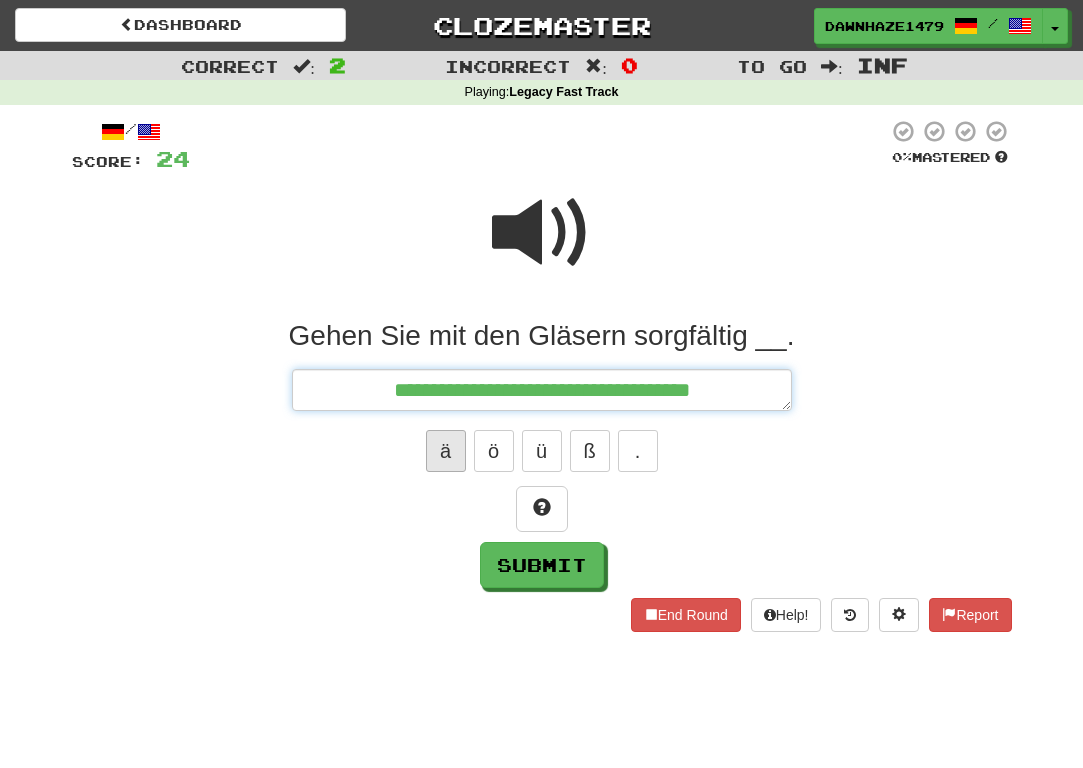 type on "**********" 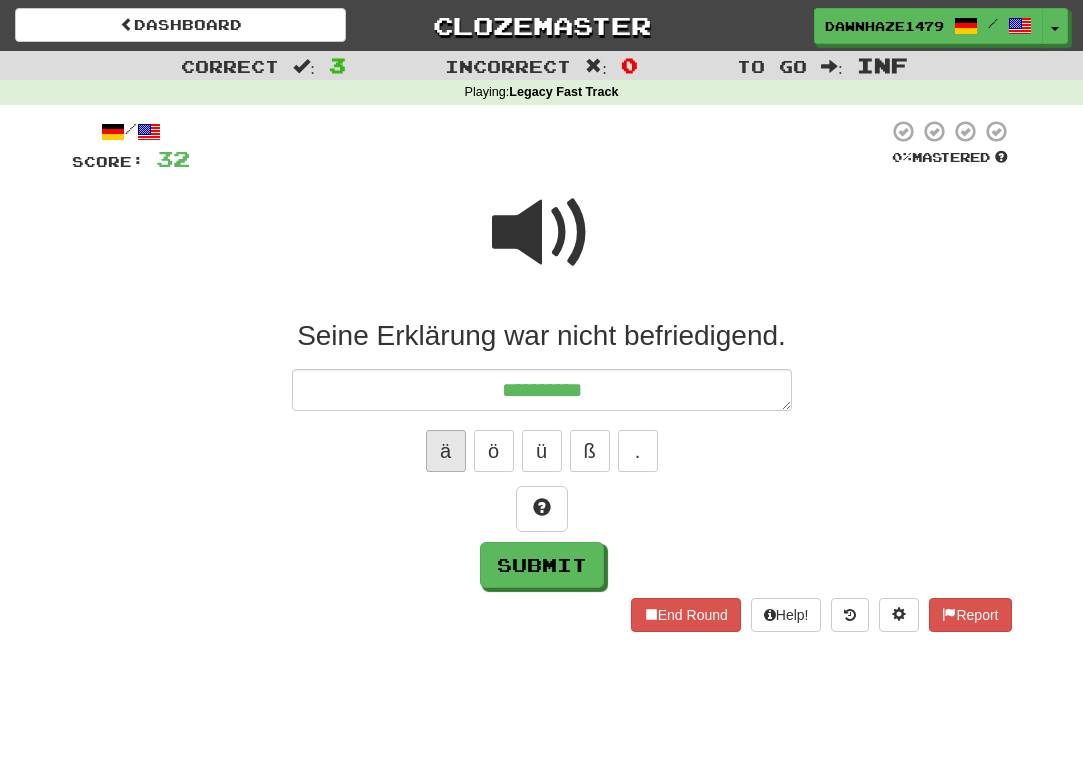 click on "ä" at bounding box center (446, 451) 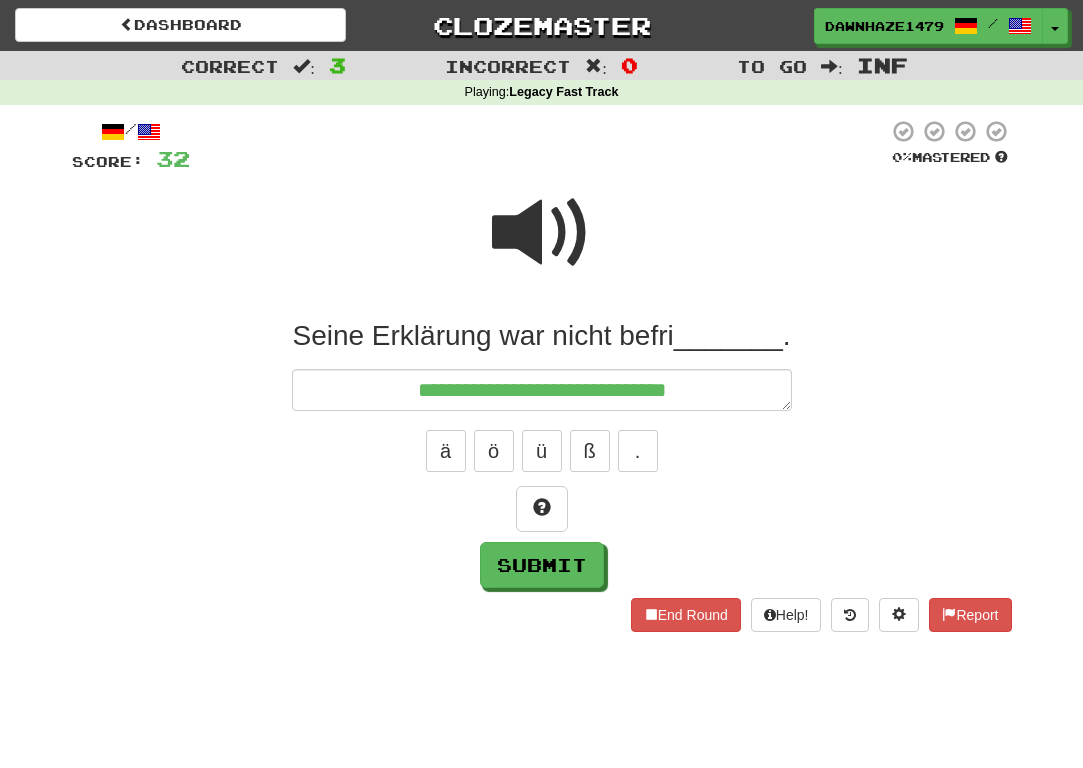 click at bounding box center [542, 233] 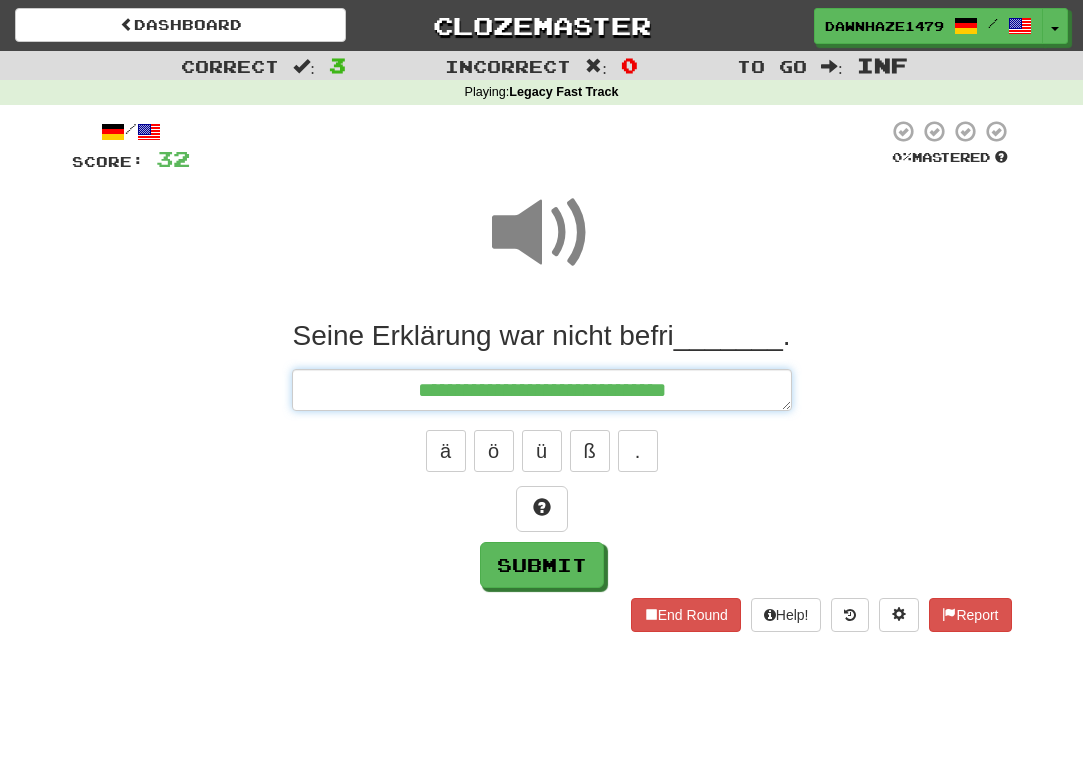 click on "**********" at bounding box center [542, 390] 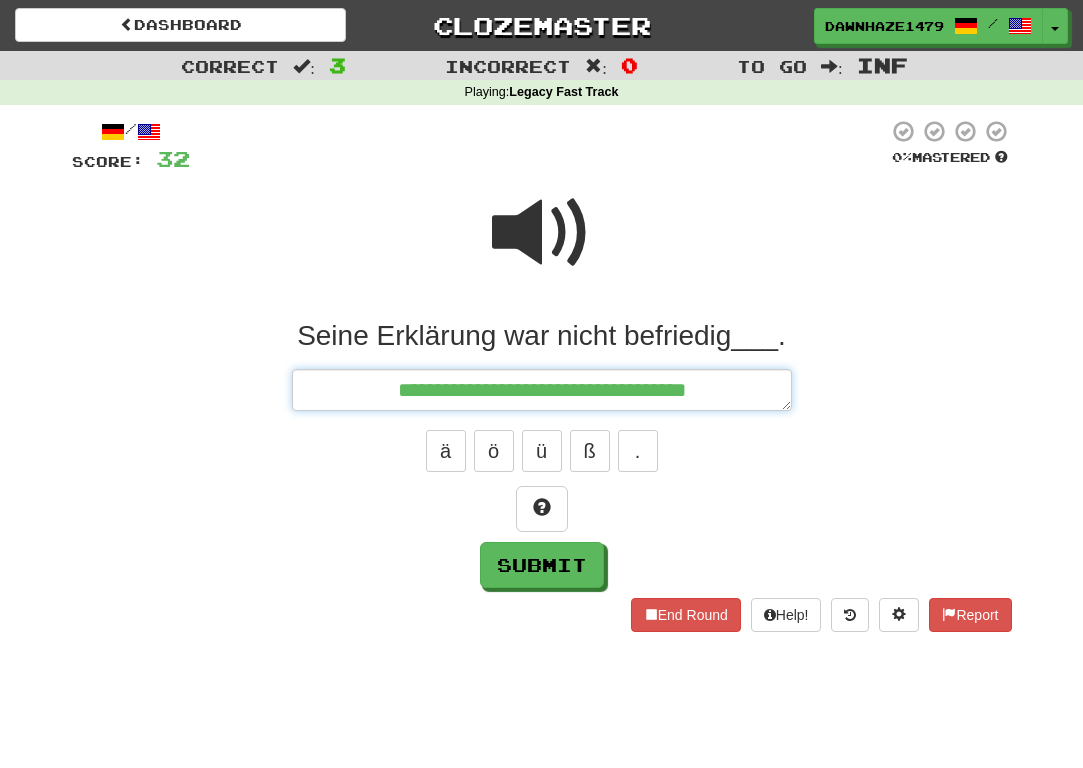 type on "**********" 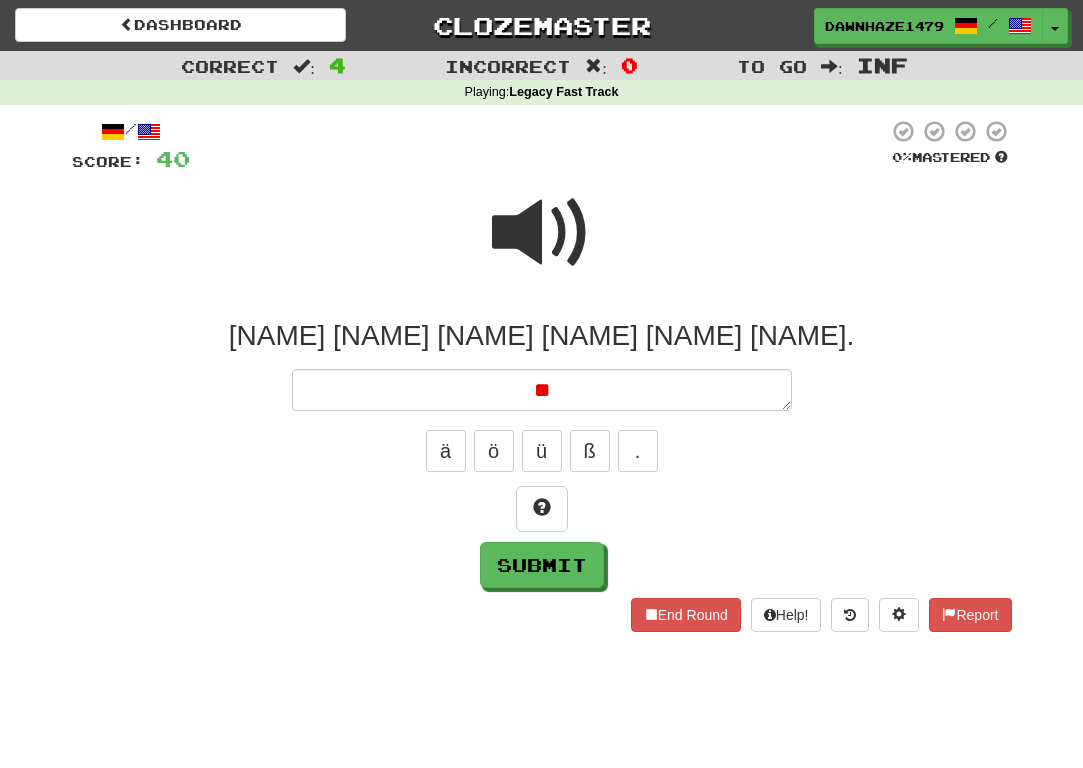 type on "*" 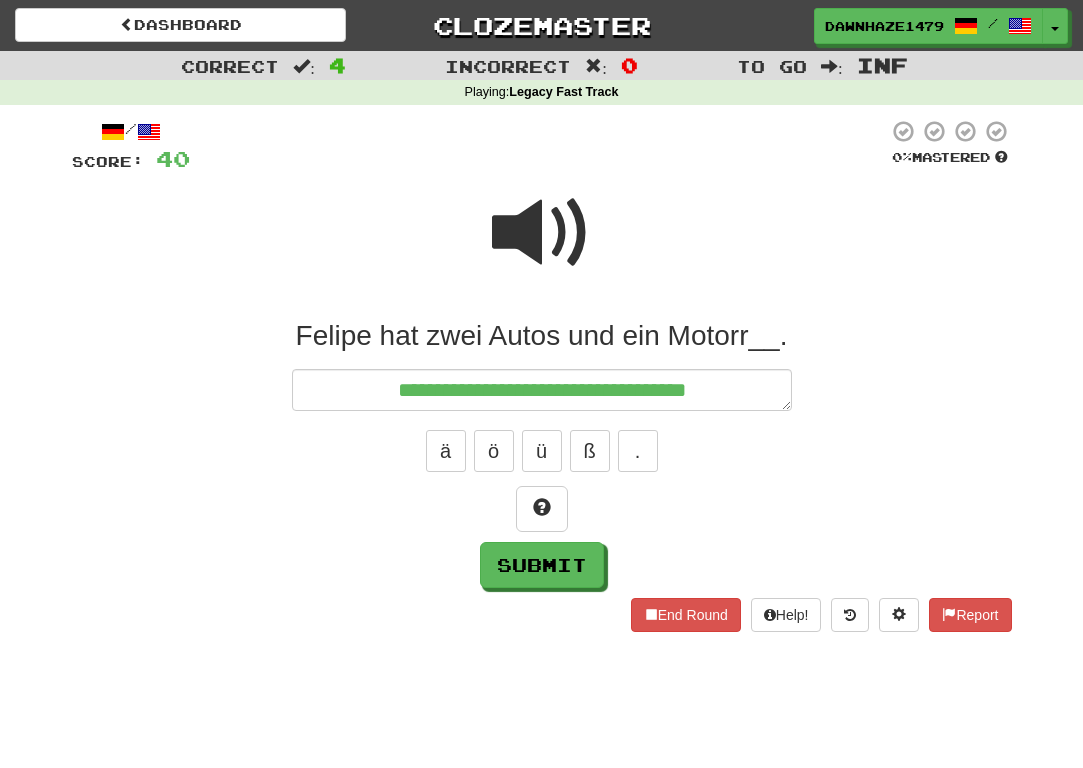 type on "**********" 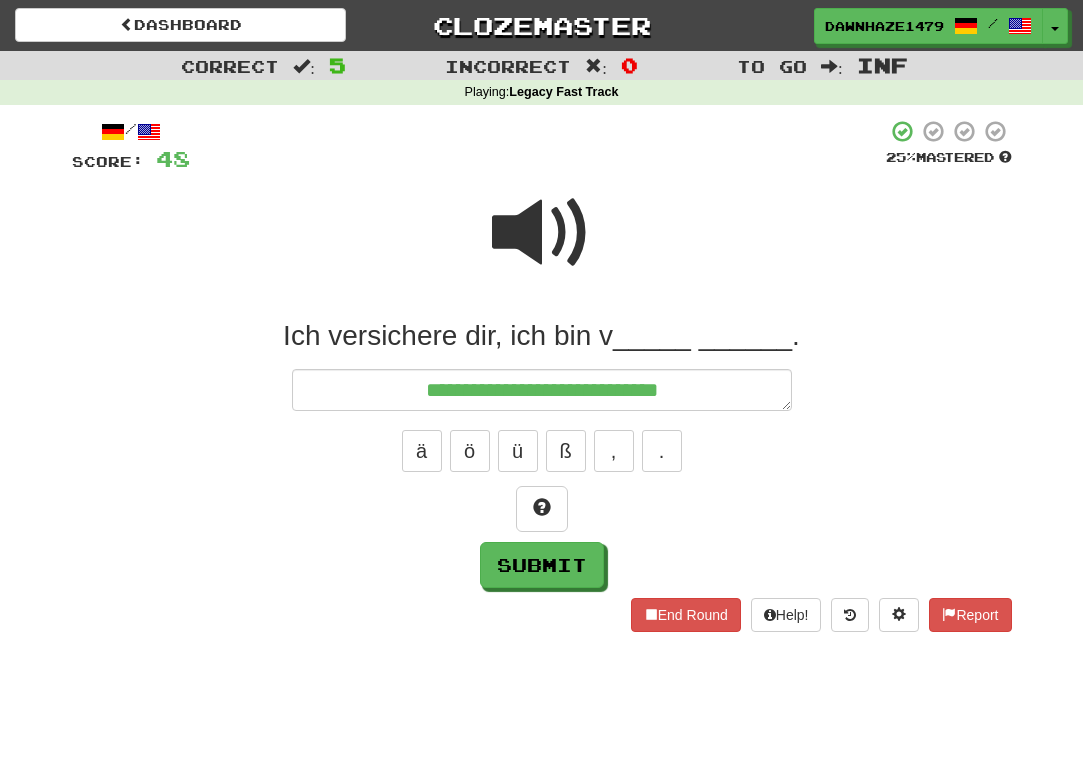 click on "Ich versichere dir, ich bin völlig gesund." at bounding box center (542, 453) 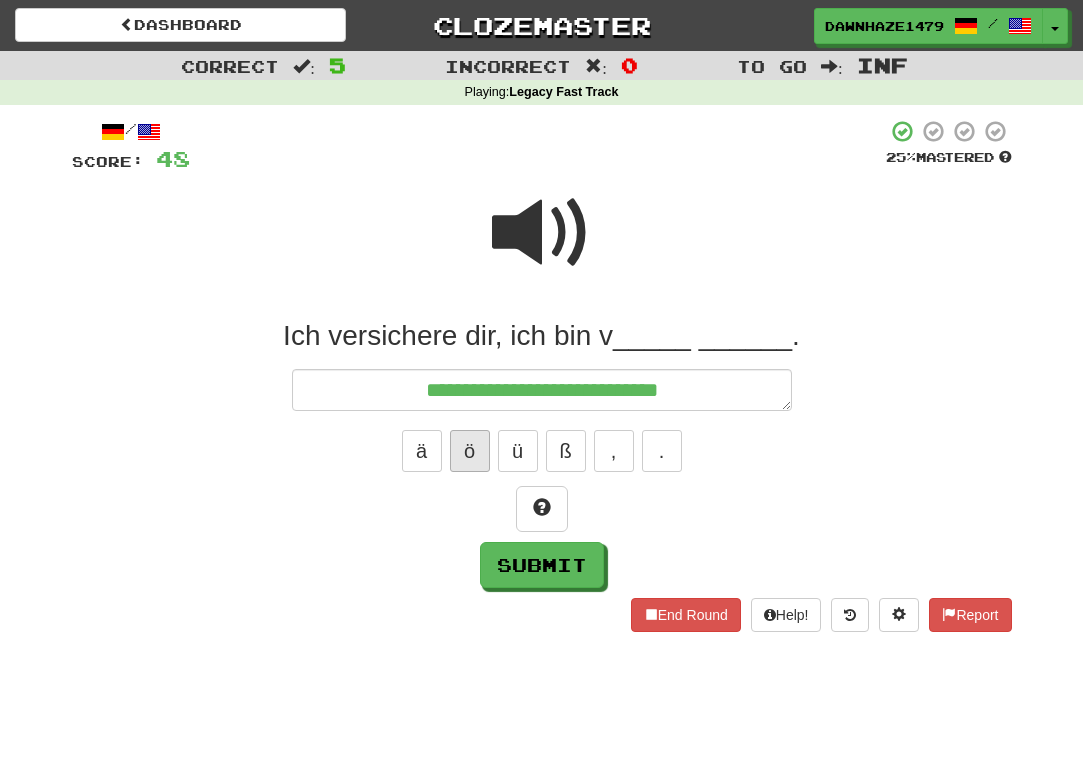 click on "ö" at bounding box center [470, 451] 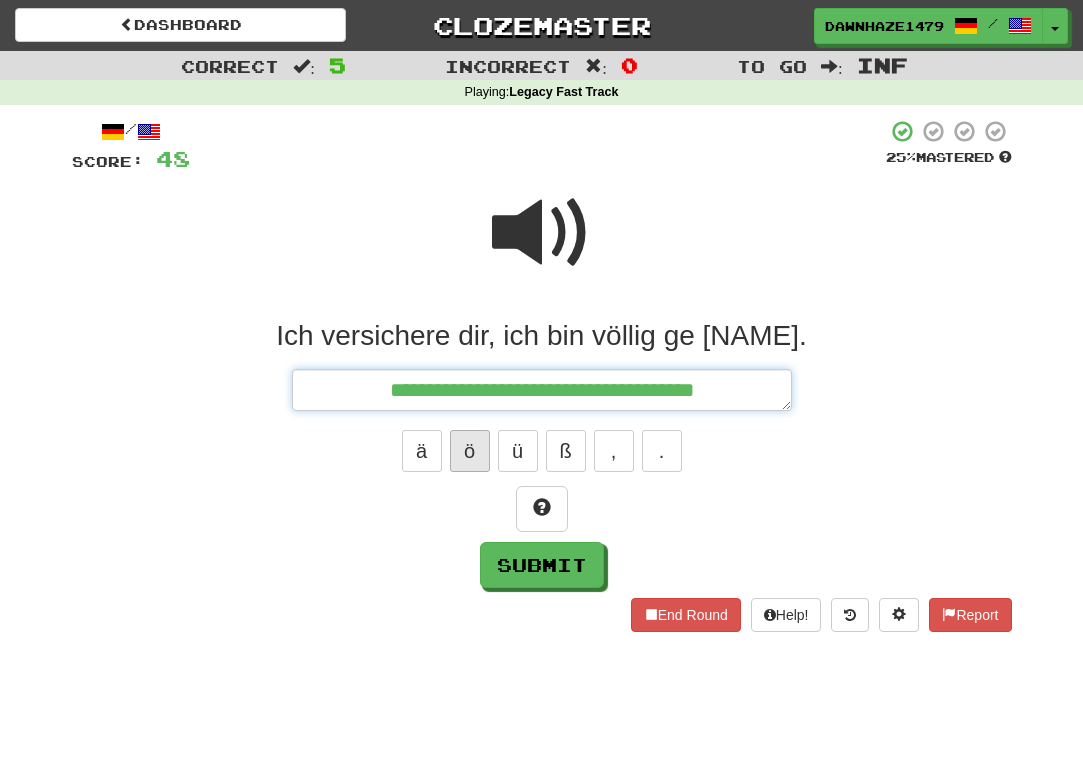 type on "**********" 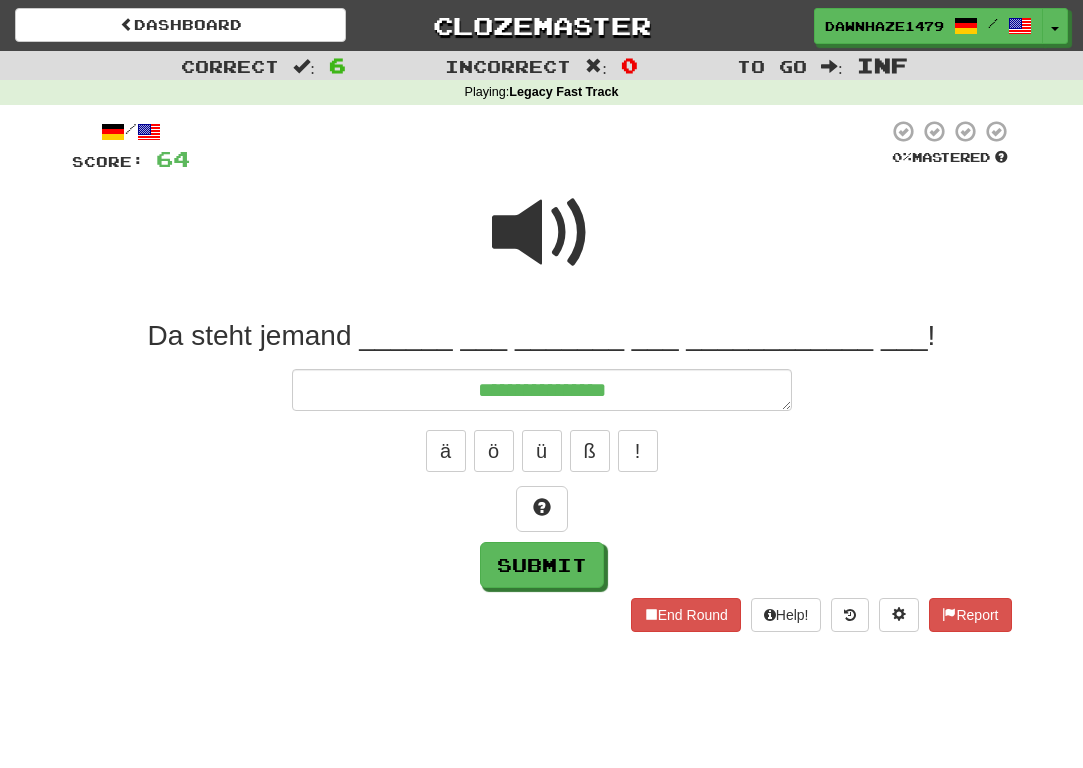 click at bounding box center [542, 246] 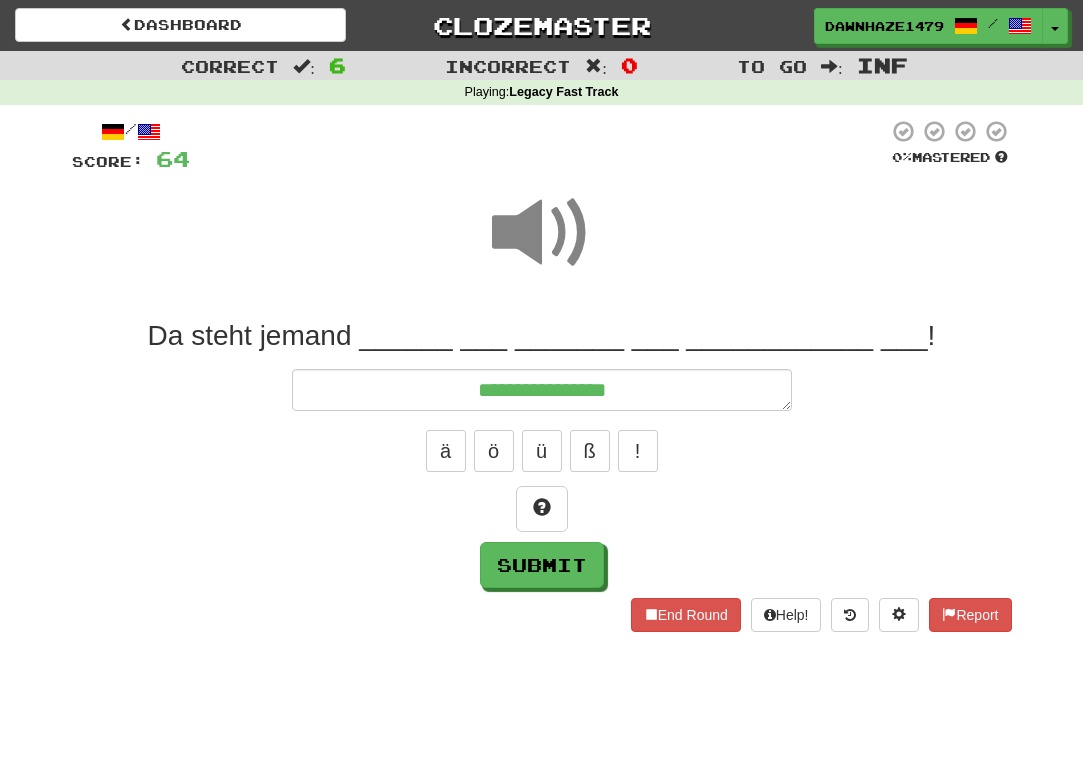click on "**********" at bounding box center [542, 453] 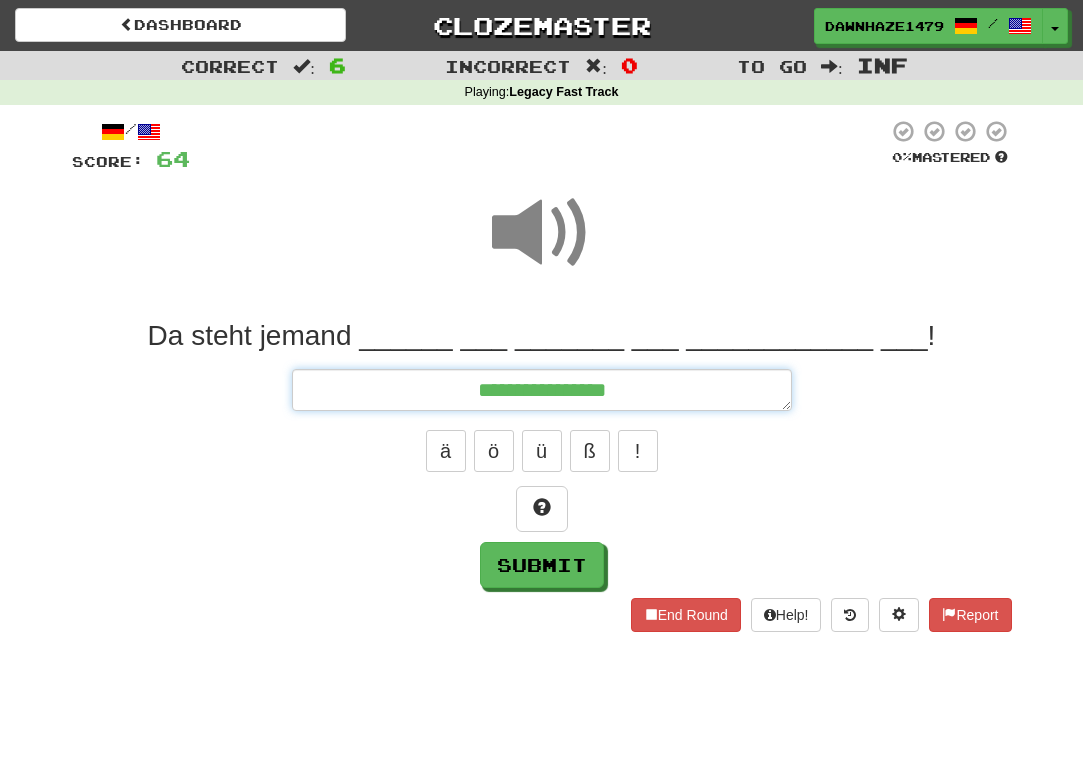 click on "**********" at bounding box center [542, 390] 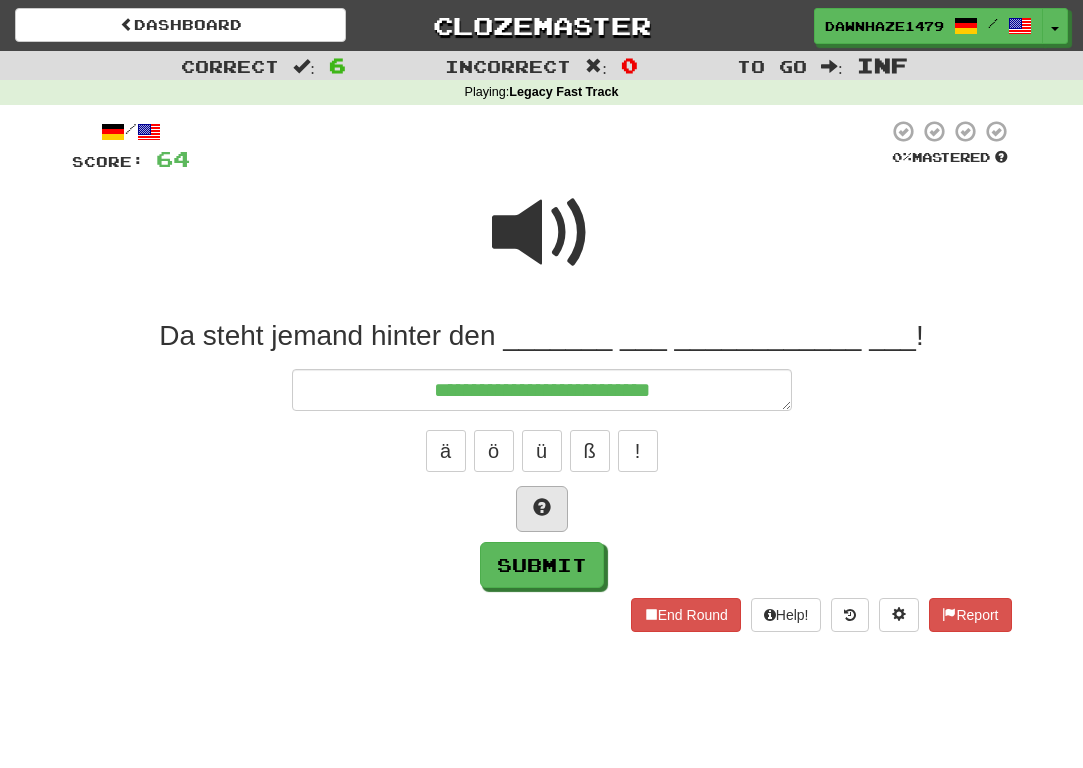 click at bounding box center (542, 509) 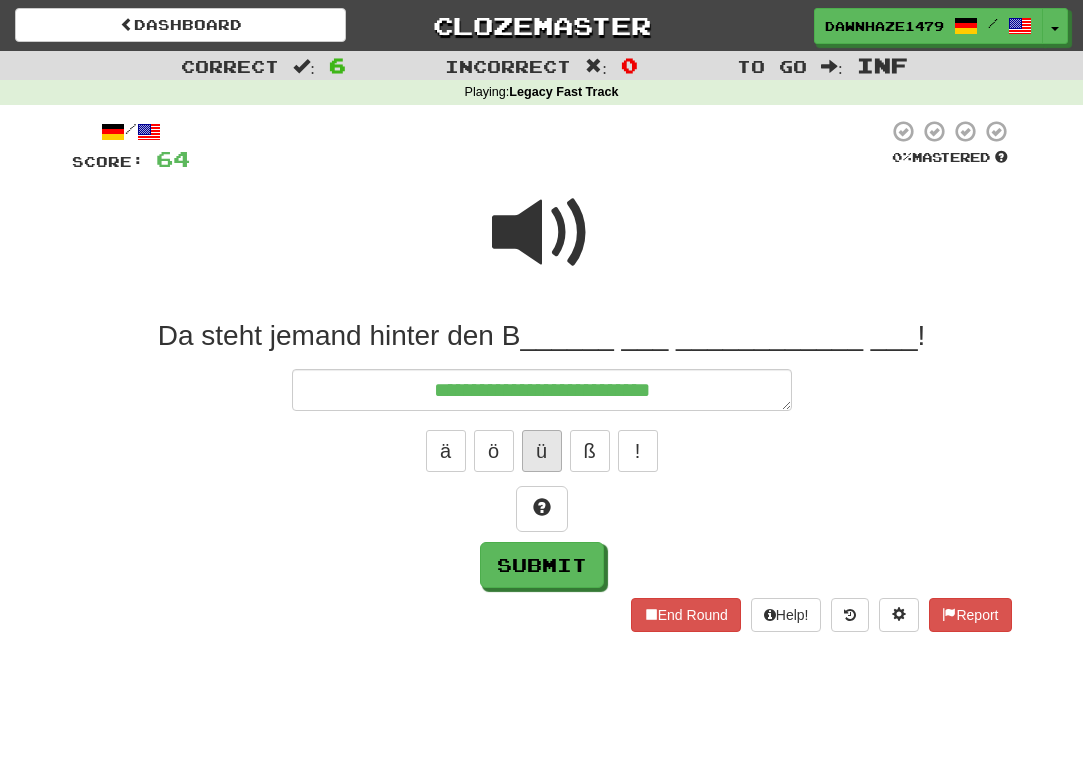 click on "ü" at bounding box center [542, 451] 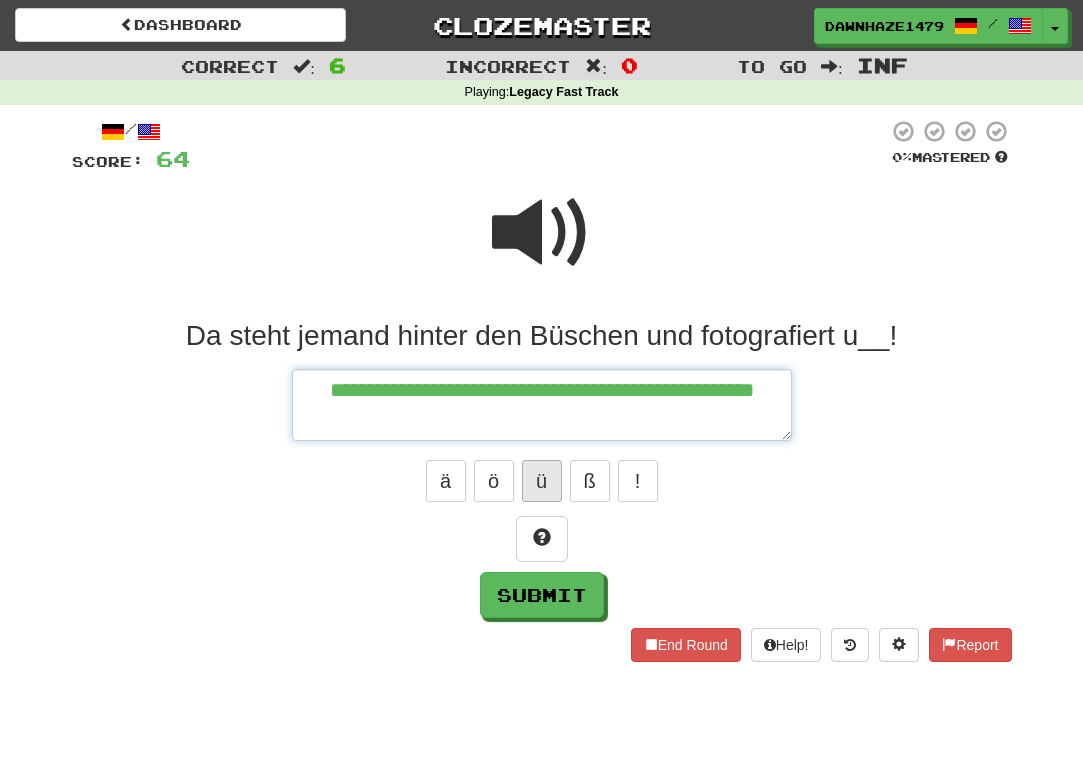type on "**********" 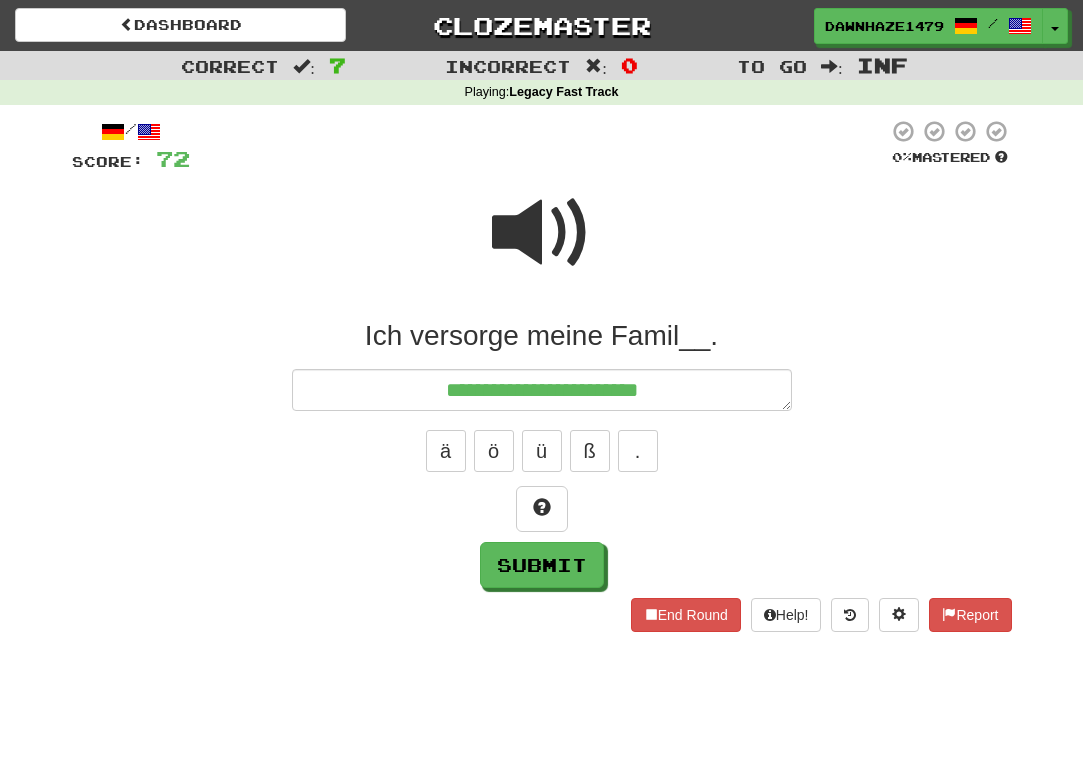 type on "**********" 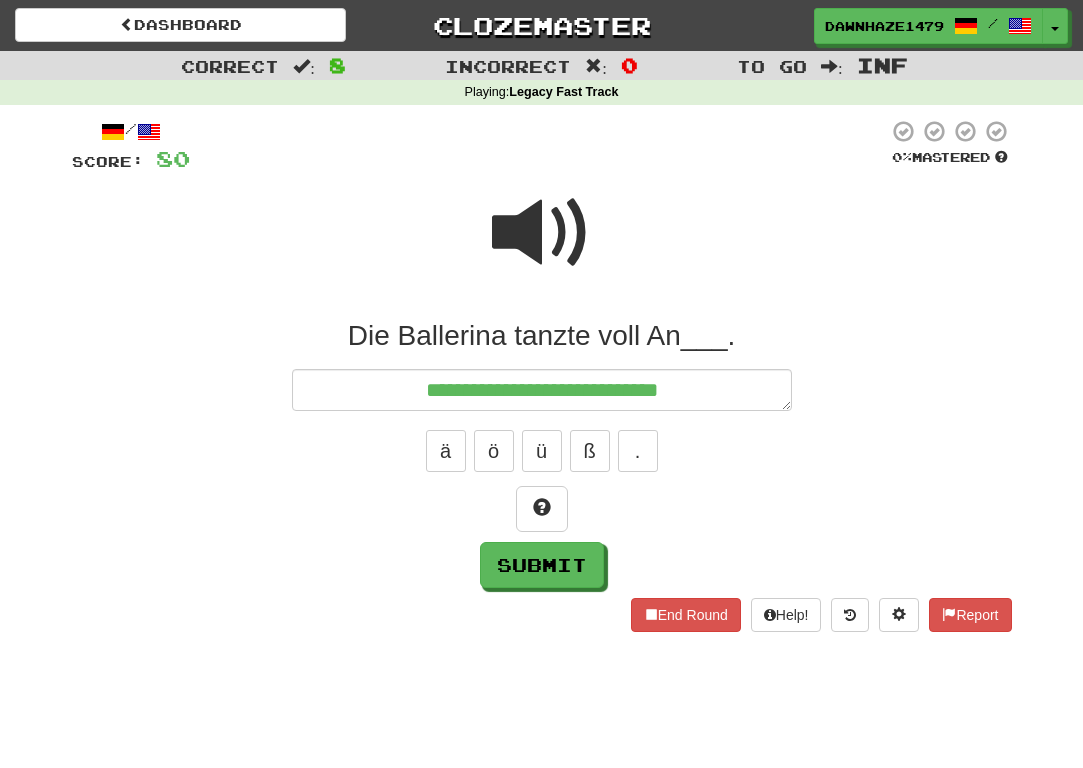 type on "**********" 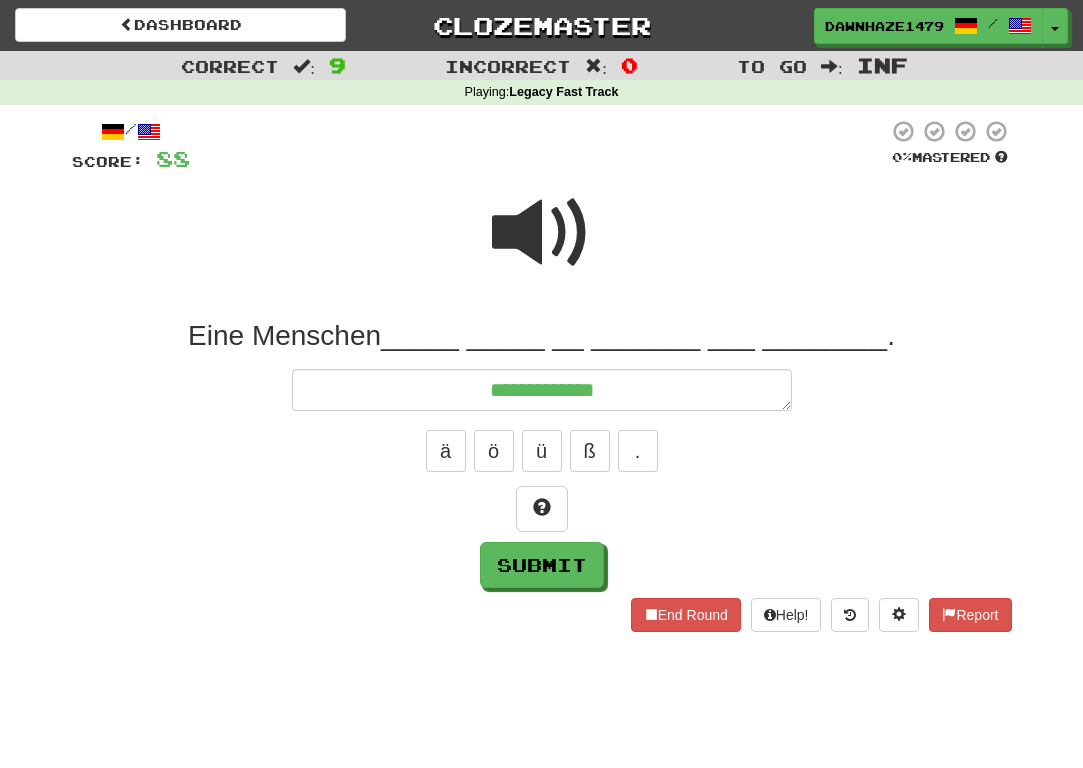 click at bounding box center (542, 233) 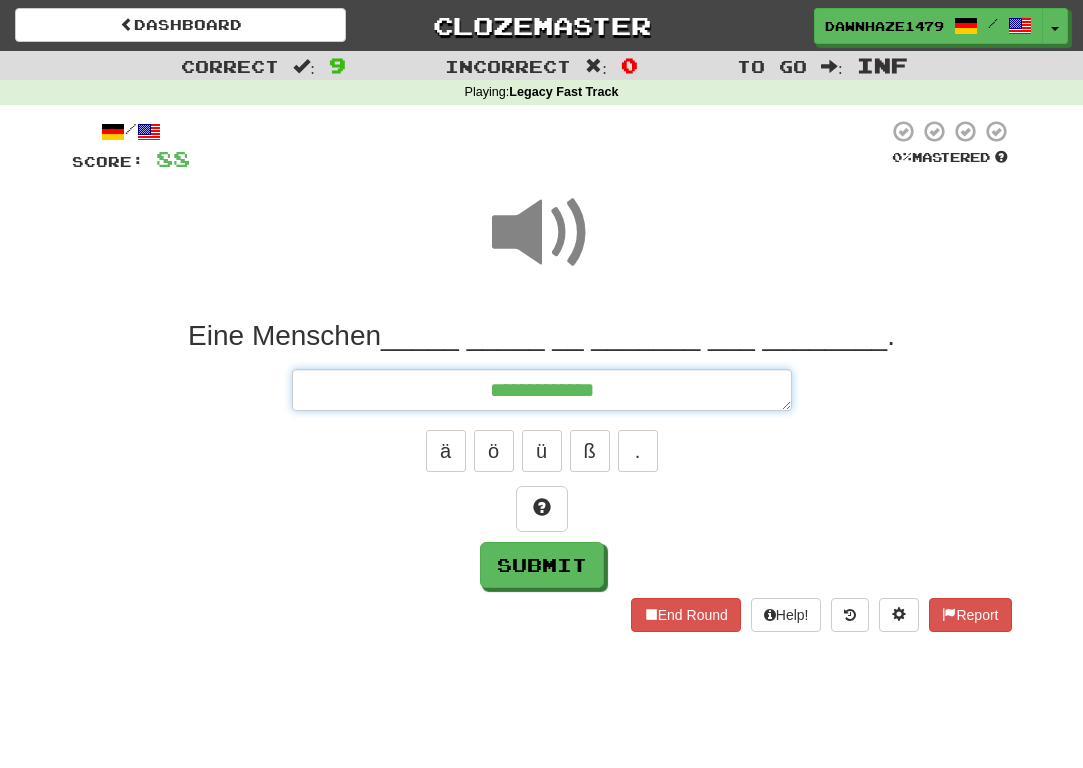 click on "**********" at bounding box center [542, 390] 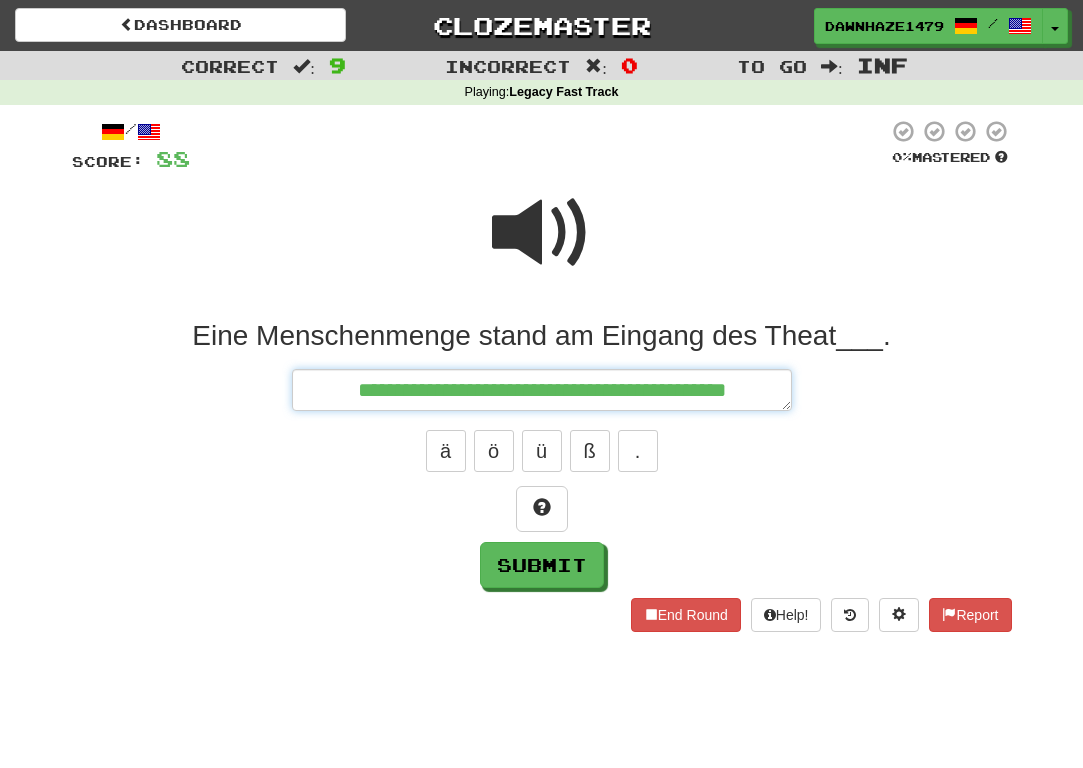 type on "**********" 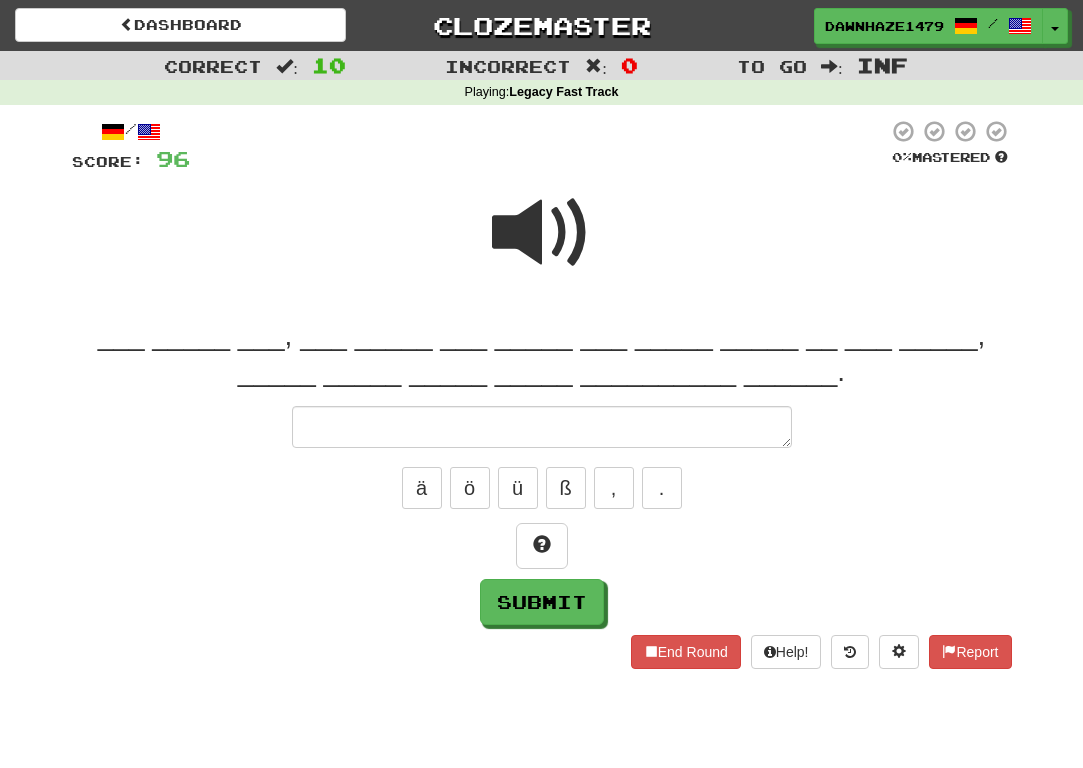click at bounding box center [542, 233] 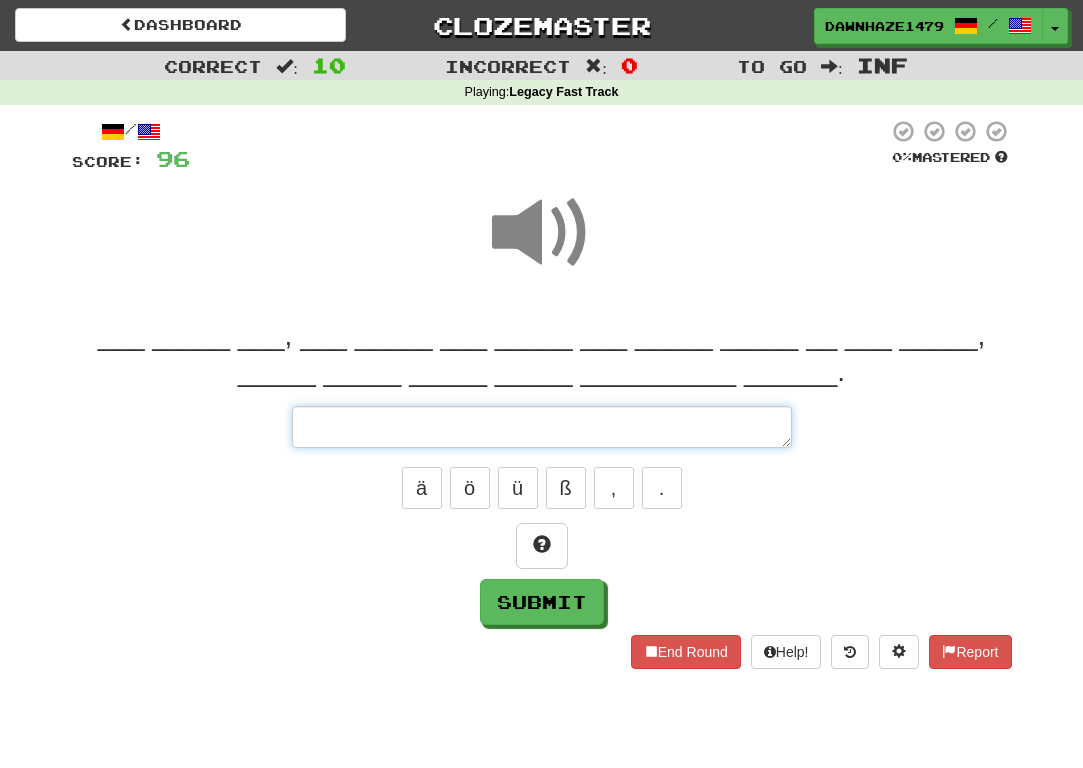 click at bounding box center [542, 427] 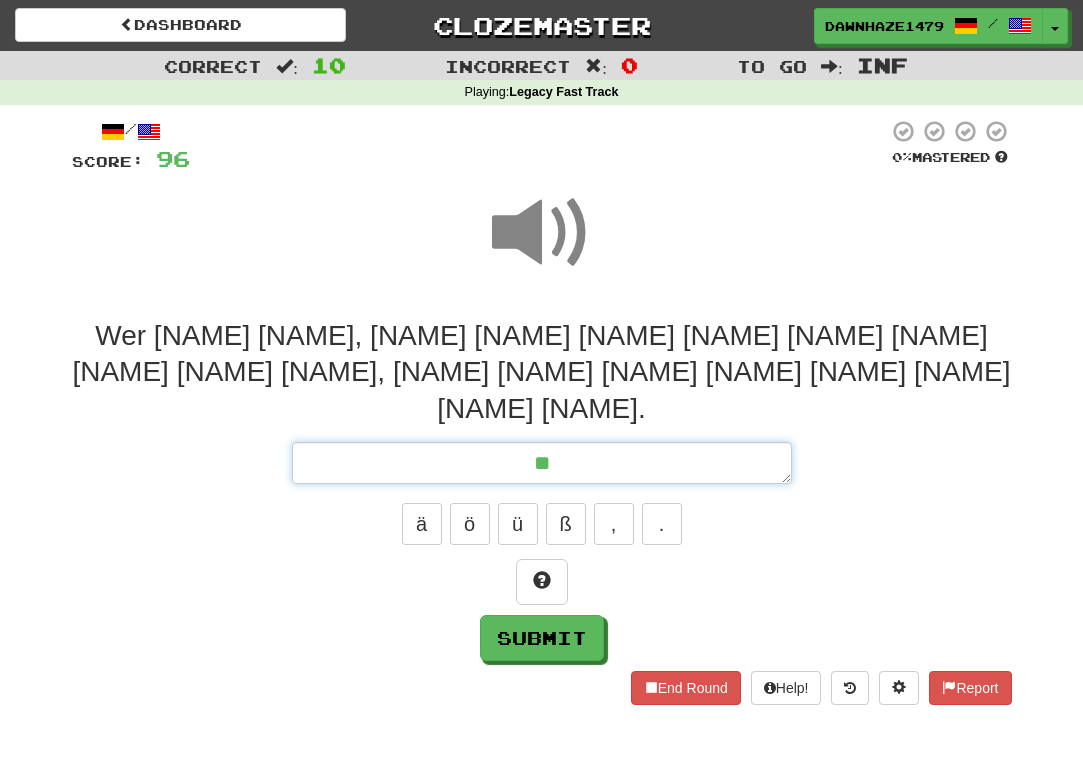 type on "*" 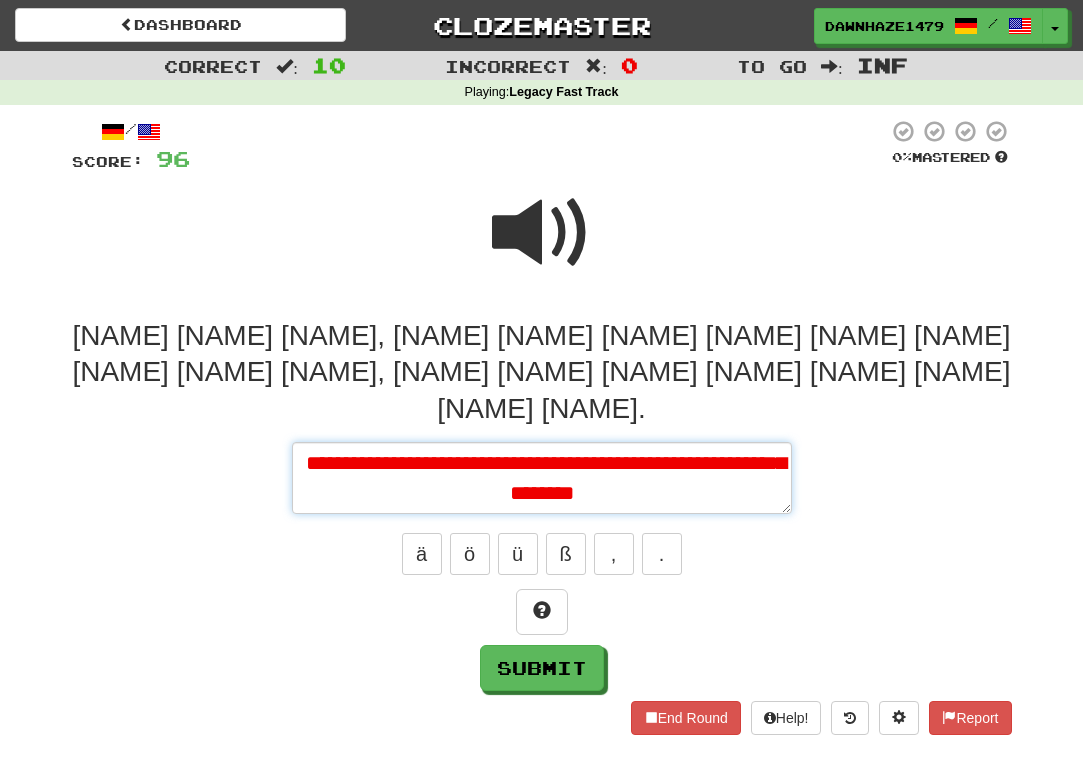 type on "**********" 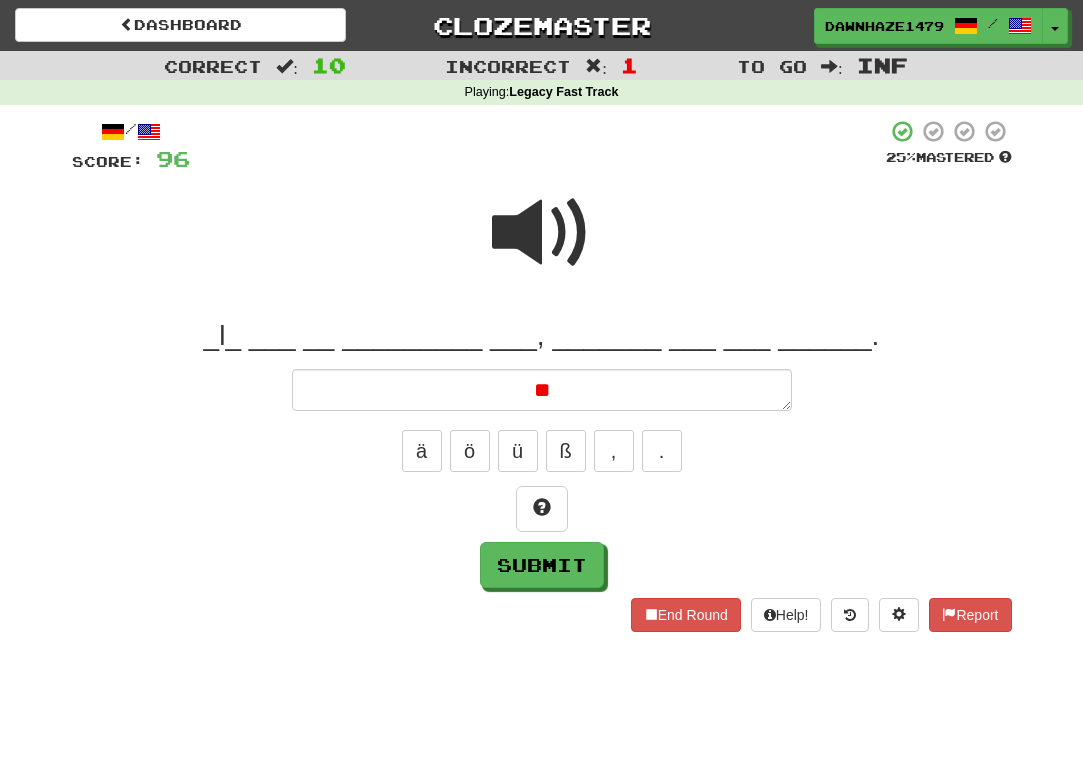 type on "*" 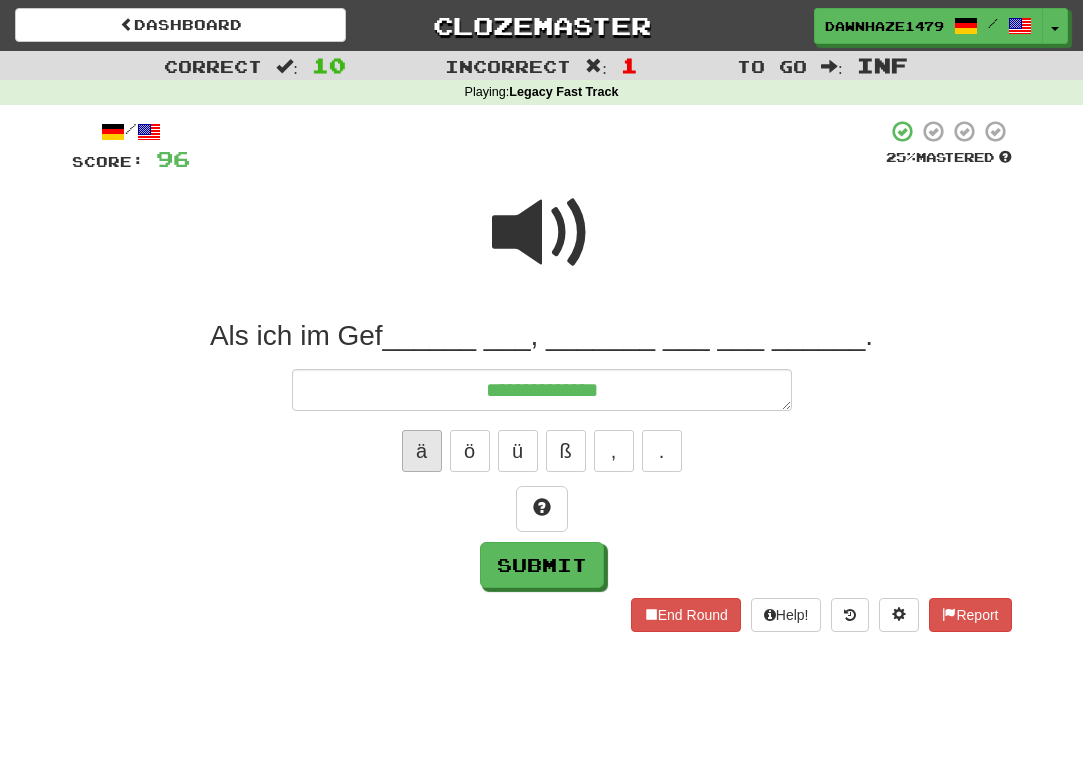 click on "ä" at bounding box center (422, 451) 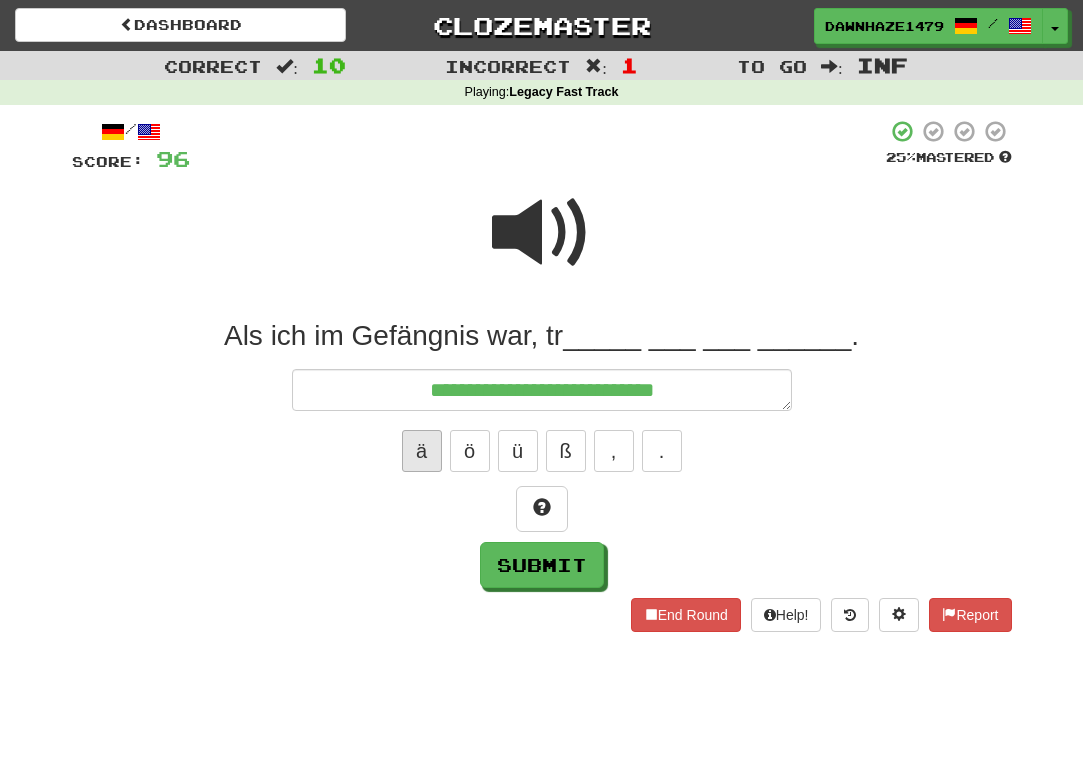 click on "ä" at bounding box center (422, 451) 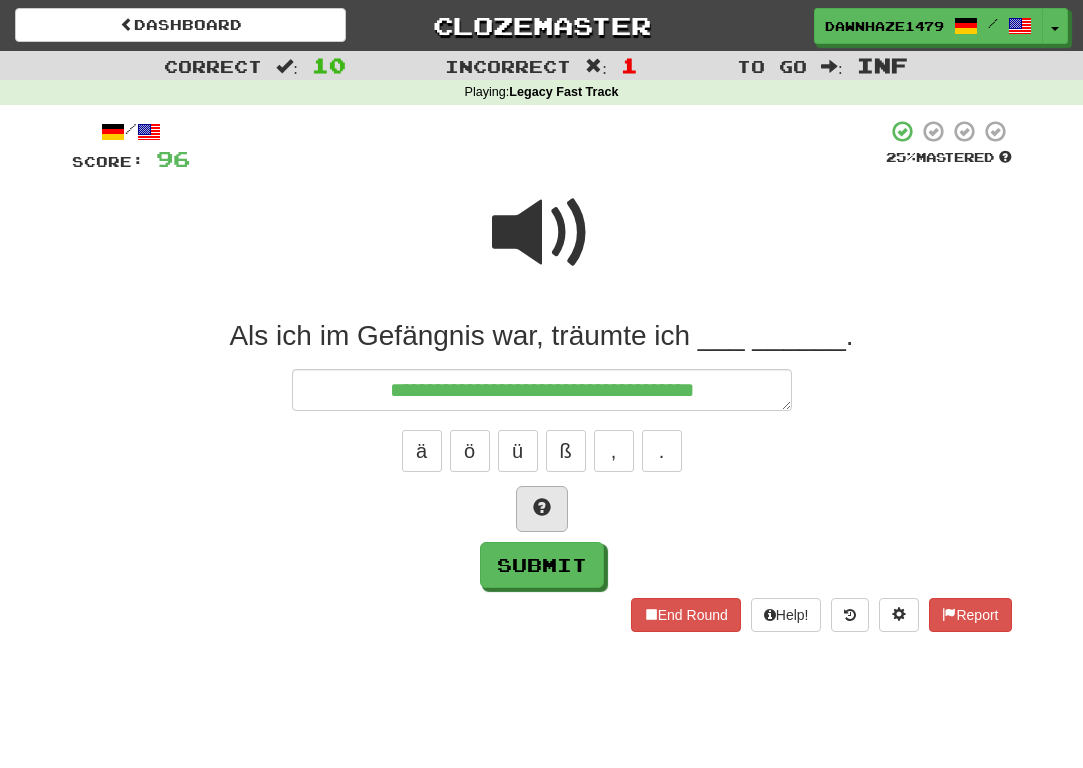 click at bounding box center (542, 507) 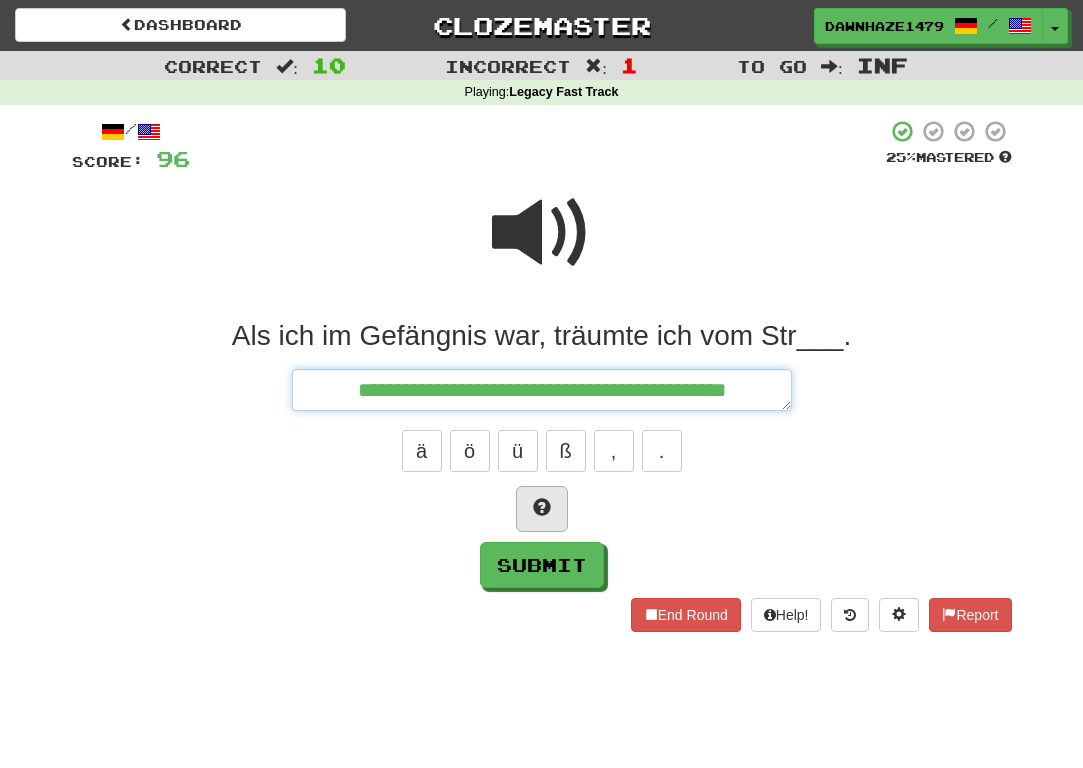 type on "**********" 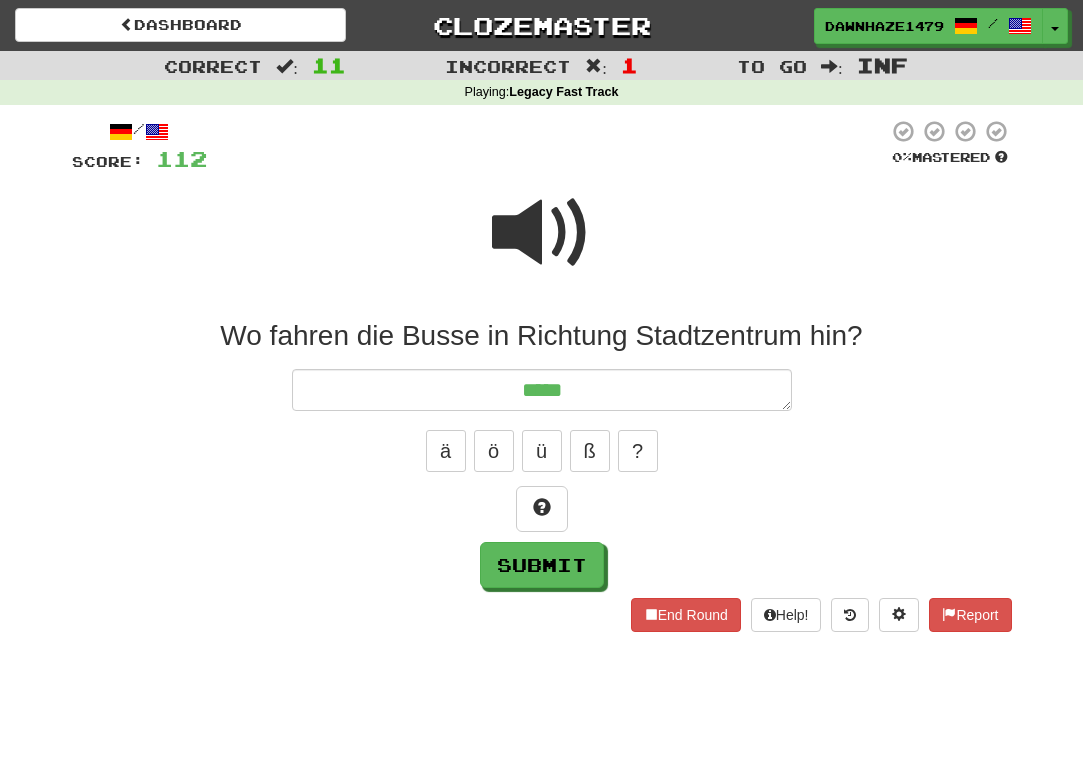 click at bounding box center (542, 233) 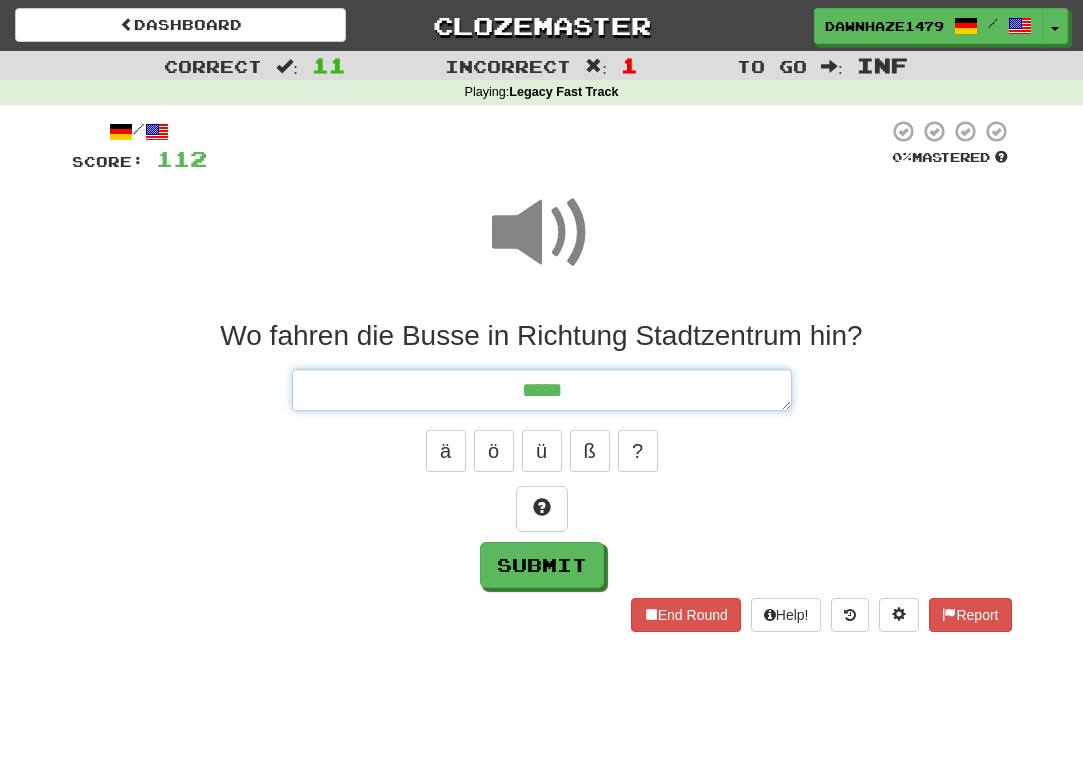 click on "*****" at bounding box center (542, 390) 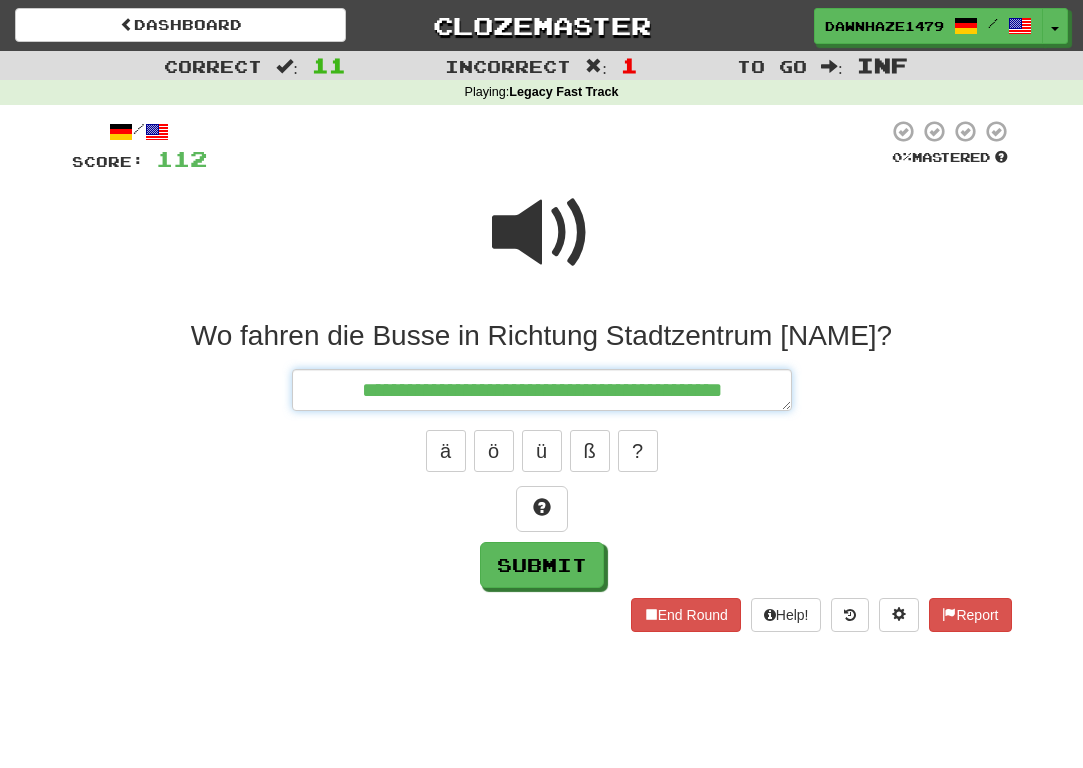 type on "**********" 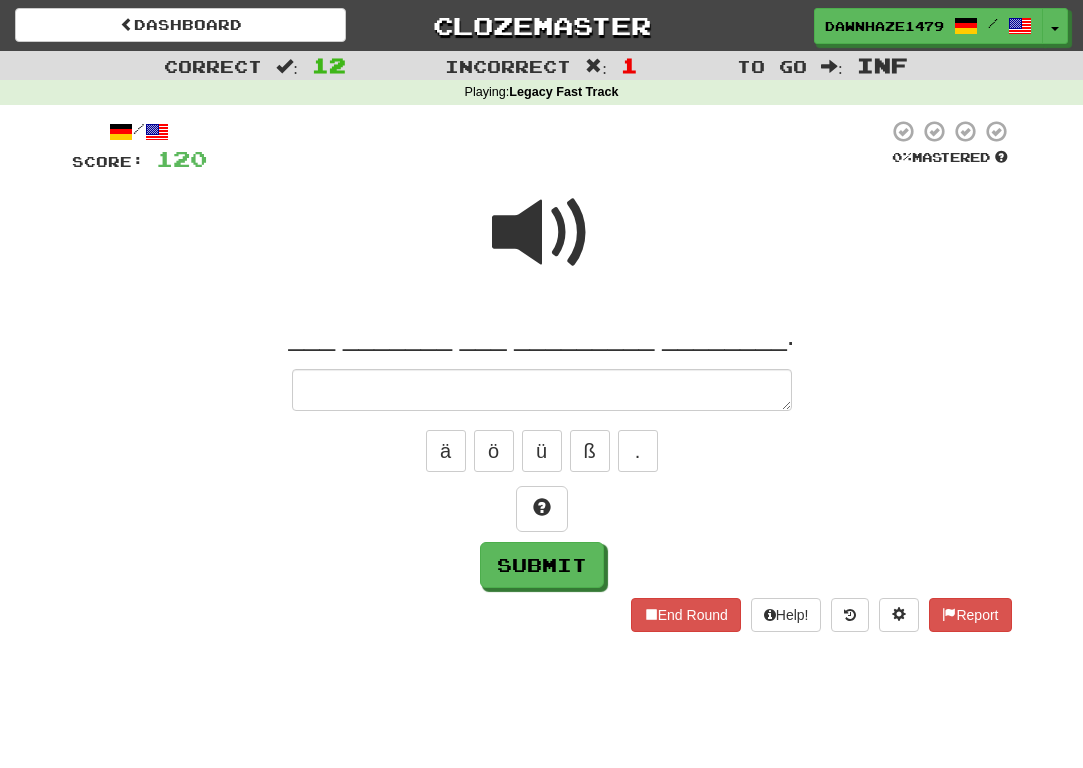click at bounding box center (542, 246) 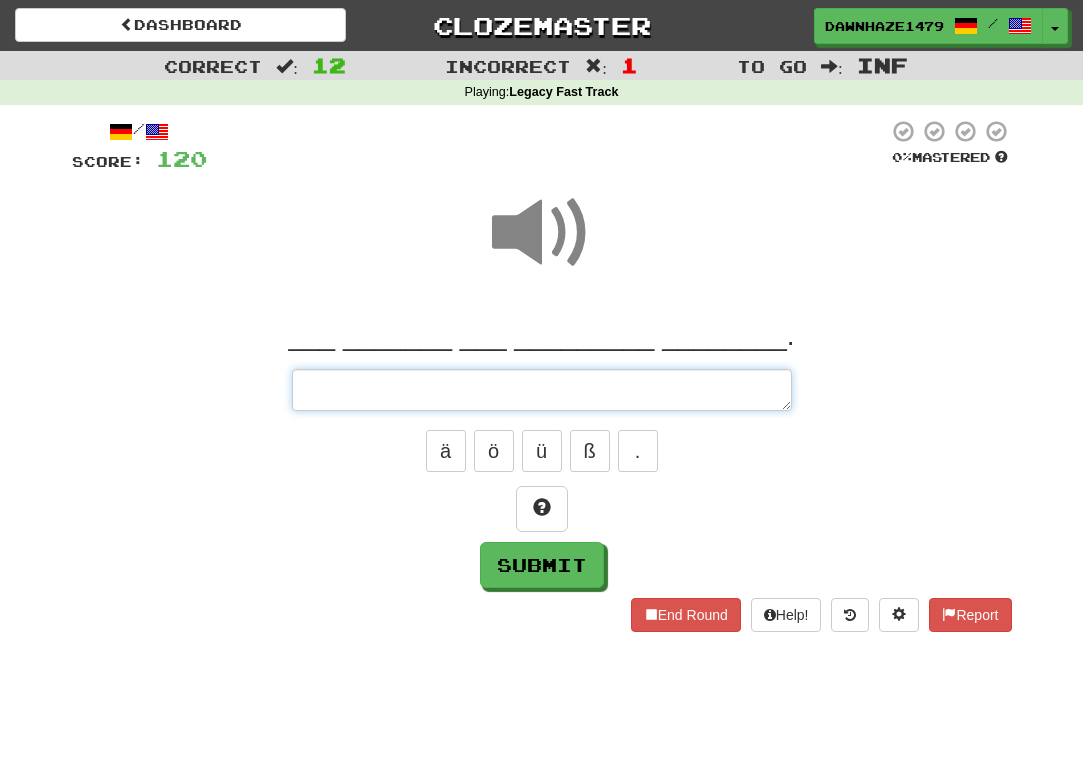 click at bounding box center [542, 390] 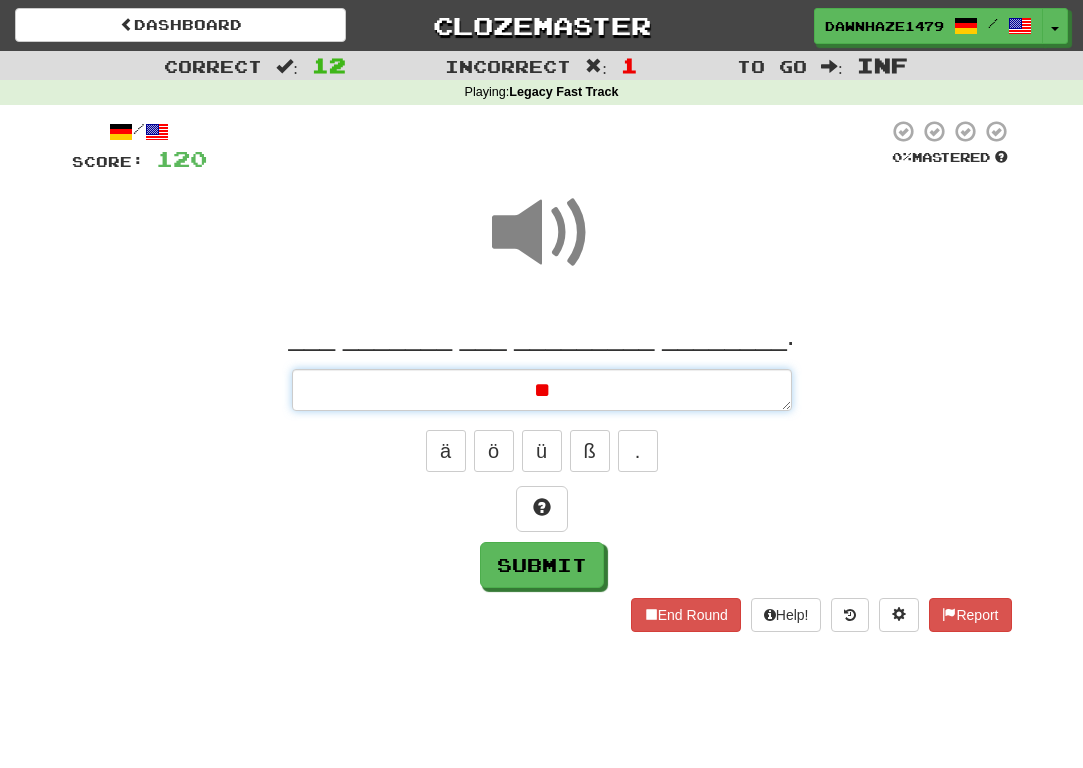 type on "*" 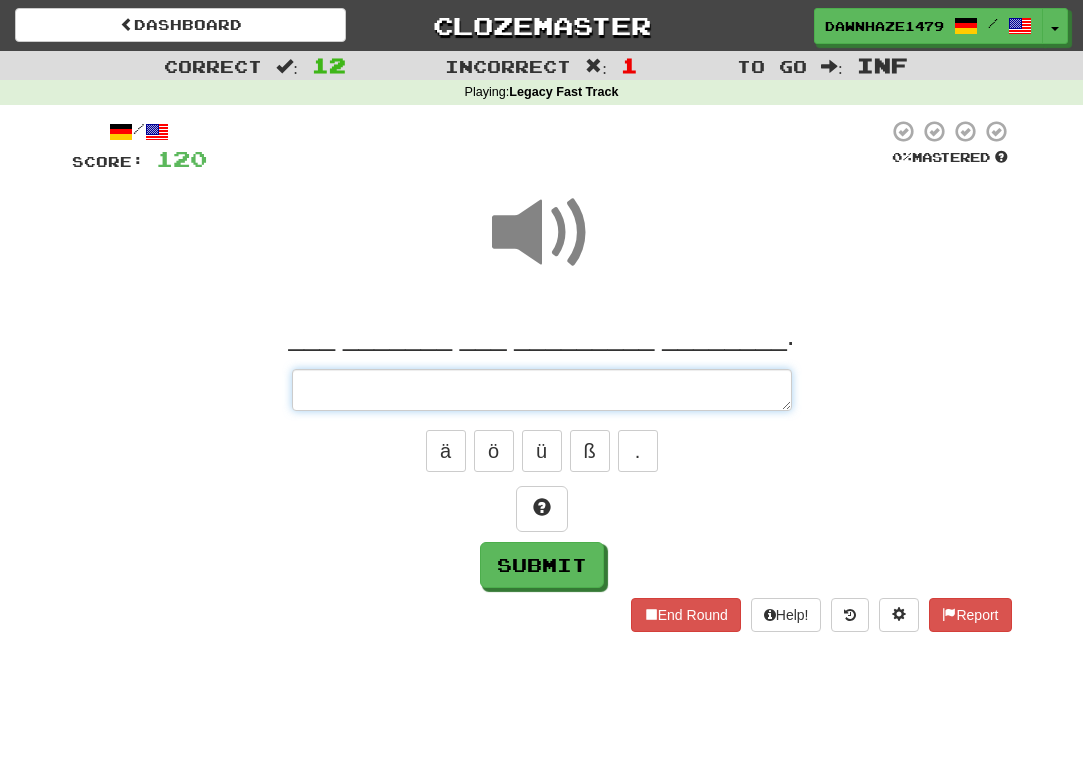 type on "*" 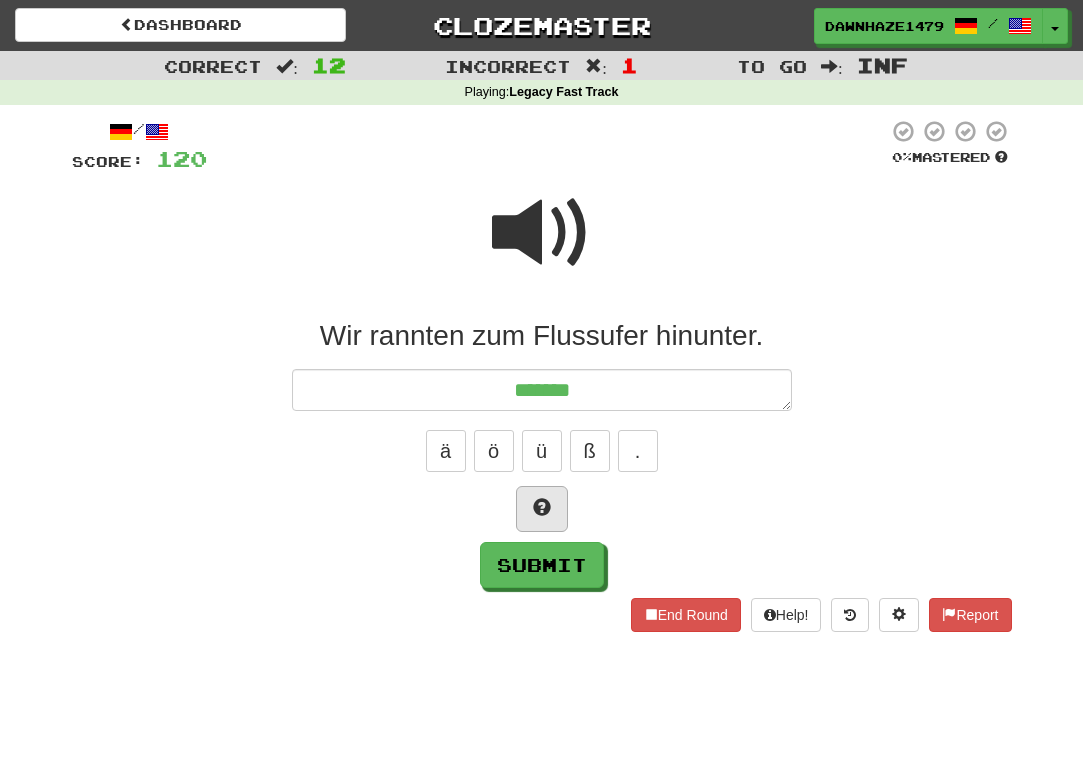 click at bounding box center [542, 509] 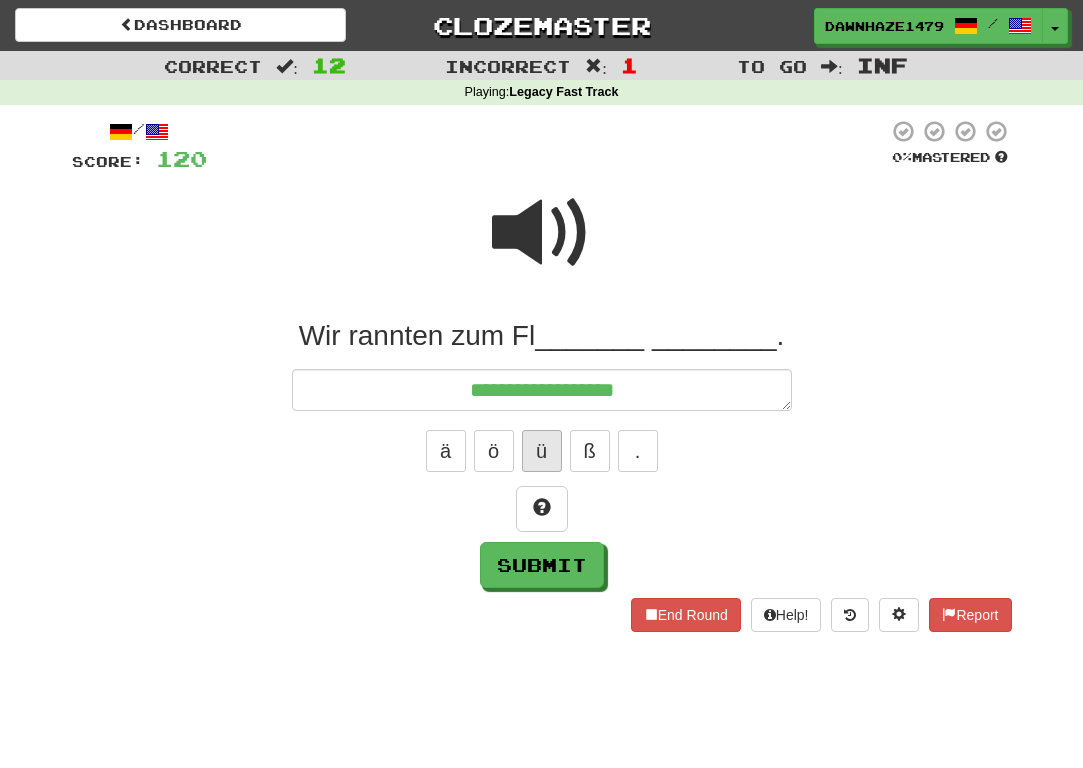 click on "ü" at bounding box center (542, 451) 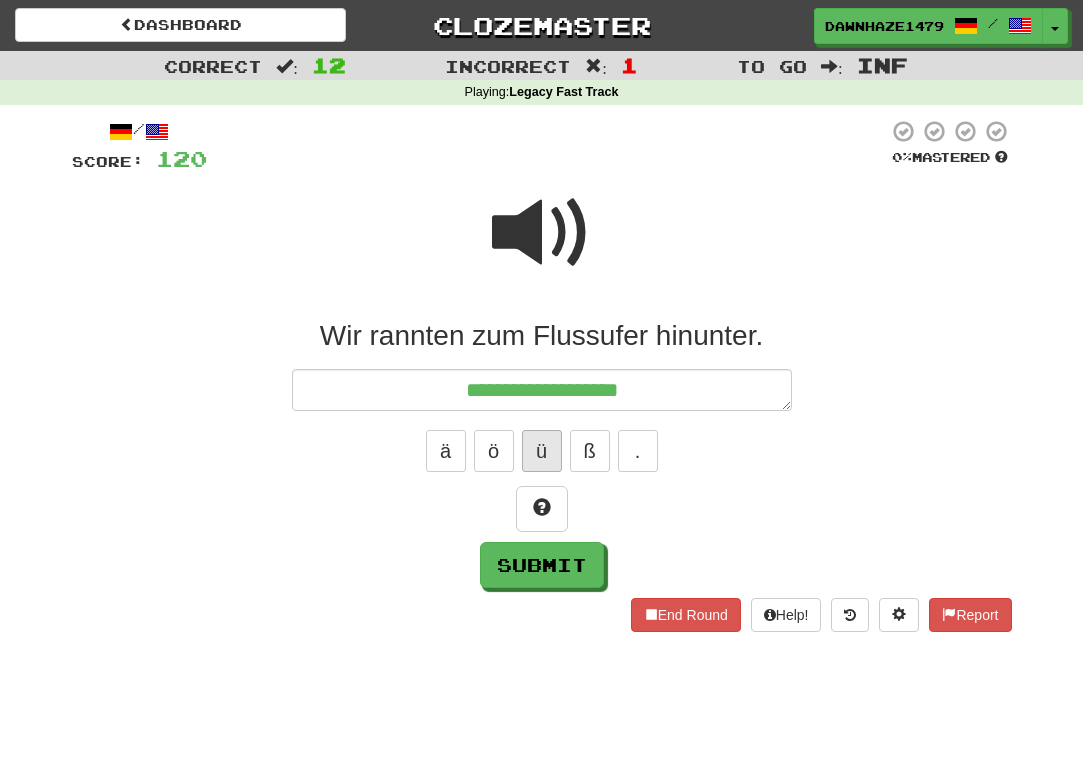 click on "ü" at bounding box center (542, 451) 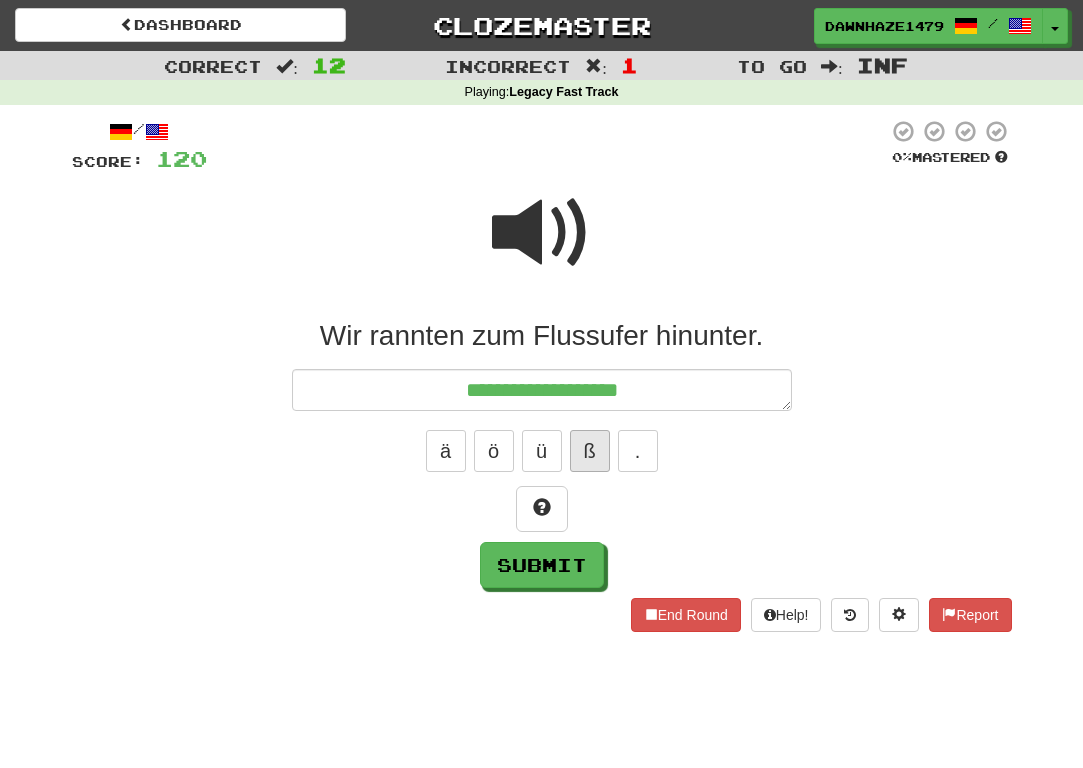 click on "ß" at bounding box center [590, 451] 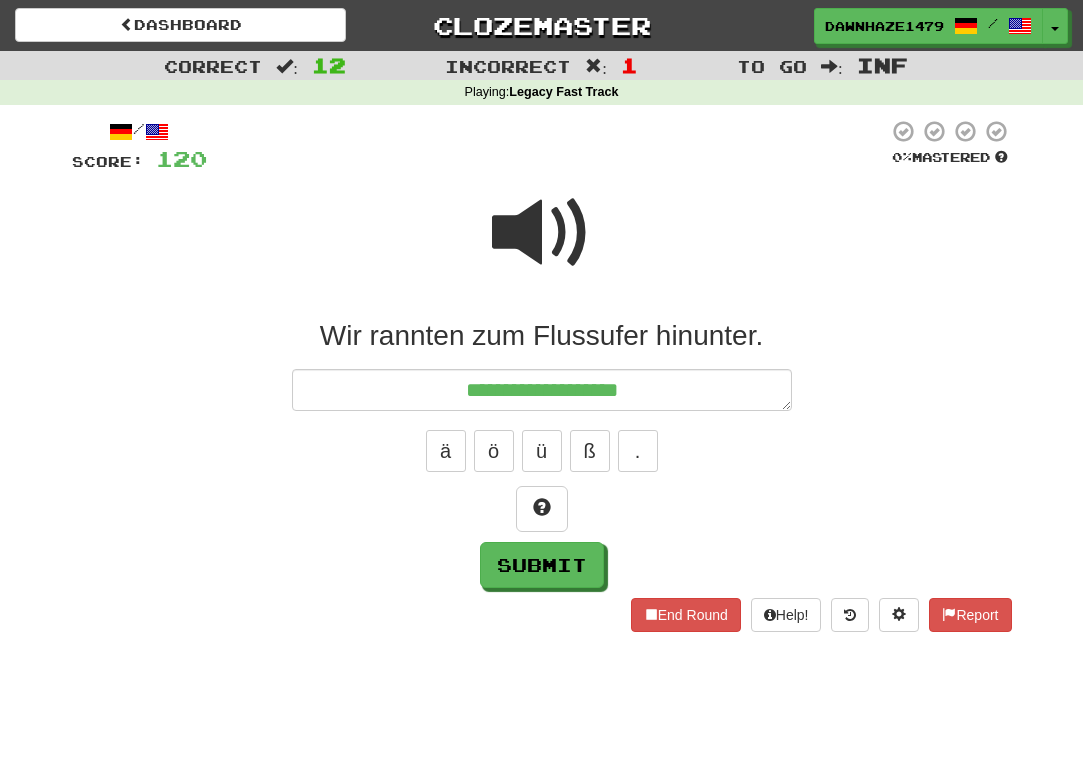 click at bounding box center [542, 233] 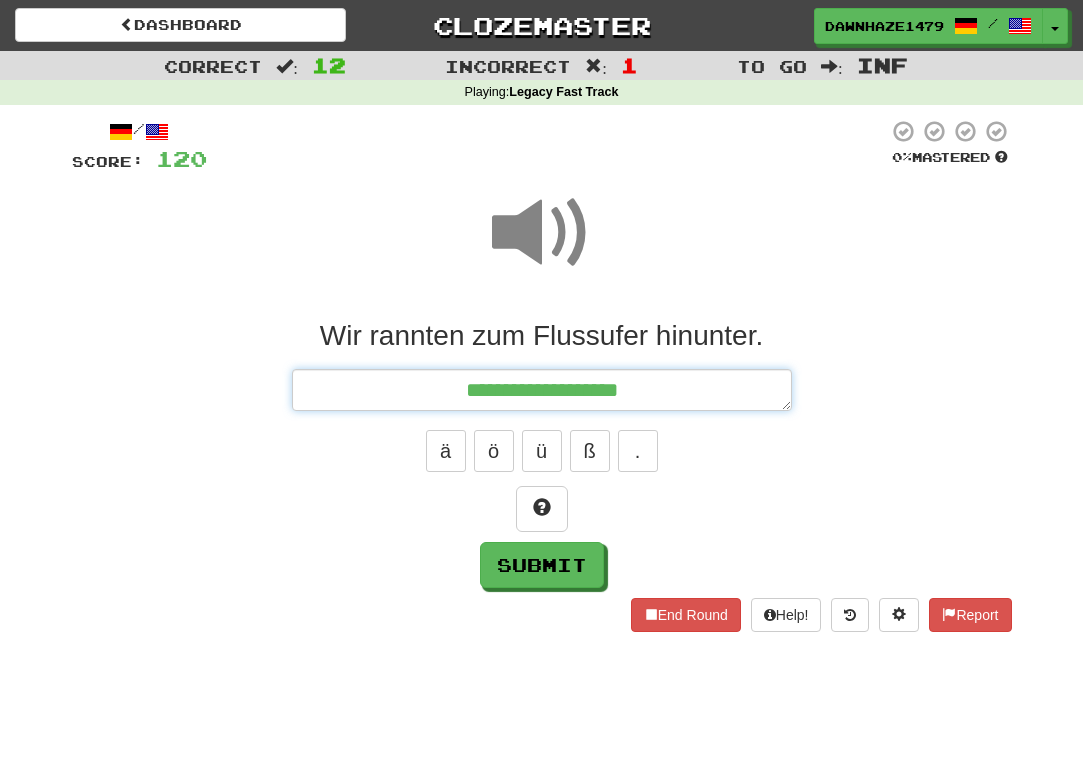 click on "**********" at bounding box center [542, 390] 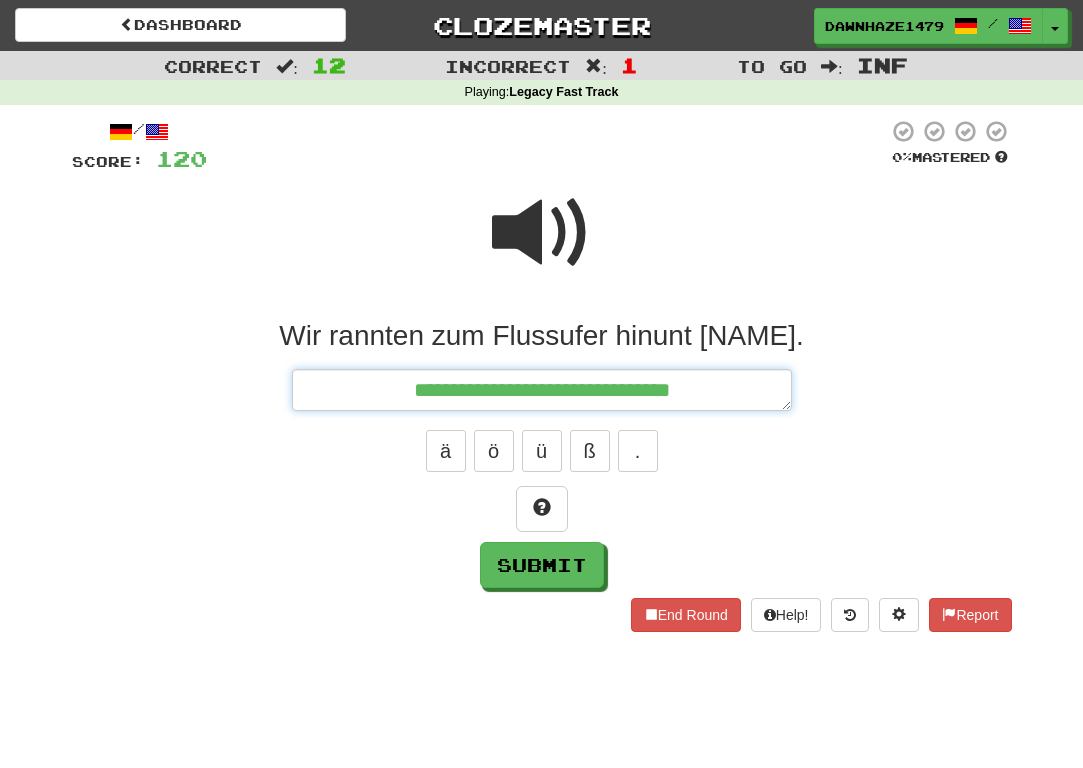 type on "**********" 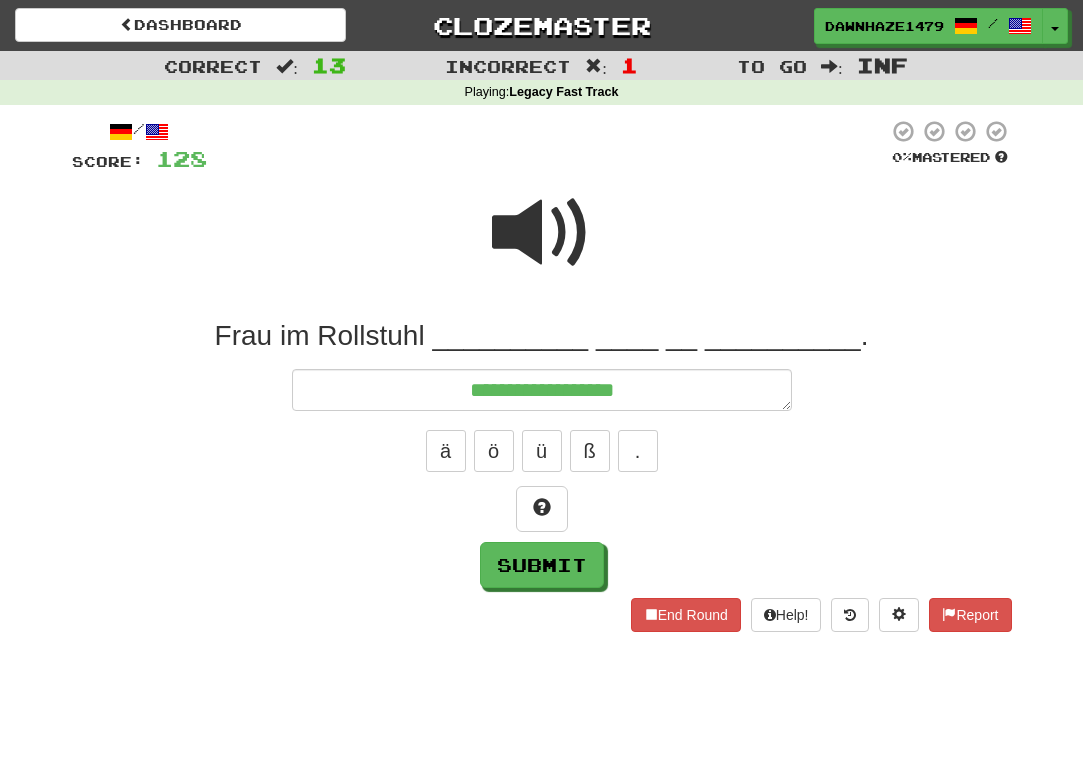 click at bounding box center (542, 246) 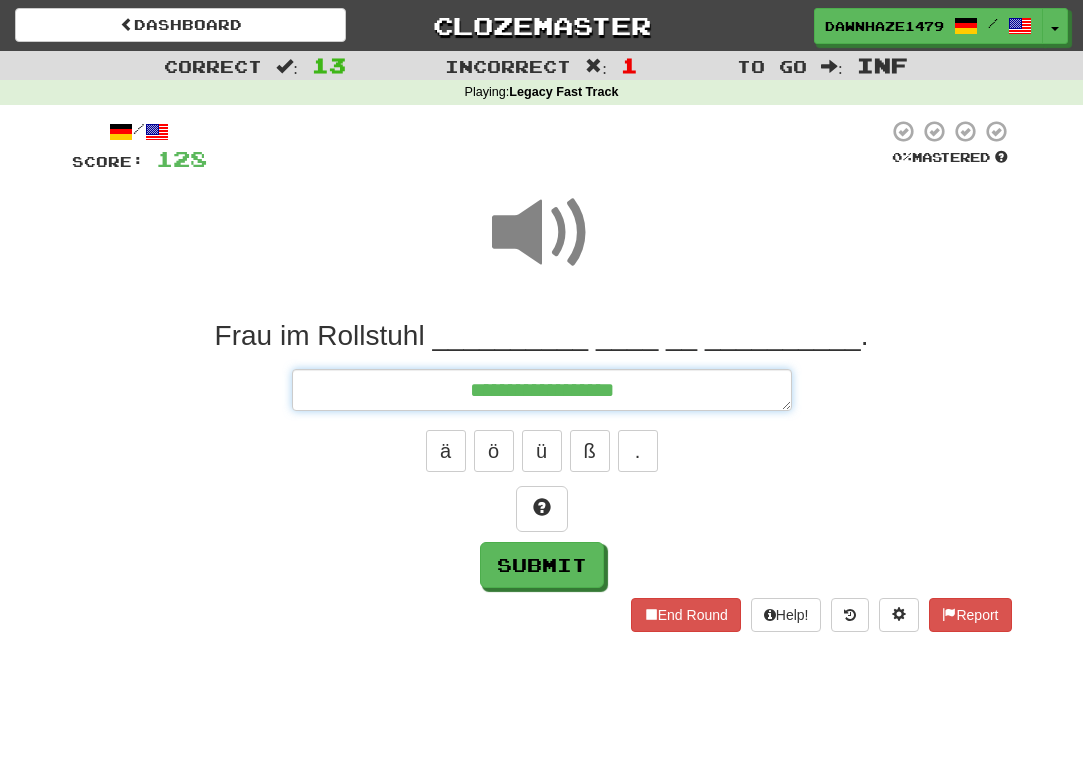 click on "**********" at bounding box center [542, 390] 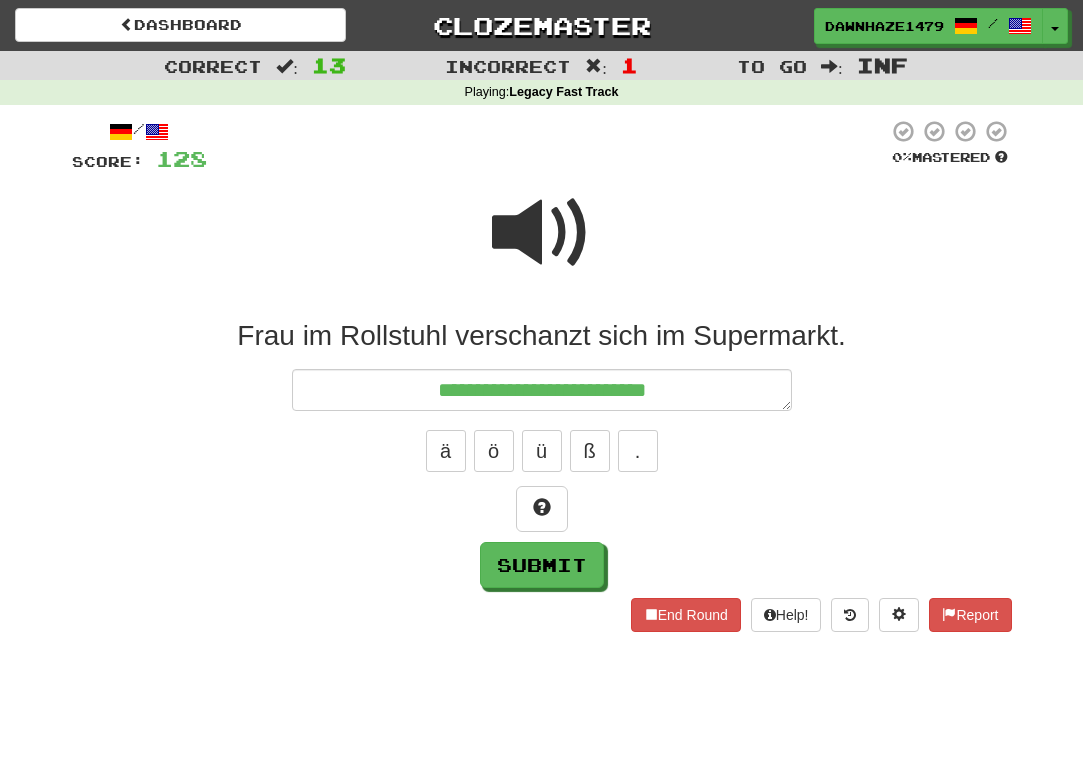 click at bounding box center [542, 233] 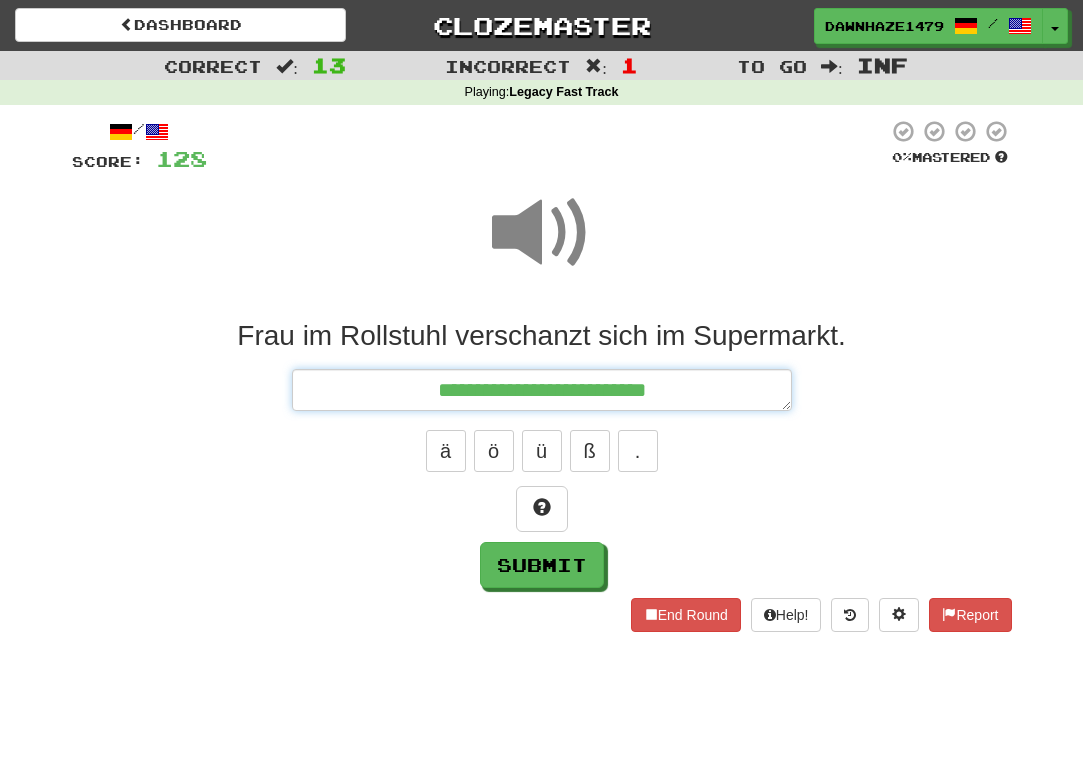 click on "**********" at bounding box center (542, 390) 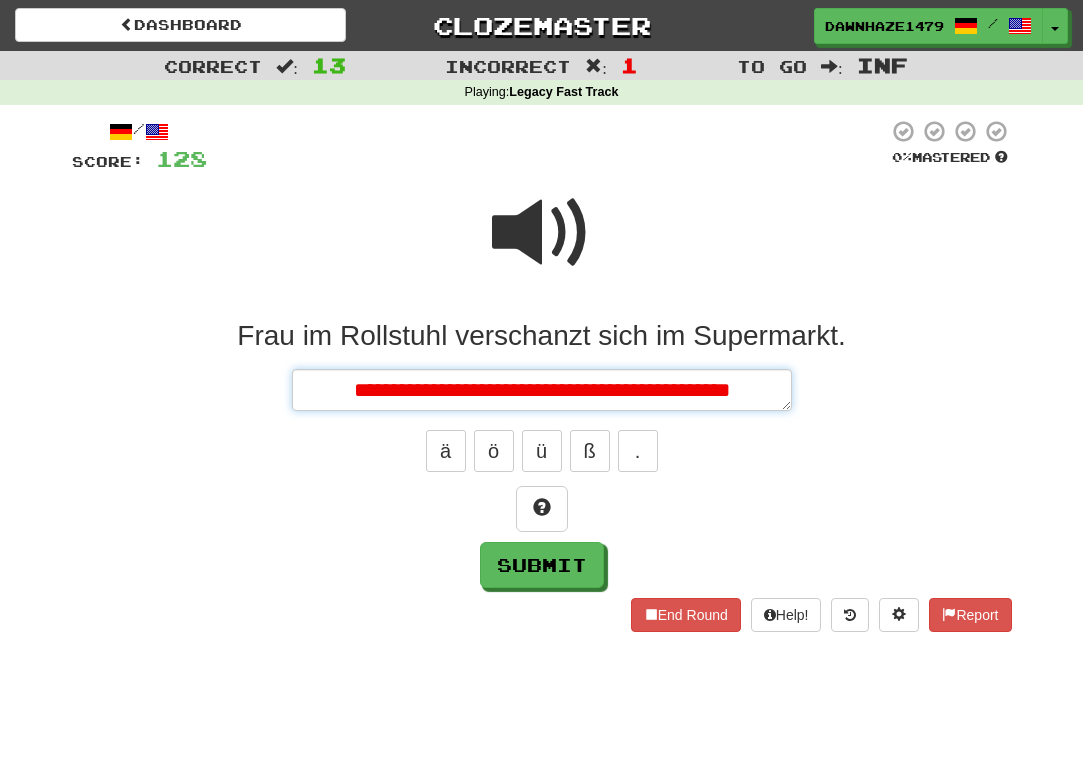 type on "**********" 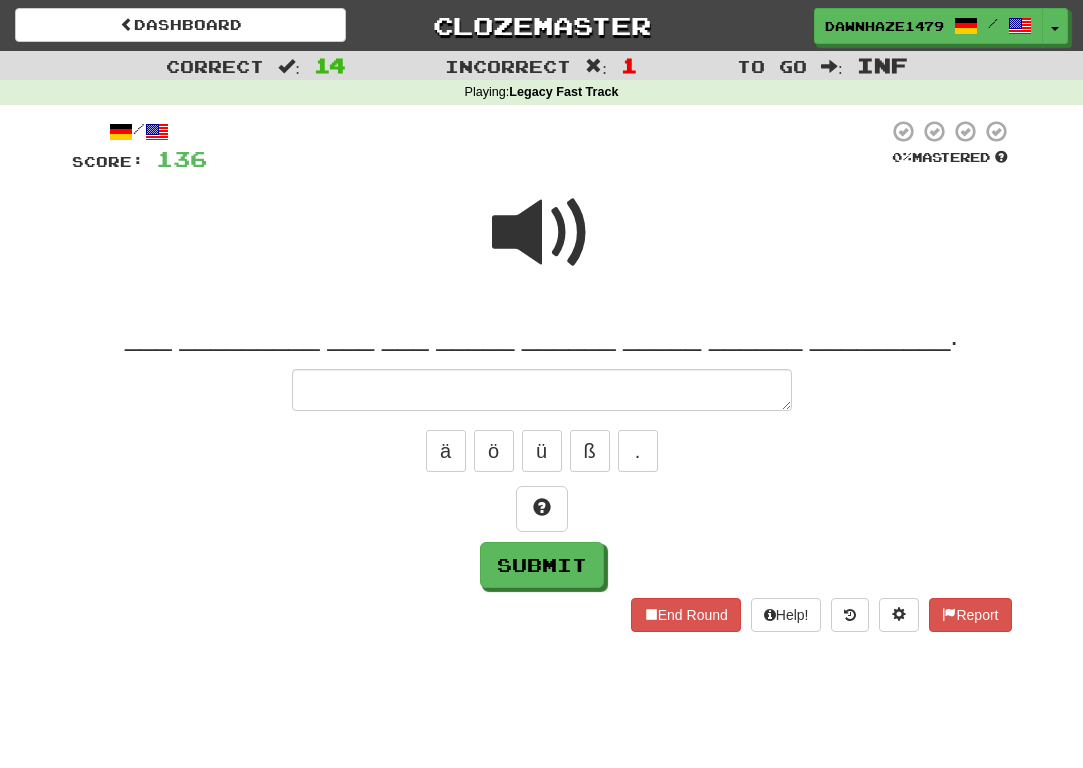 click at bounding box center (542, 233) 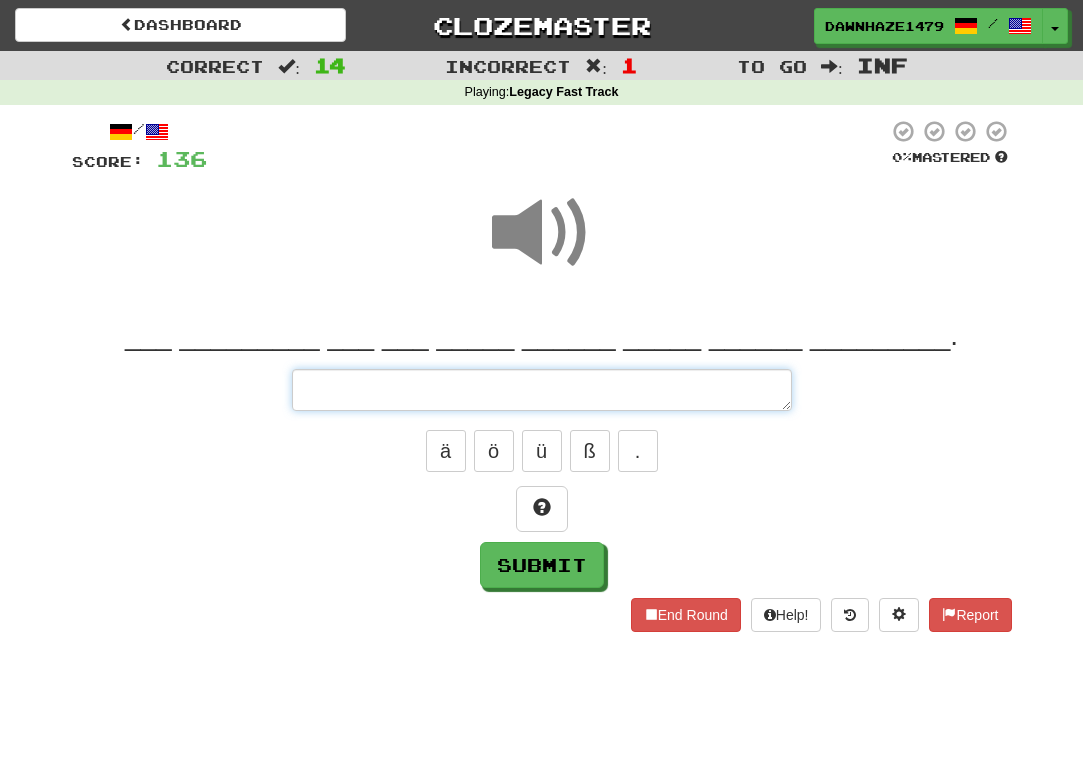 click at bounding box center [542, 390] 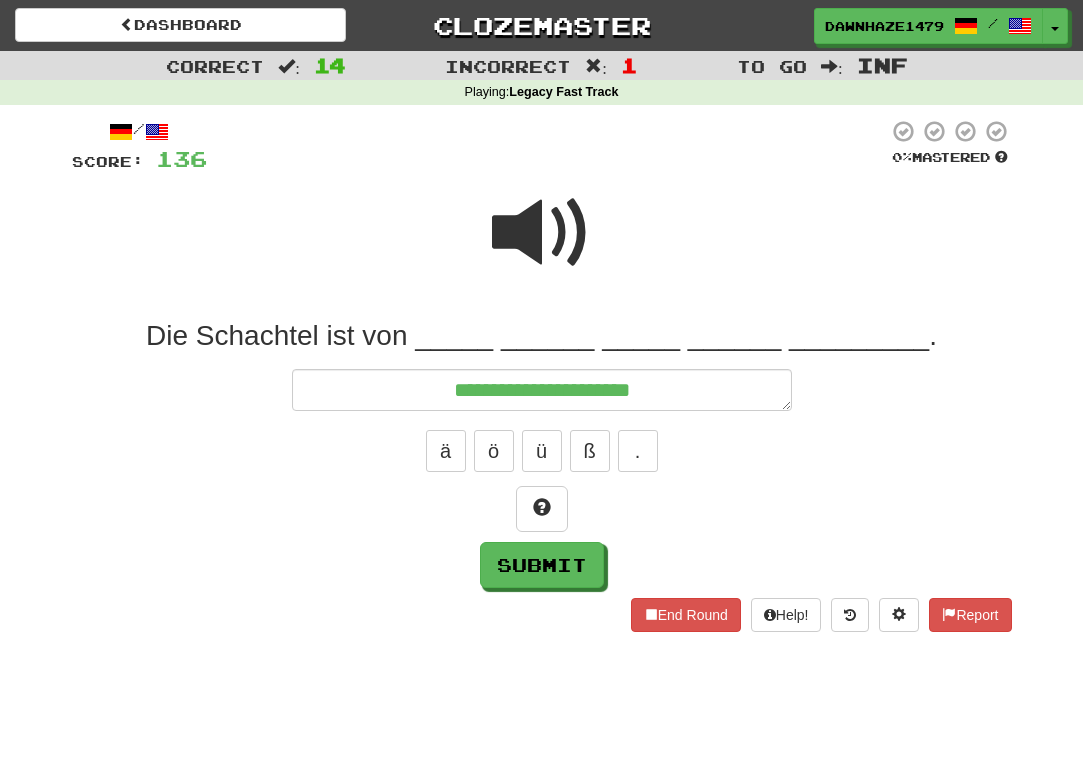 click at bounding box center (542, 233) 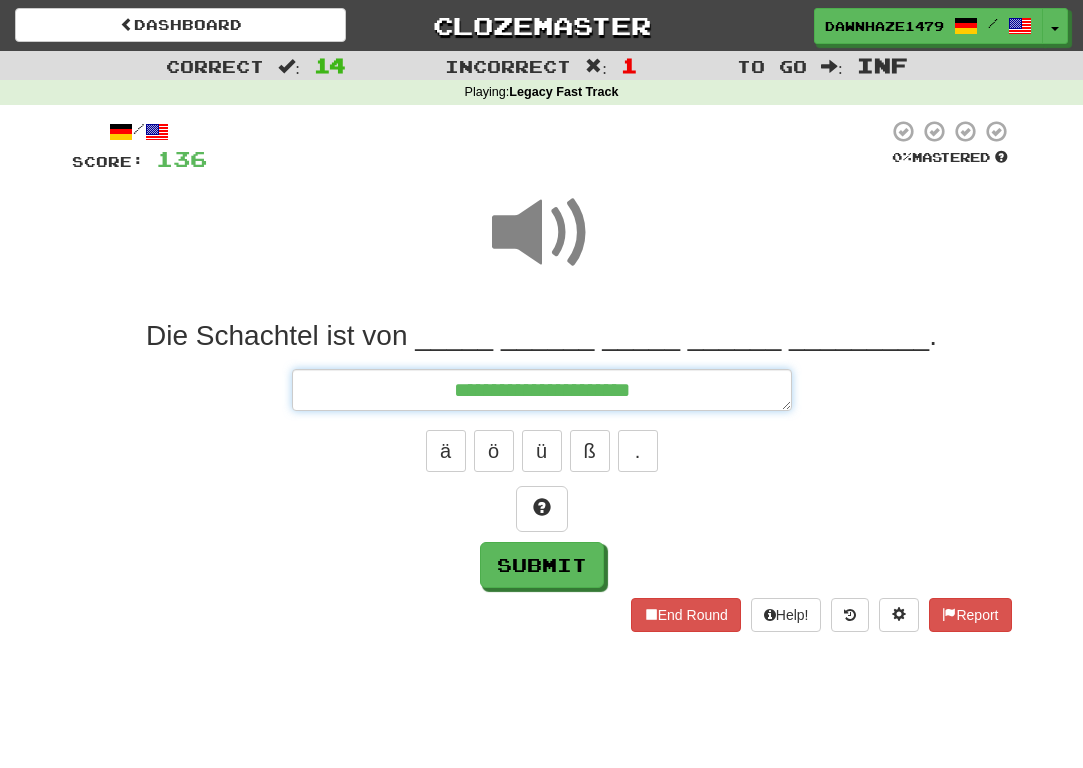 click on "**********" at bounding box center (542, 390) 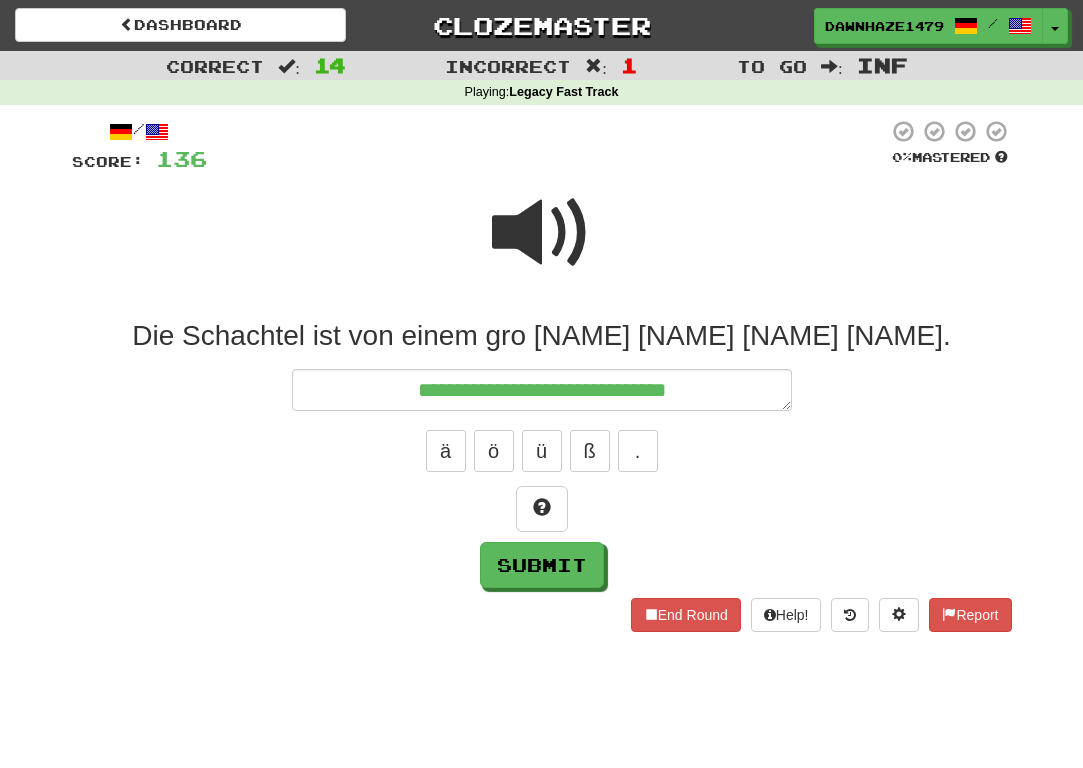click on "ä ö ü ß ." at bounding box center [542, 451] 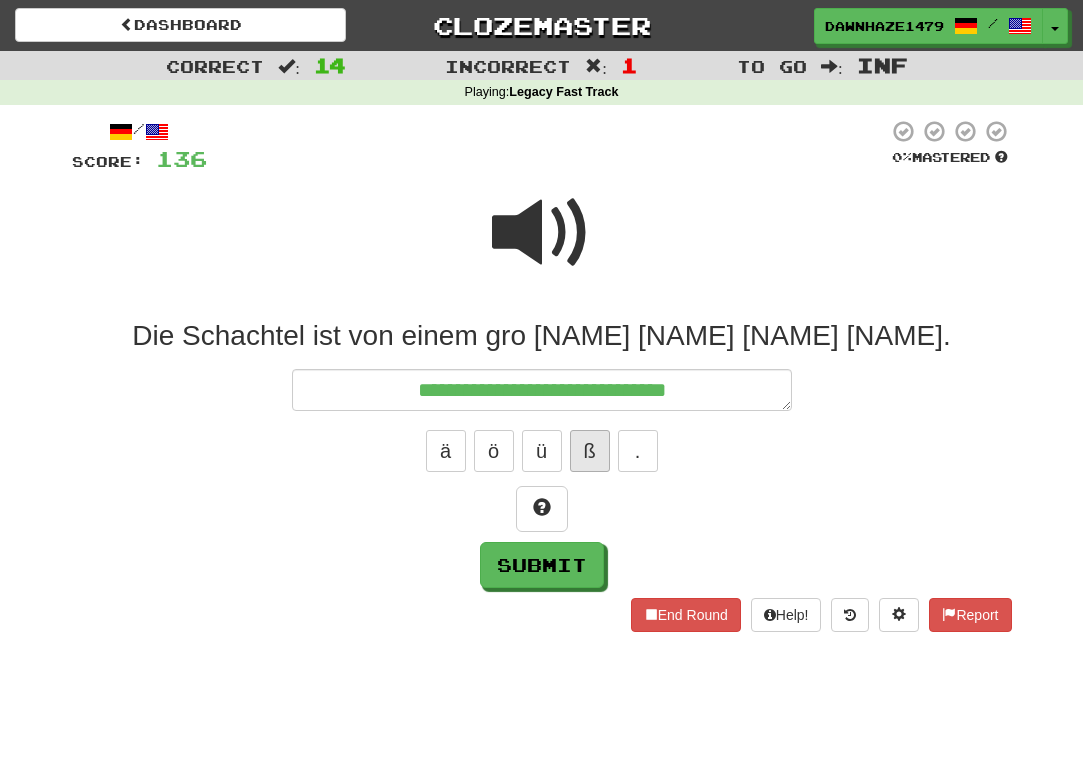 click on "ß" at bounding box center [590, 451] 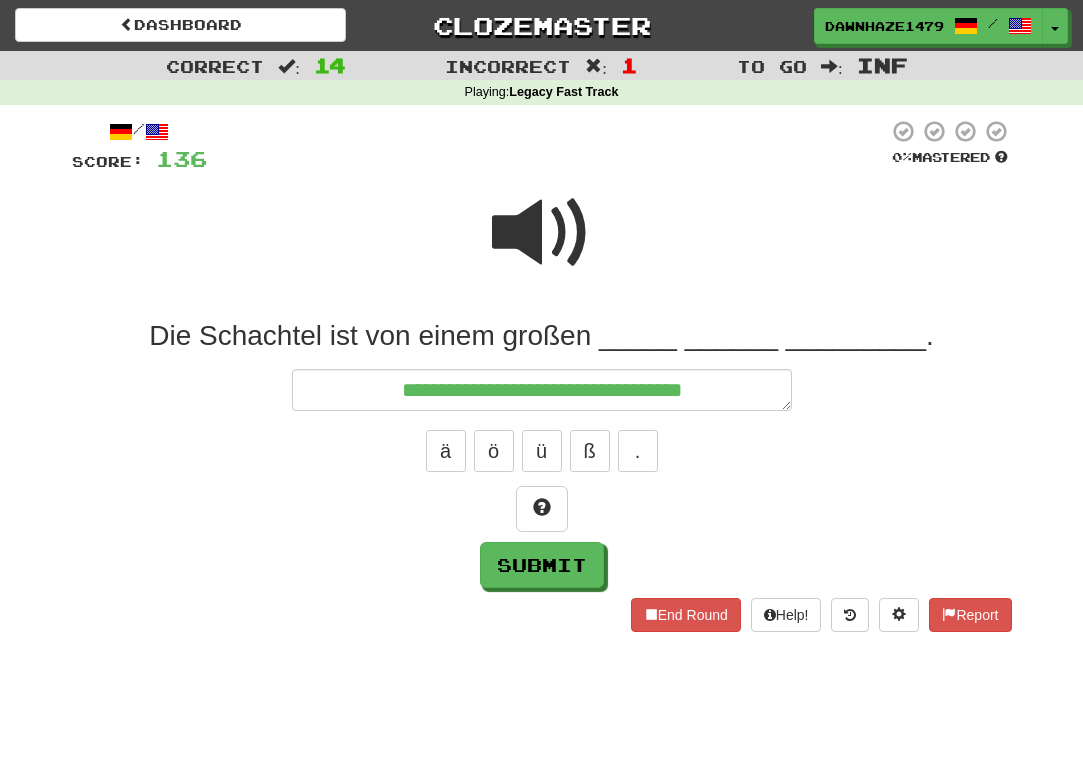 click at bounding box center (542, 233) 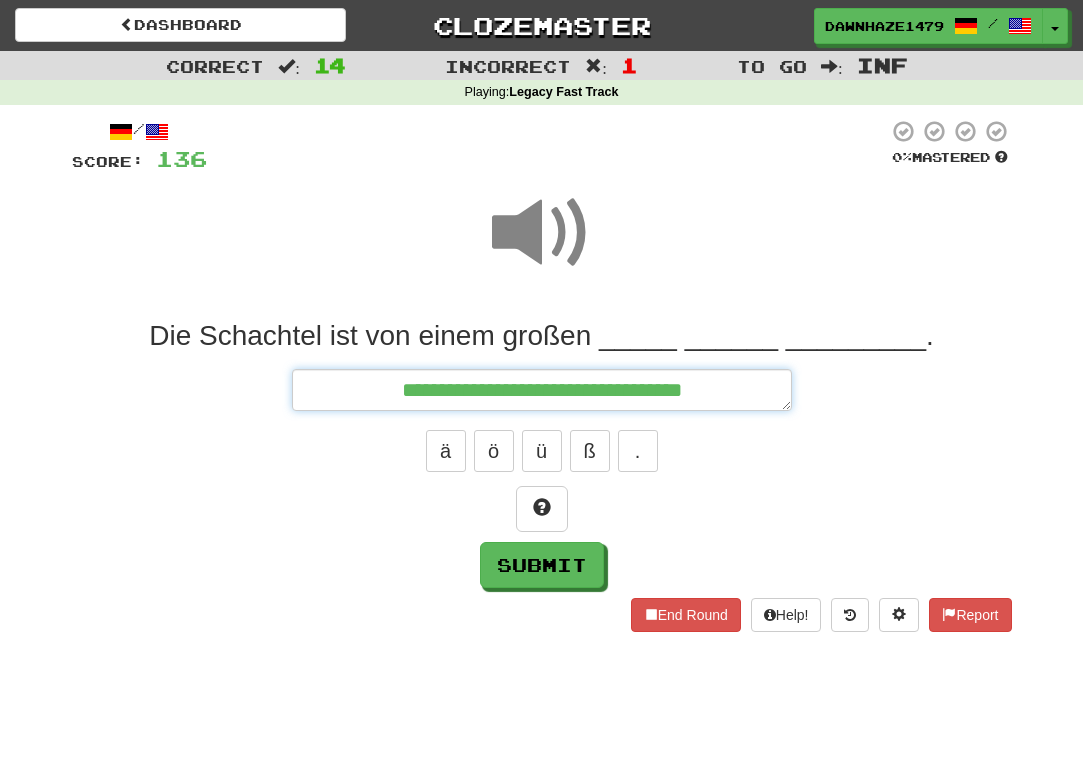 click on "**********" at bounding box center (542, 390) 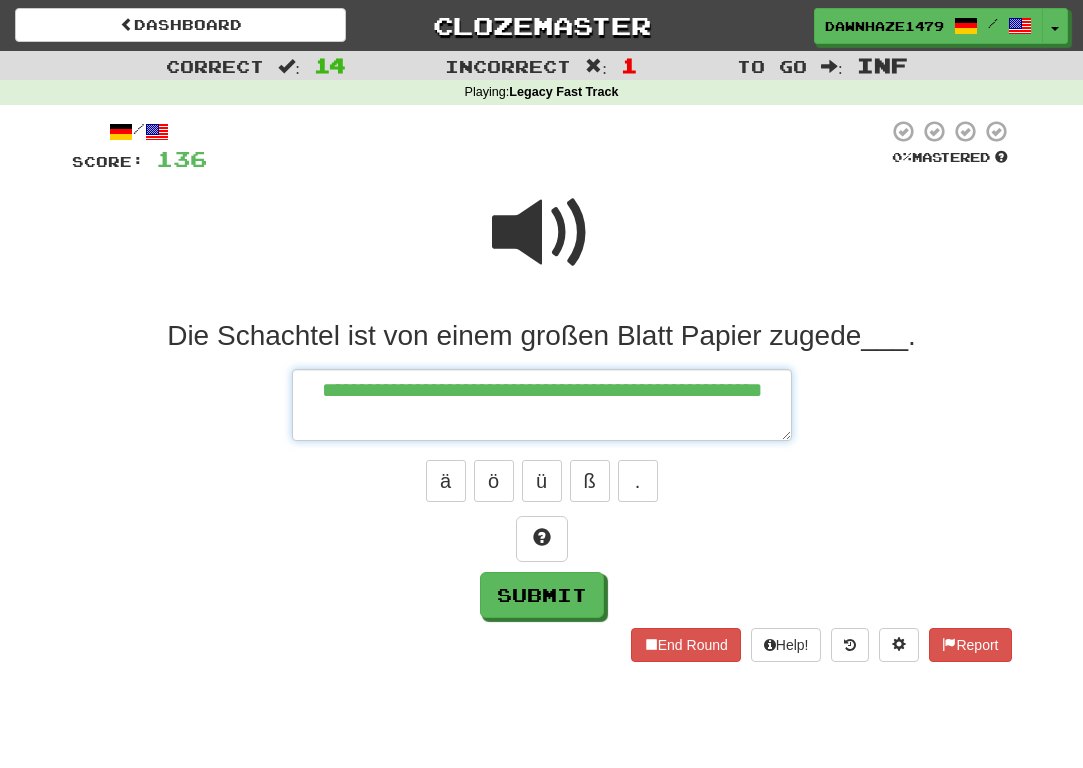 type on "**********" 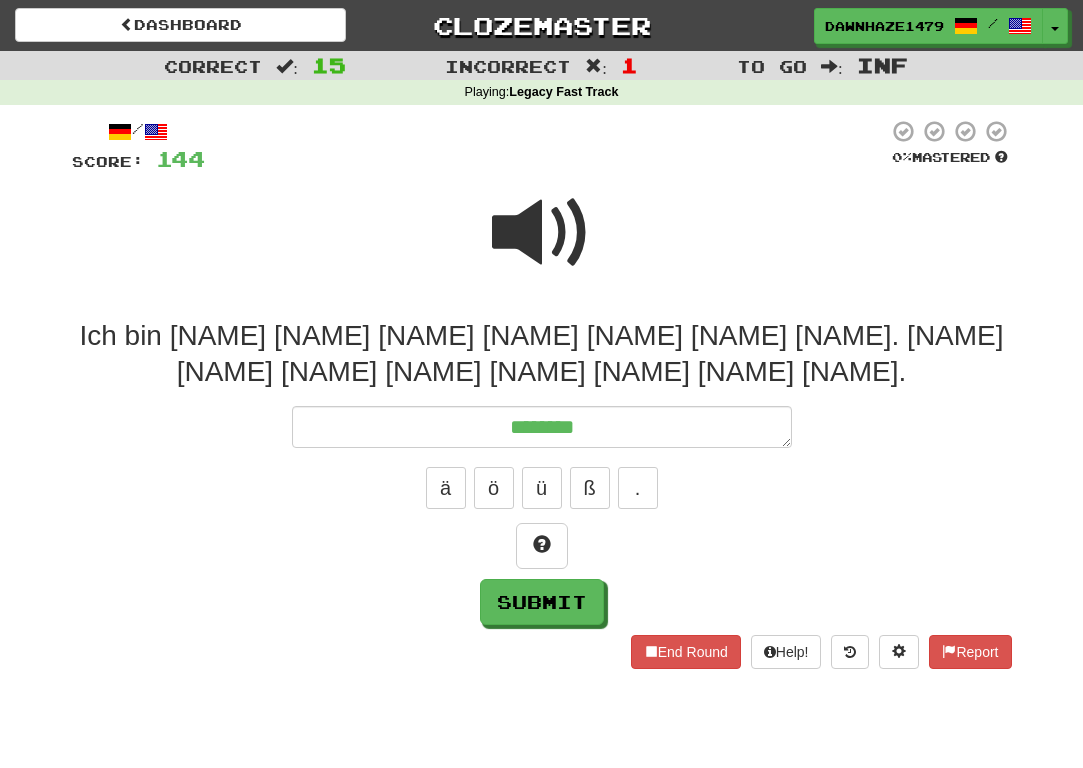click at bounding box center (542, 246) 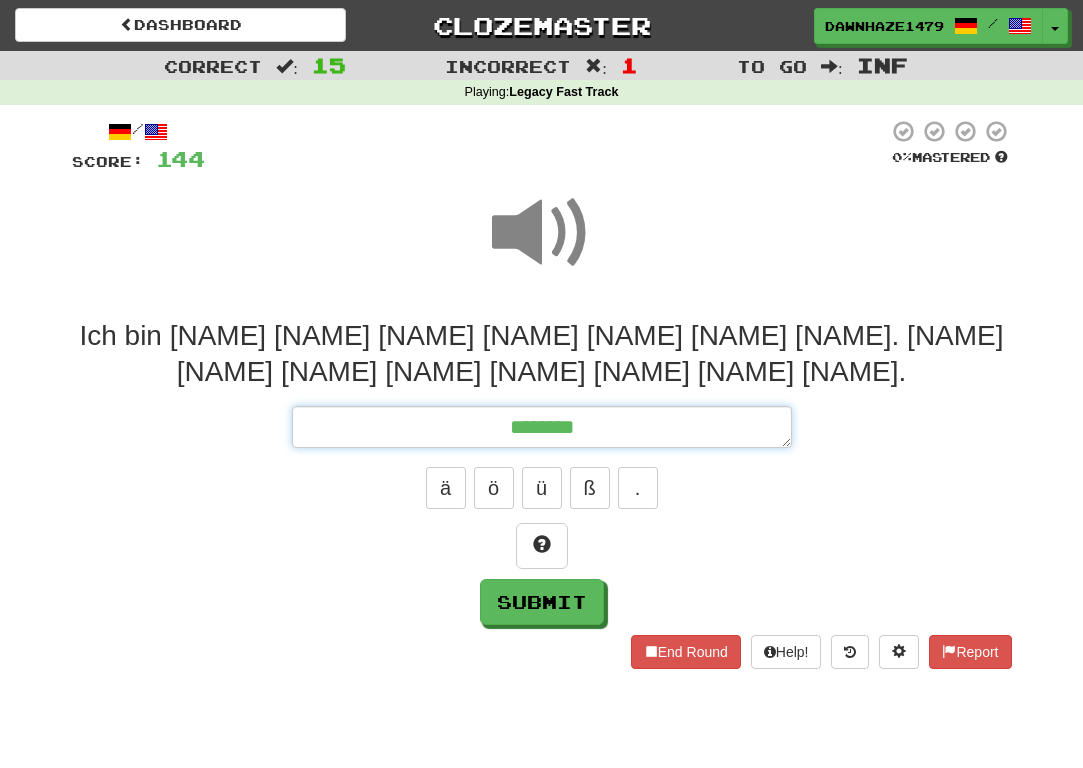 click on "*******" at bounding box center (542, 427) 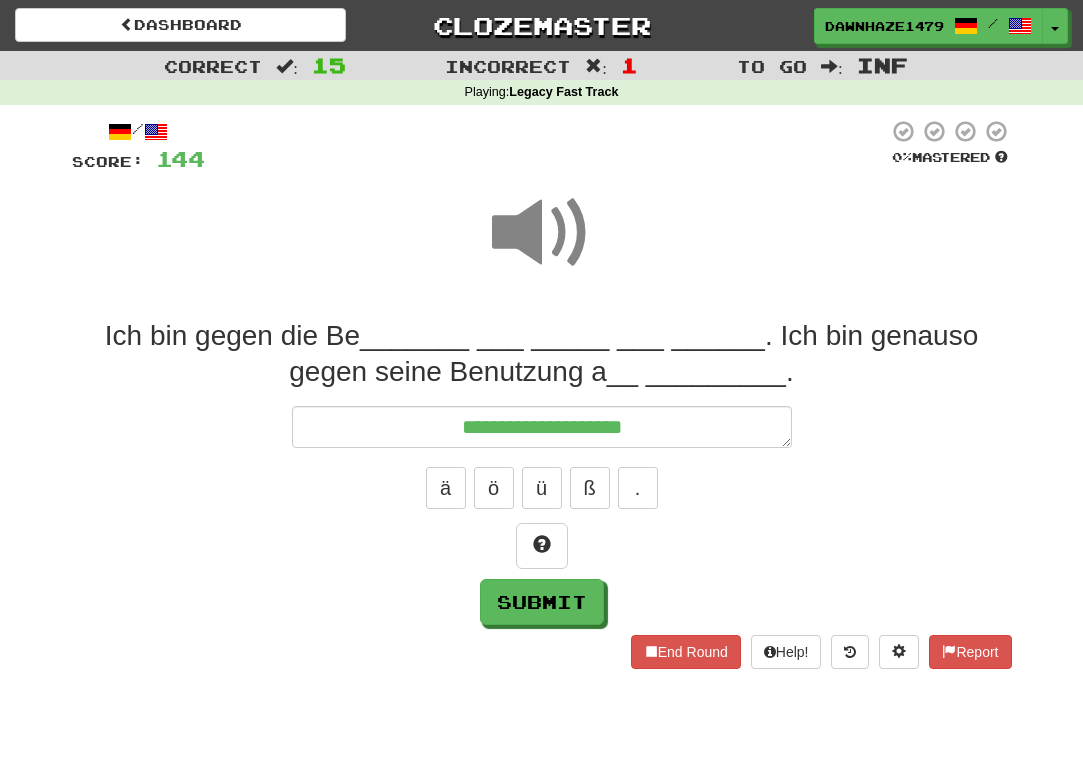 click at bounding box center [542, 246] 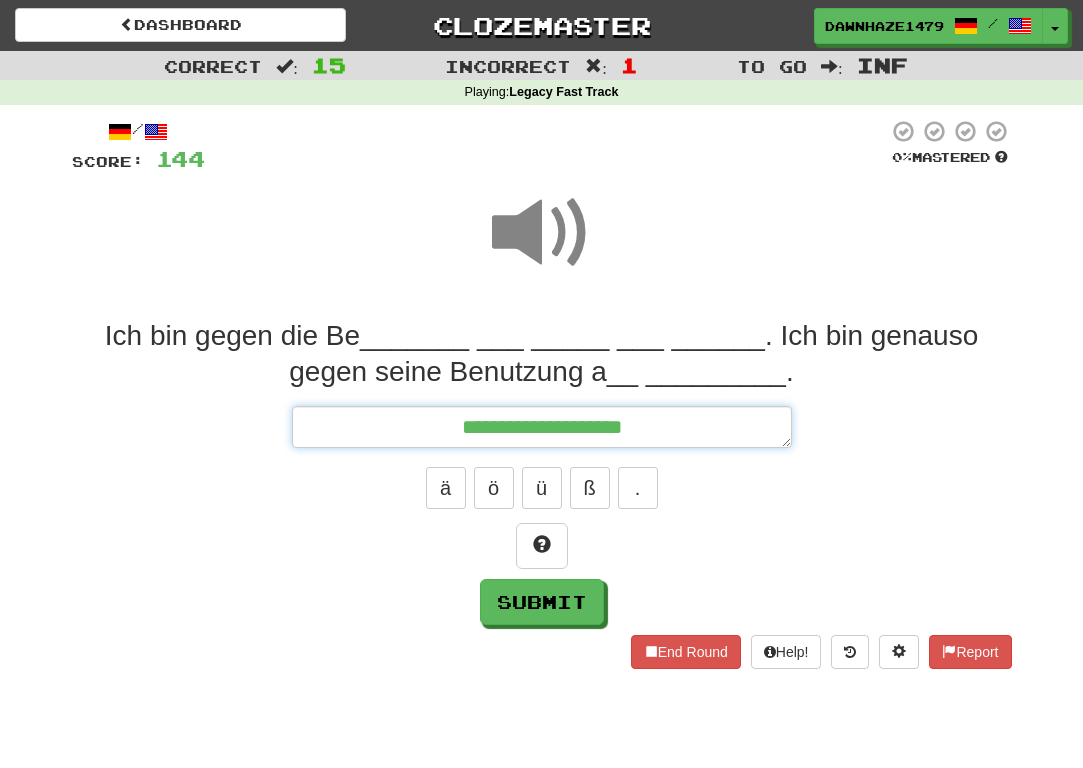 click on "**********" at bounding box center (542, 427) 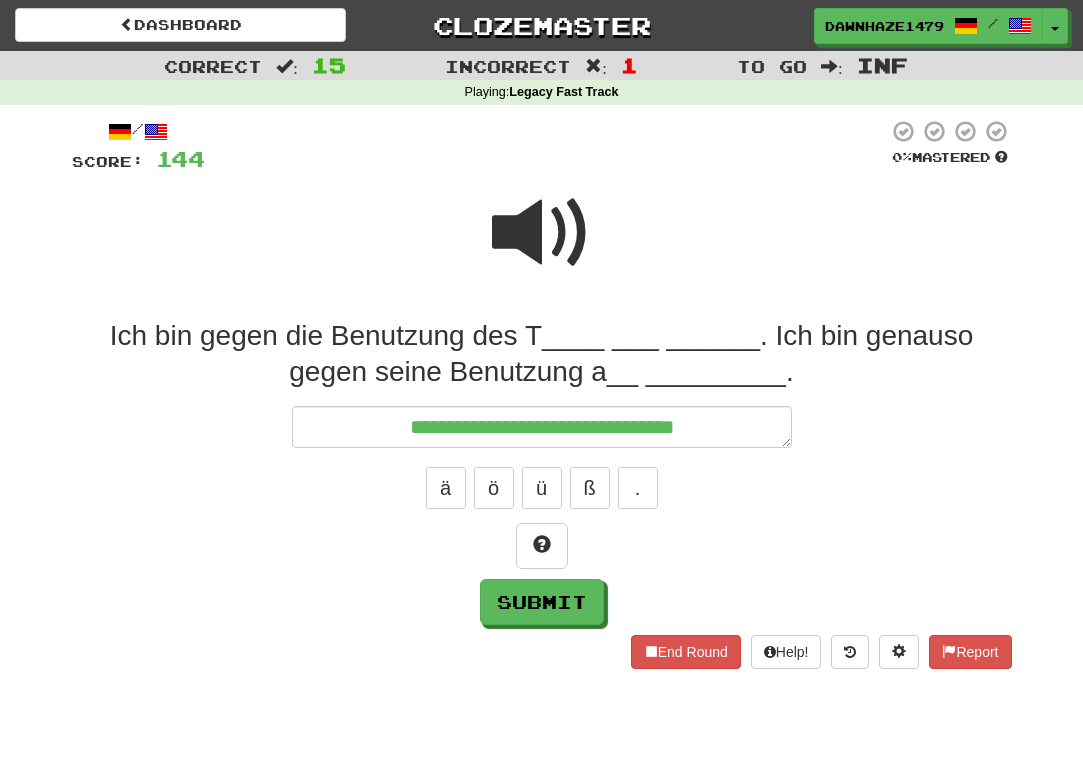 click at bounding box center (542, 246) 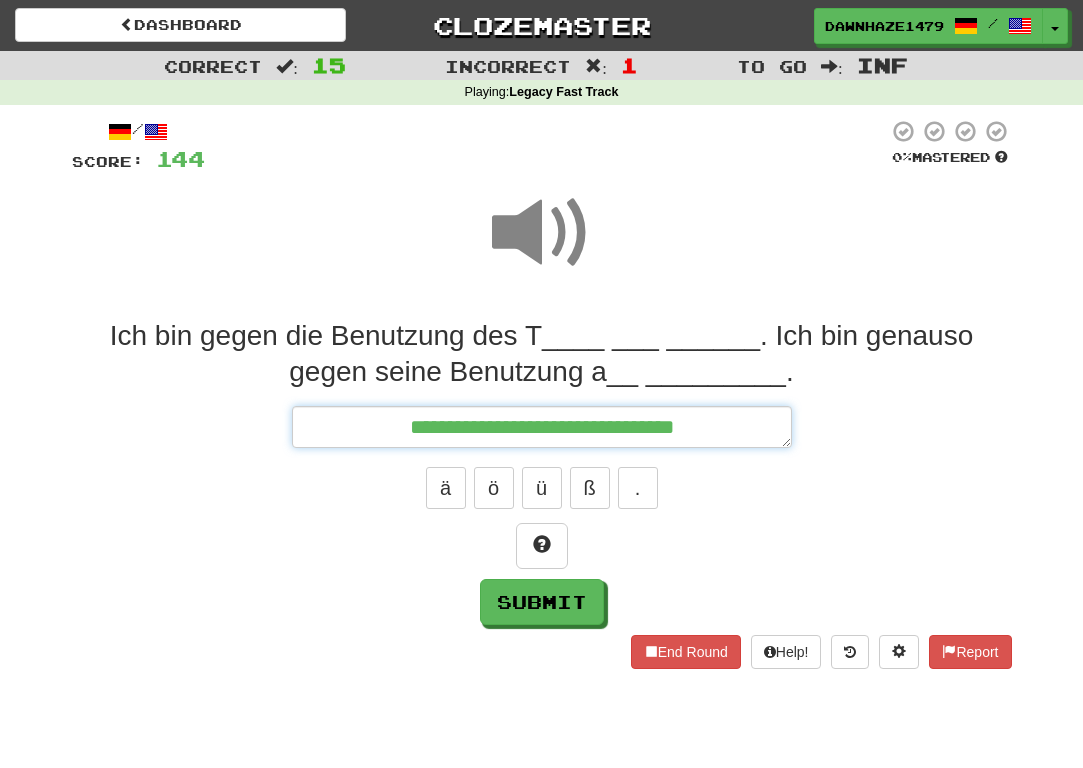click on "**********" at bounding box center (542, 427) 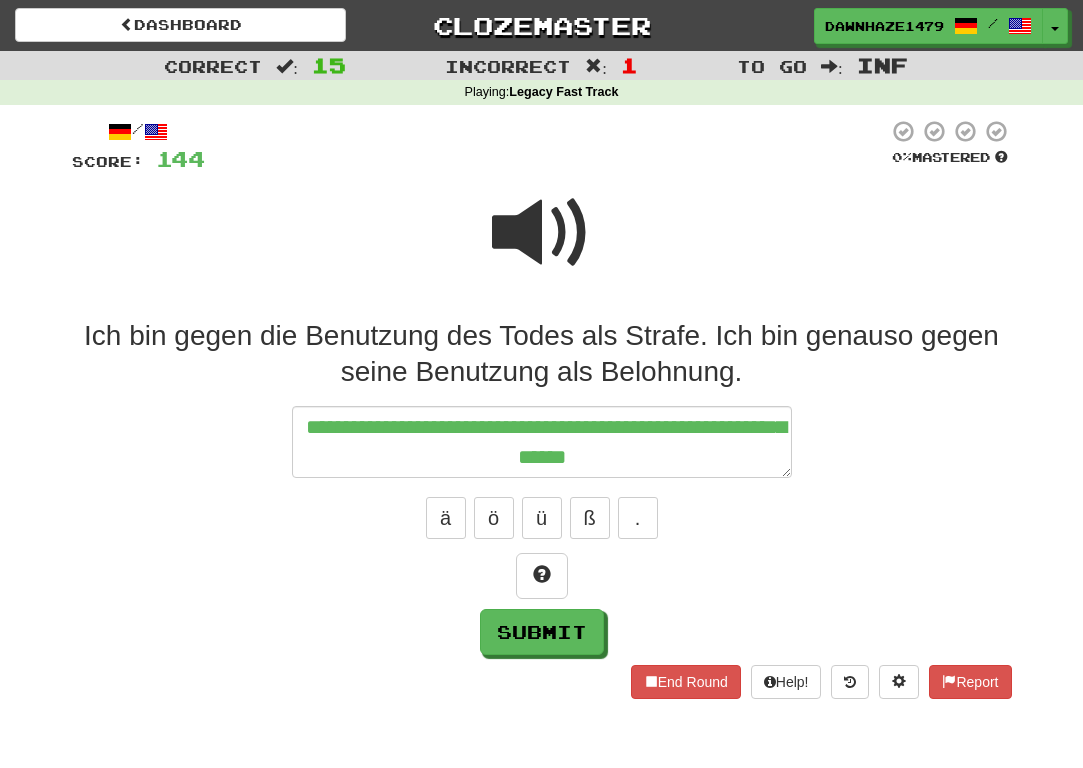 click at bounding box center [546, 146] 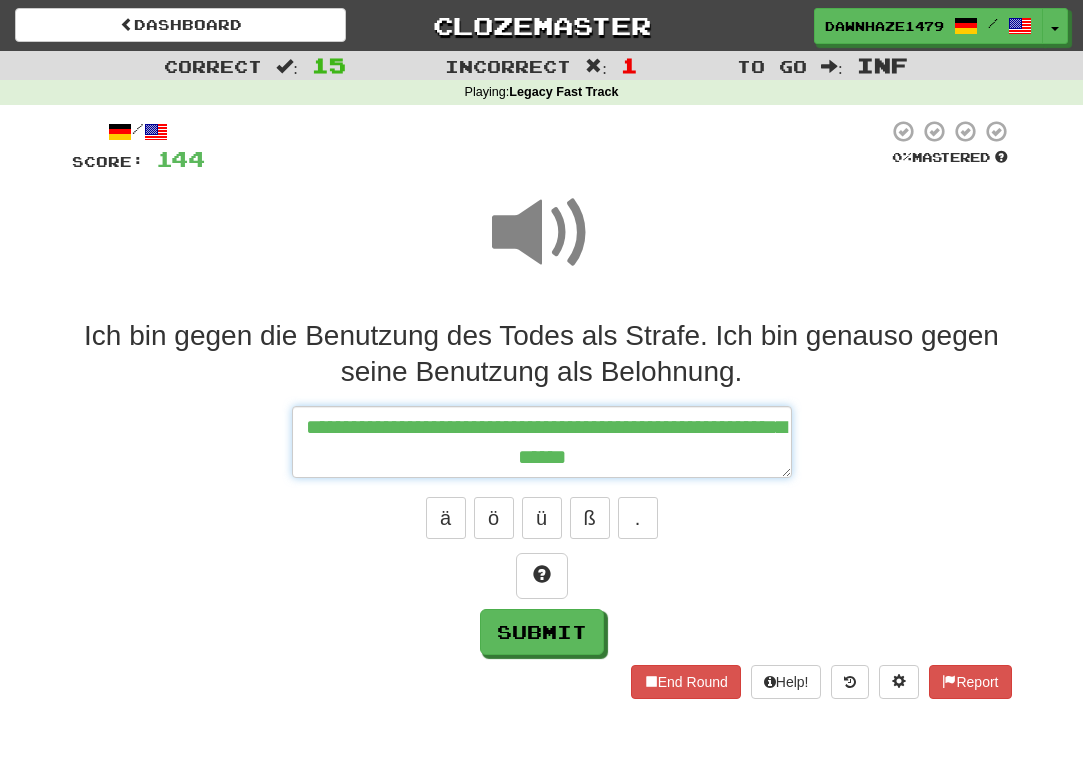 click on "**********" at bounding box center [542, 442] 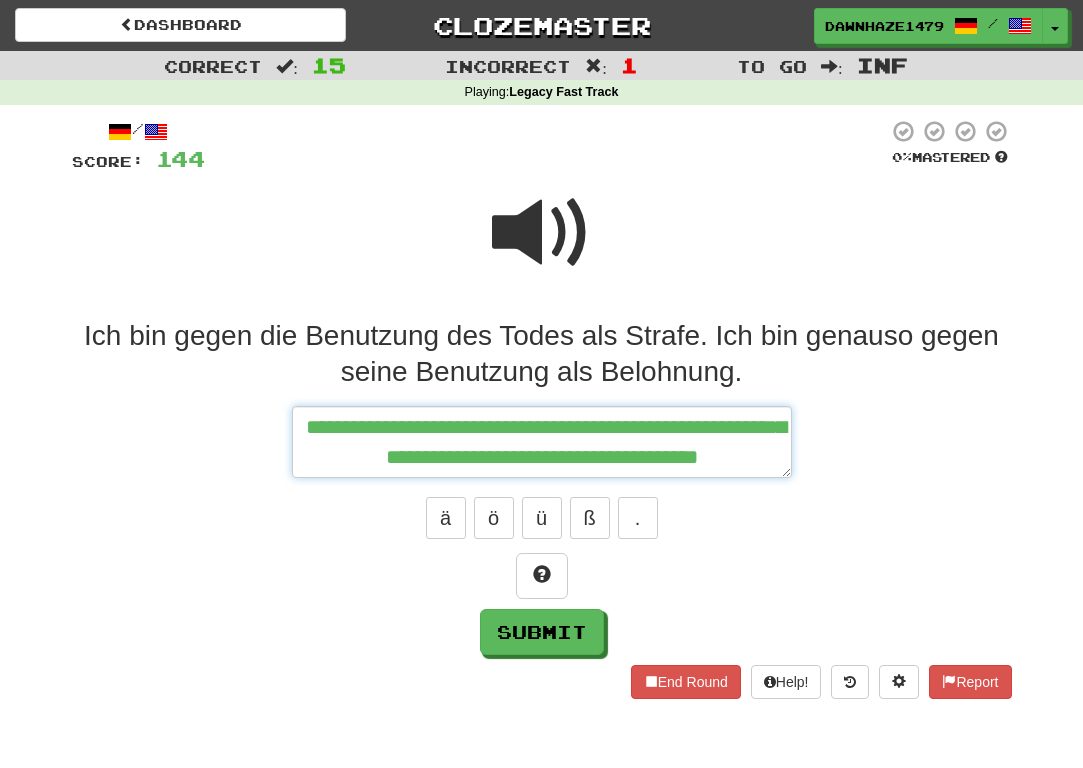 type on "**********" 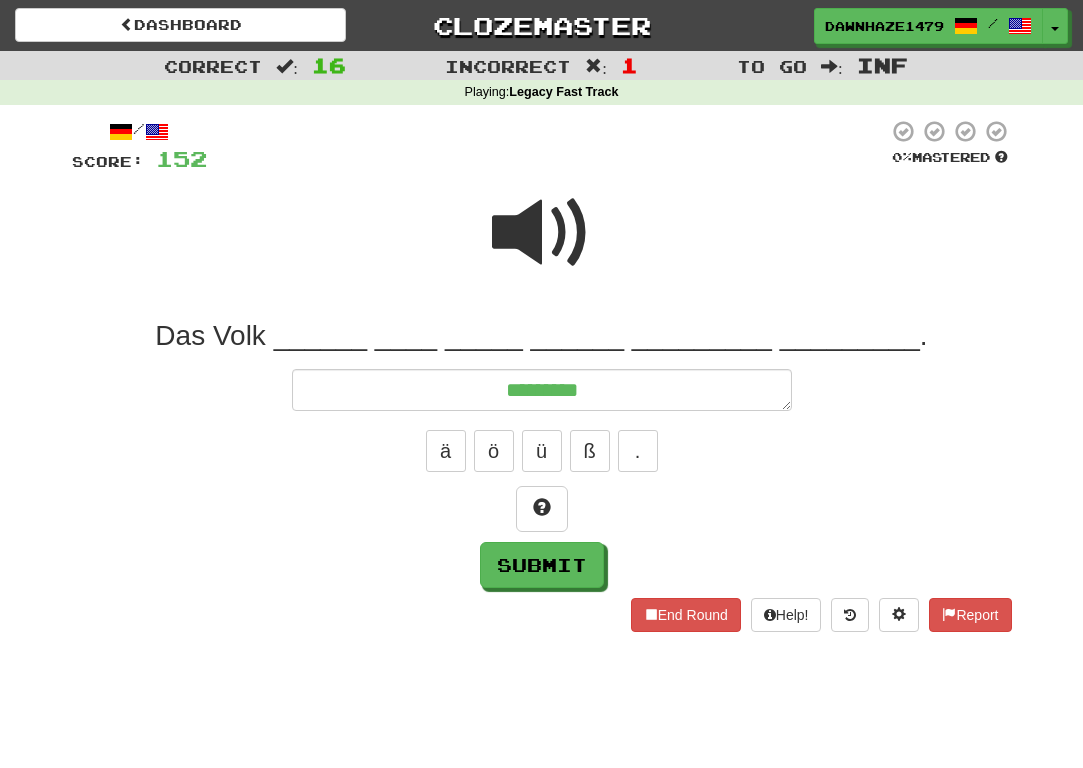 click on "Das Volk ______ ____ _____ ______ _________ _________." at bounding box center (542, 336) 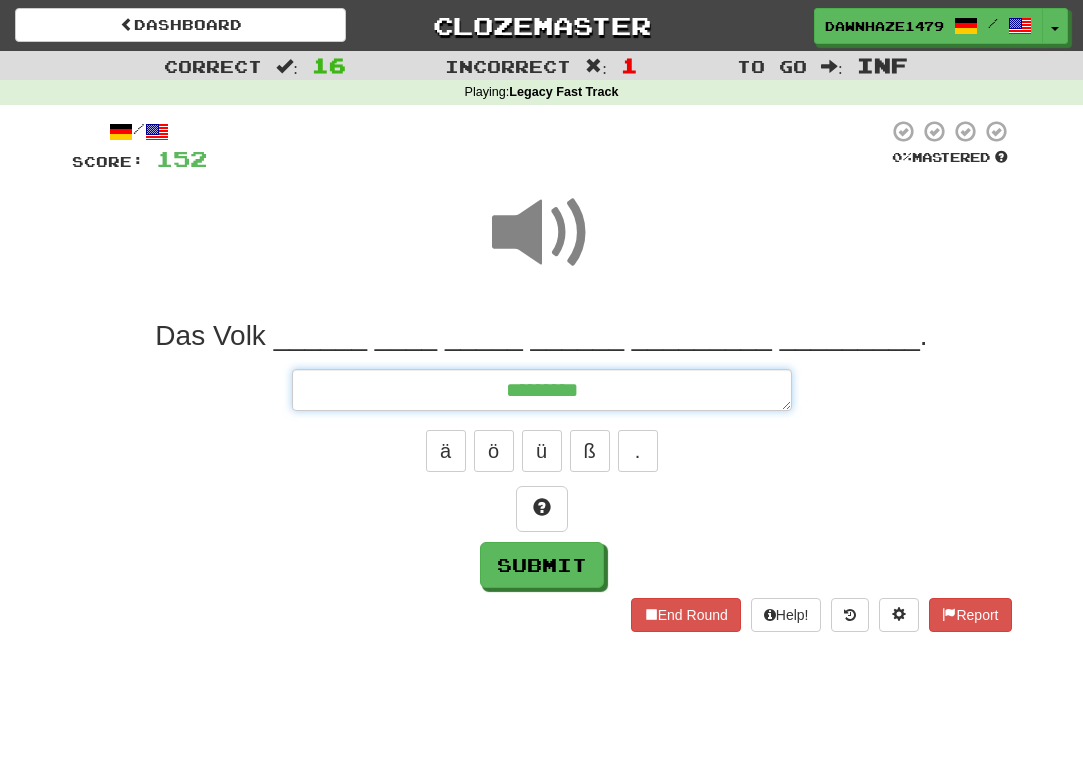 click on "********" at bounding box center [542, 390] 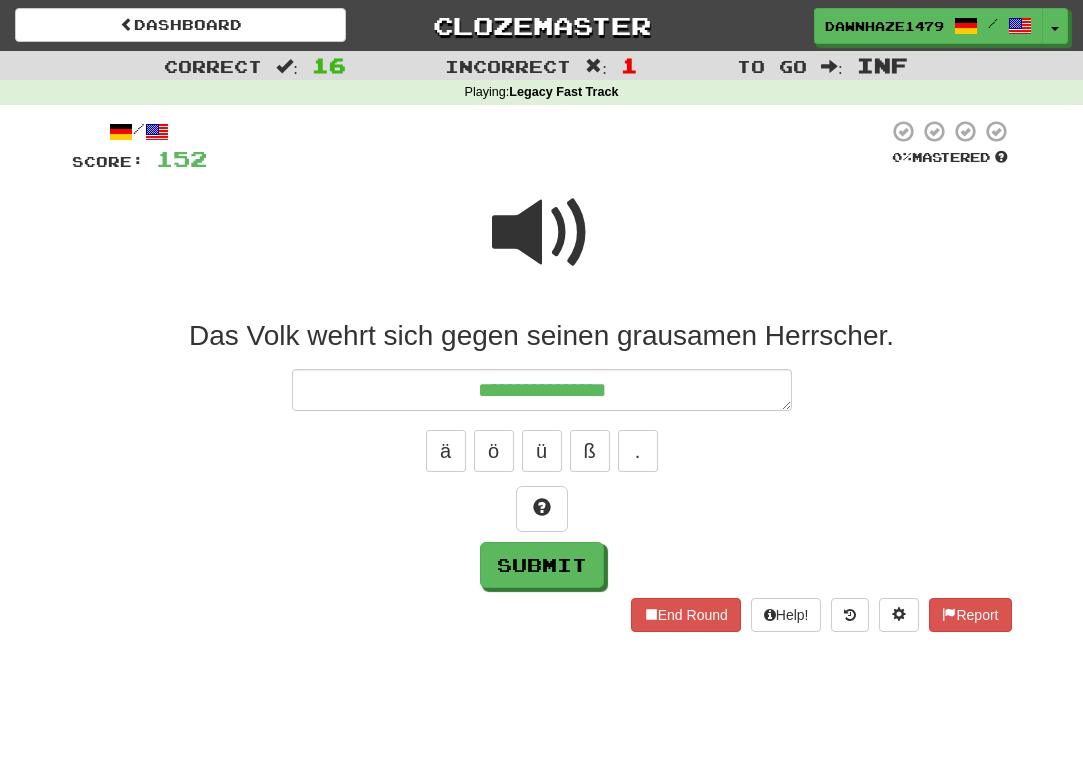 click at bounding box center (542, 246) 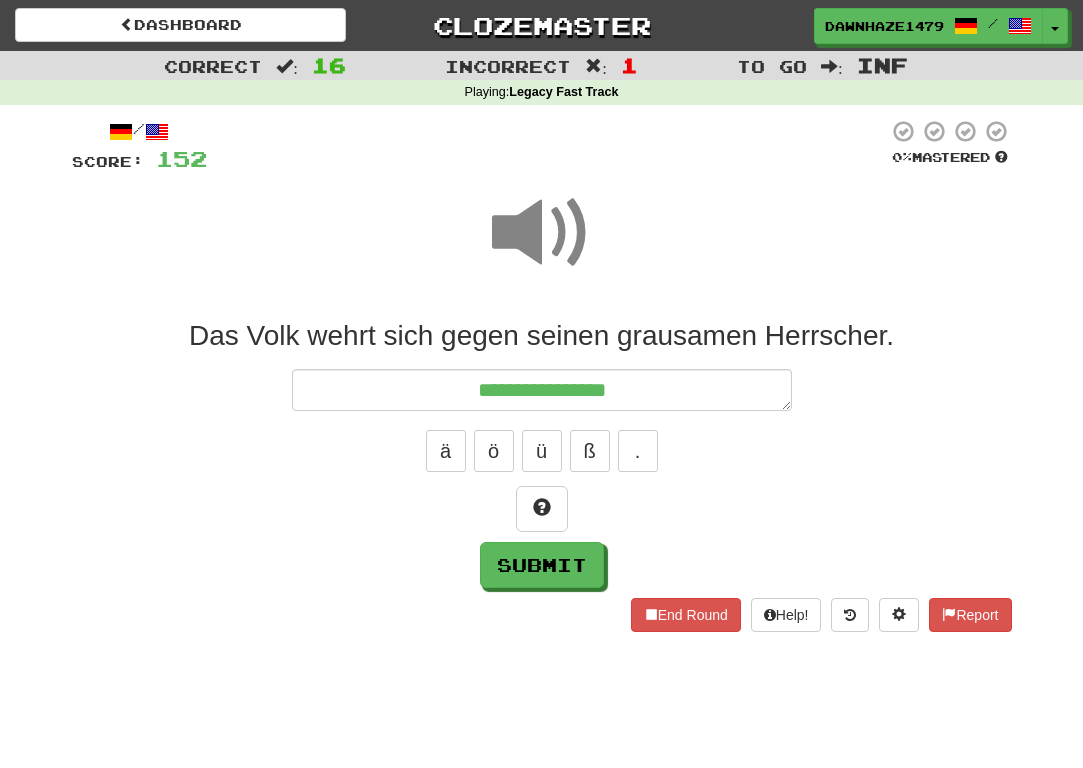 click on "**********" at bounding box center (542, 453) 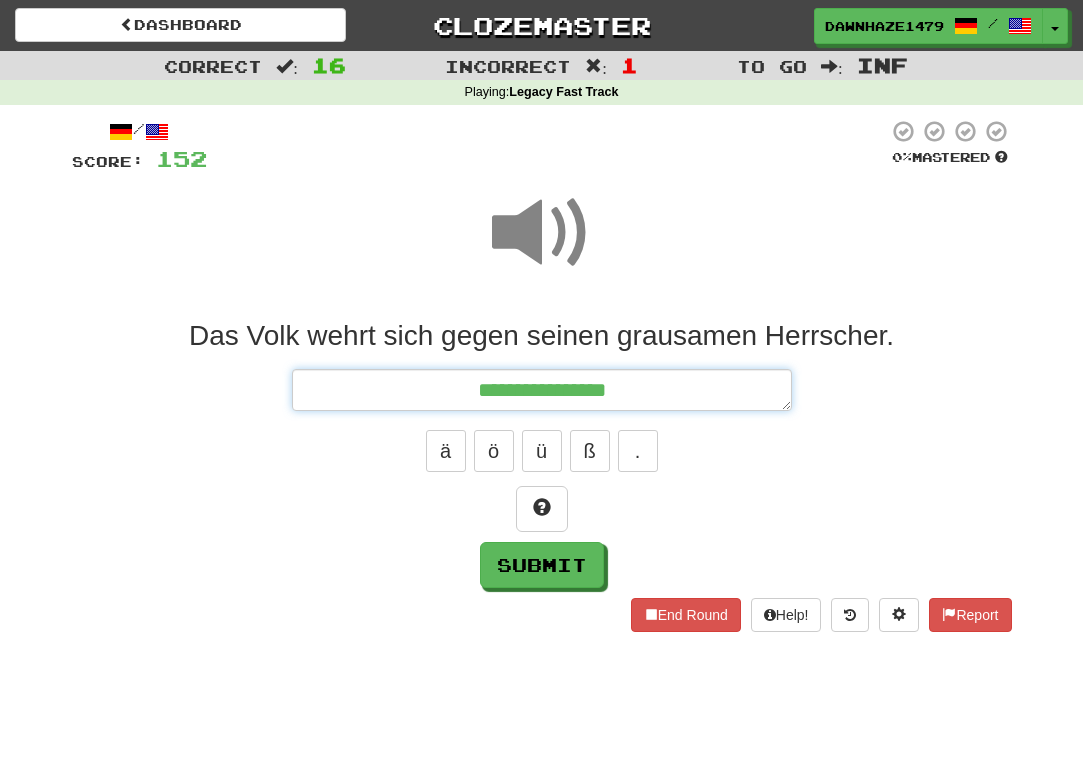 click on "**********" at bounding box center [542, 390] 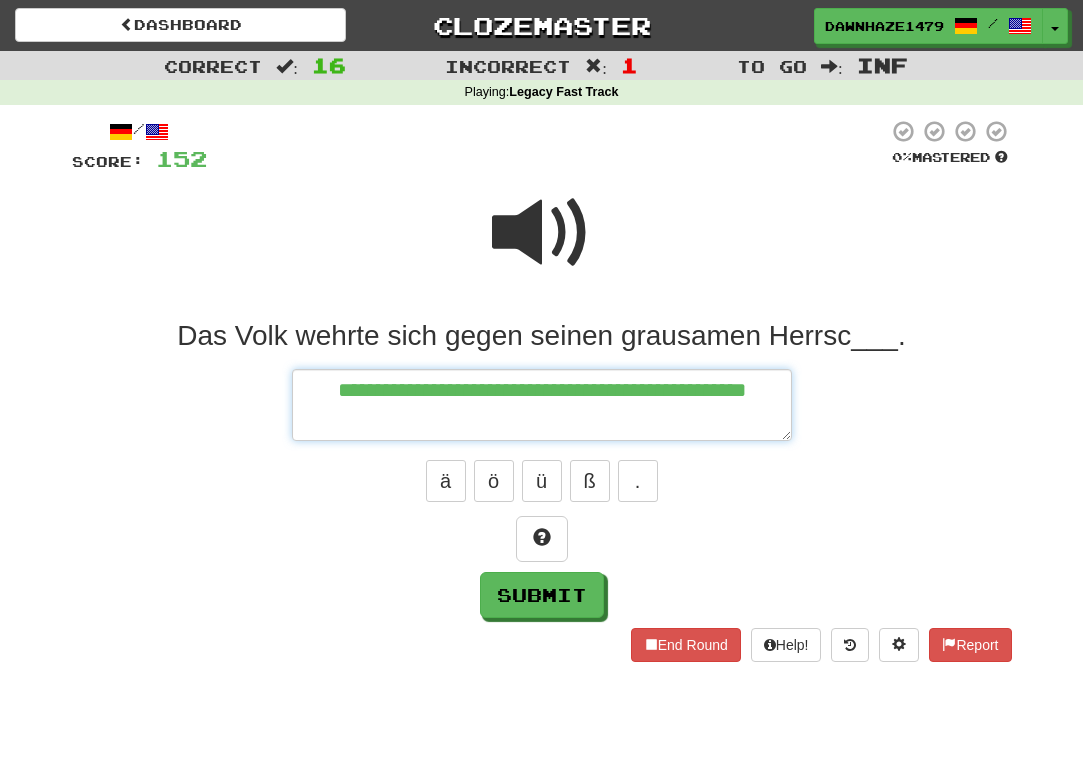 type on "**********" 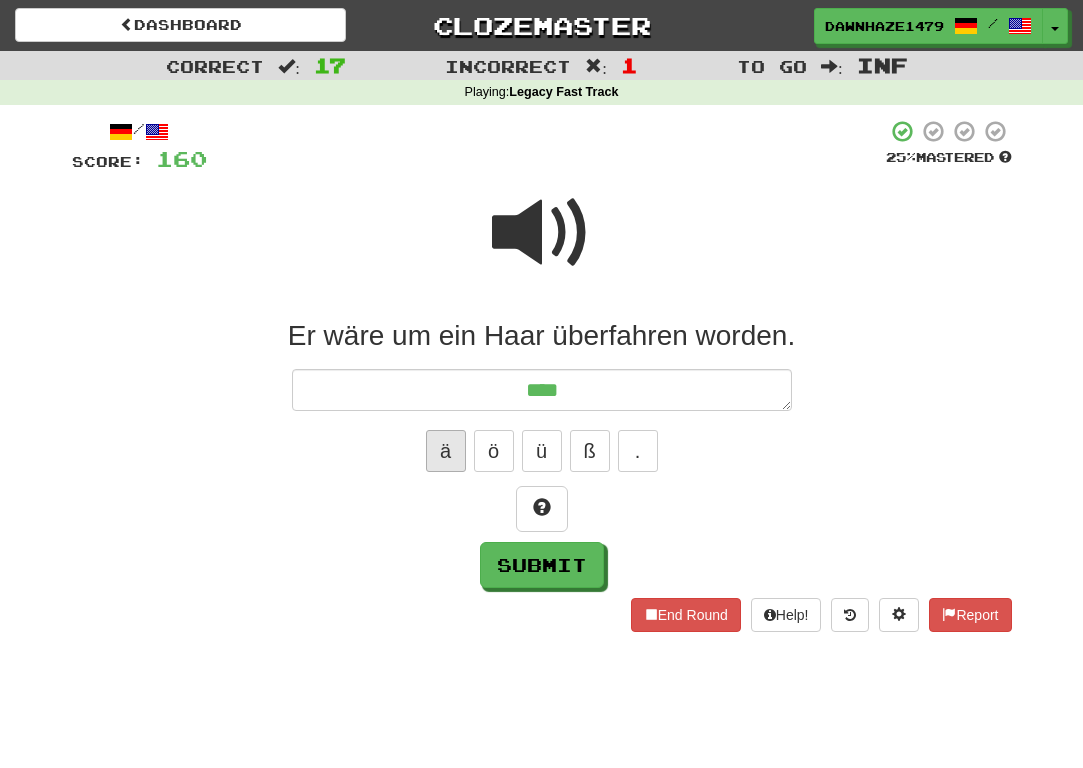 click on "ä" at bounding box center [446, 451] 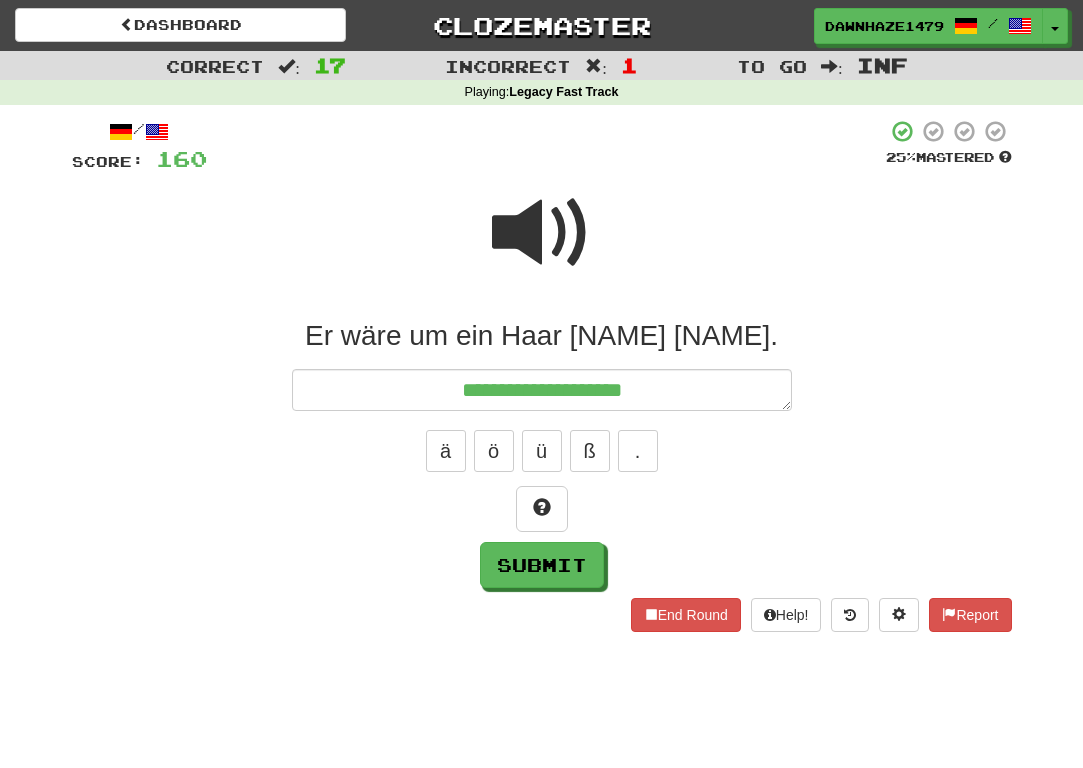 click at bounding box center [542, 246] 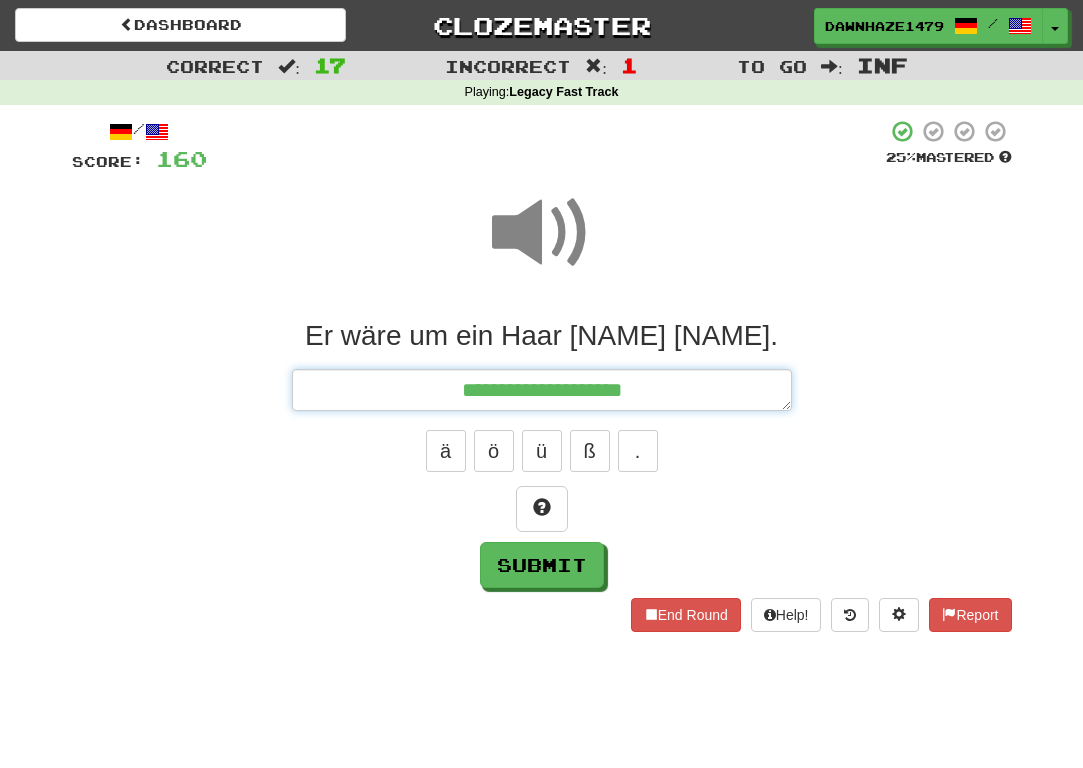 click on "**********" at bounding box center [542, 390] 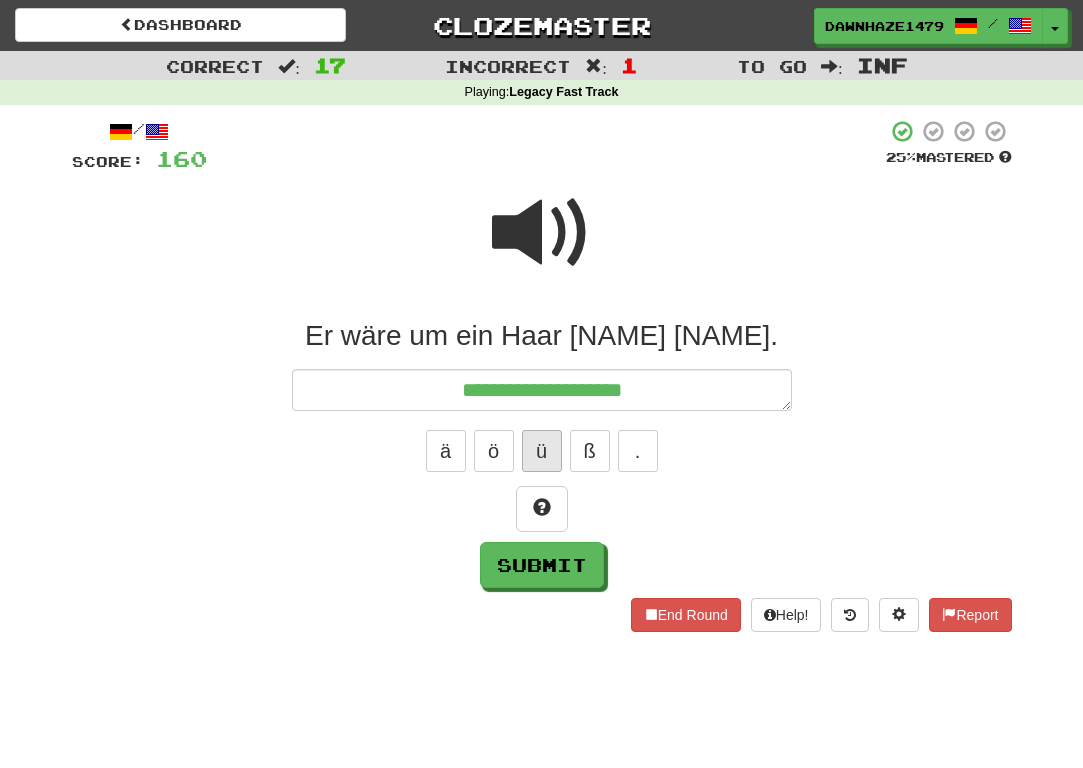 click on "ü" at bounding box center (542, 451) 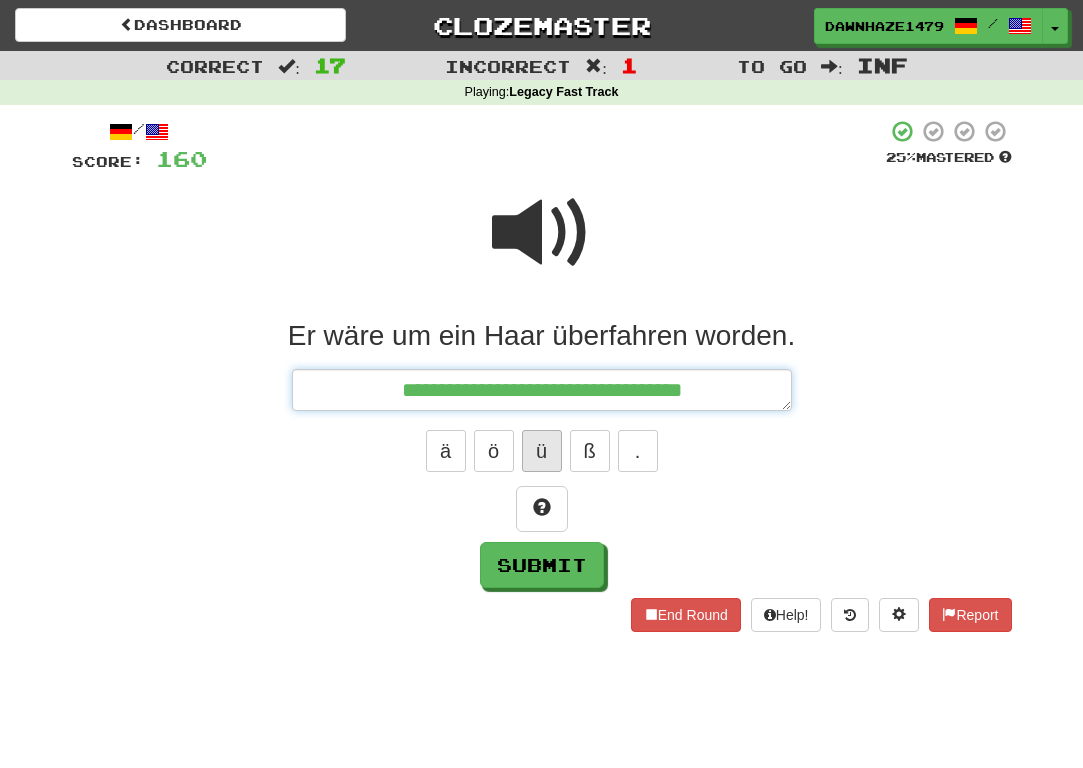 type on "**********" 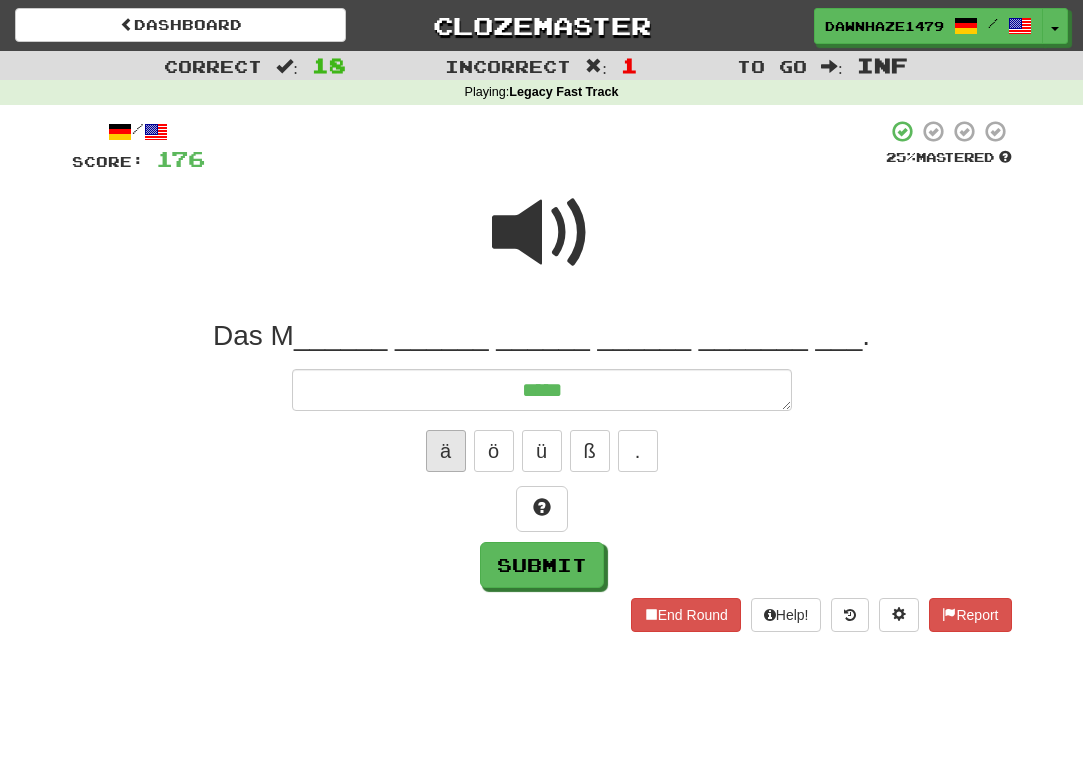 click on "ä" at bounding box center (446, 451) 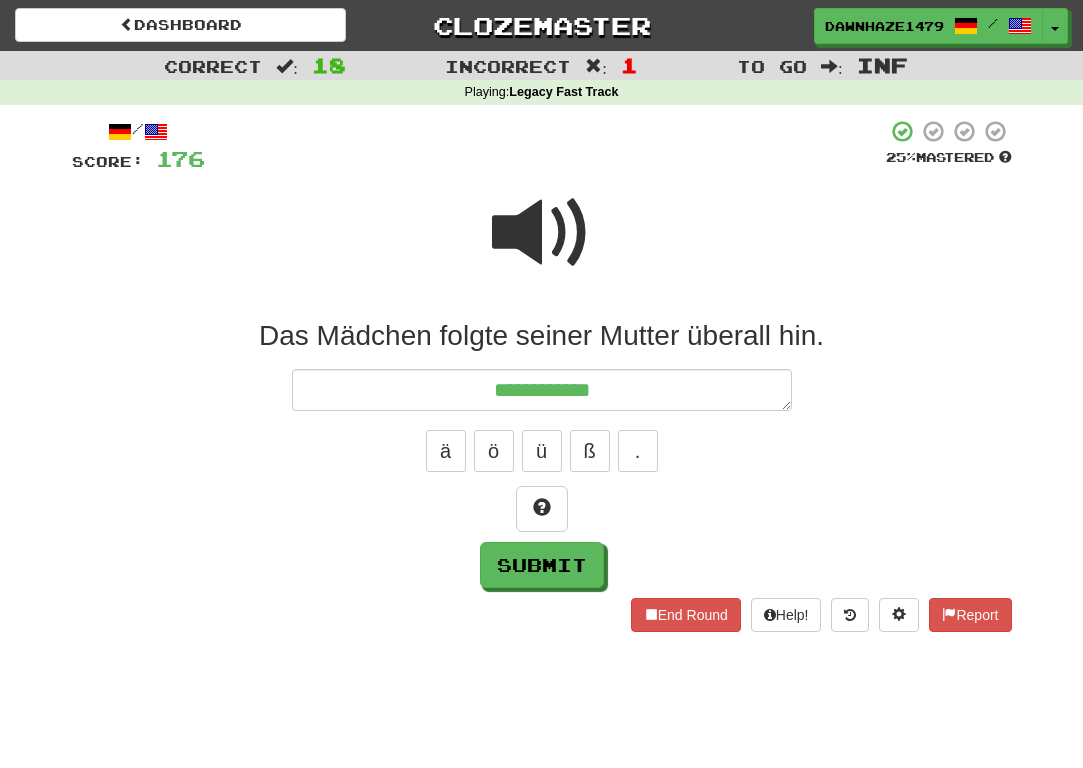 click on "Incorrect   :   1" at bounding box center [541, 65] 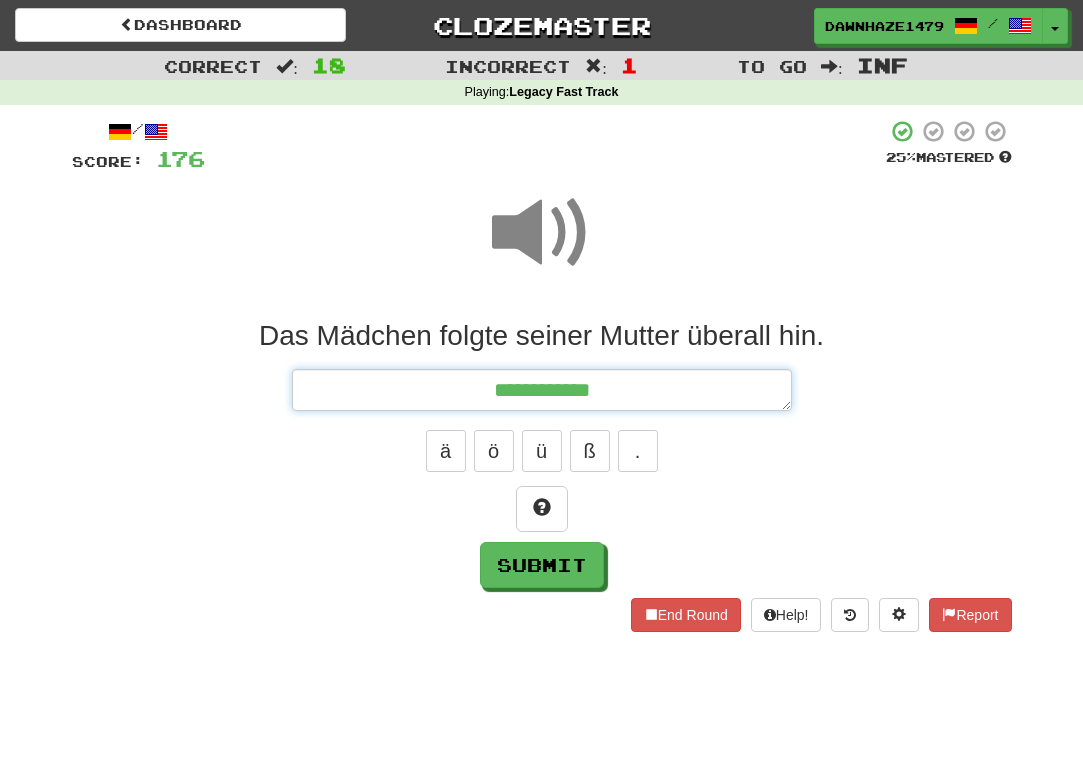 click on "**********" at bounding box center [542, 390] 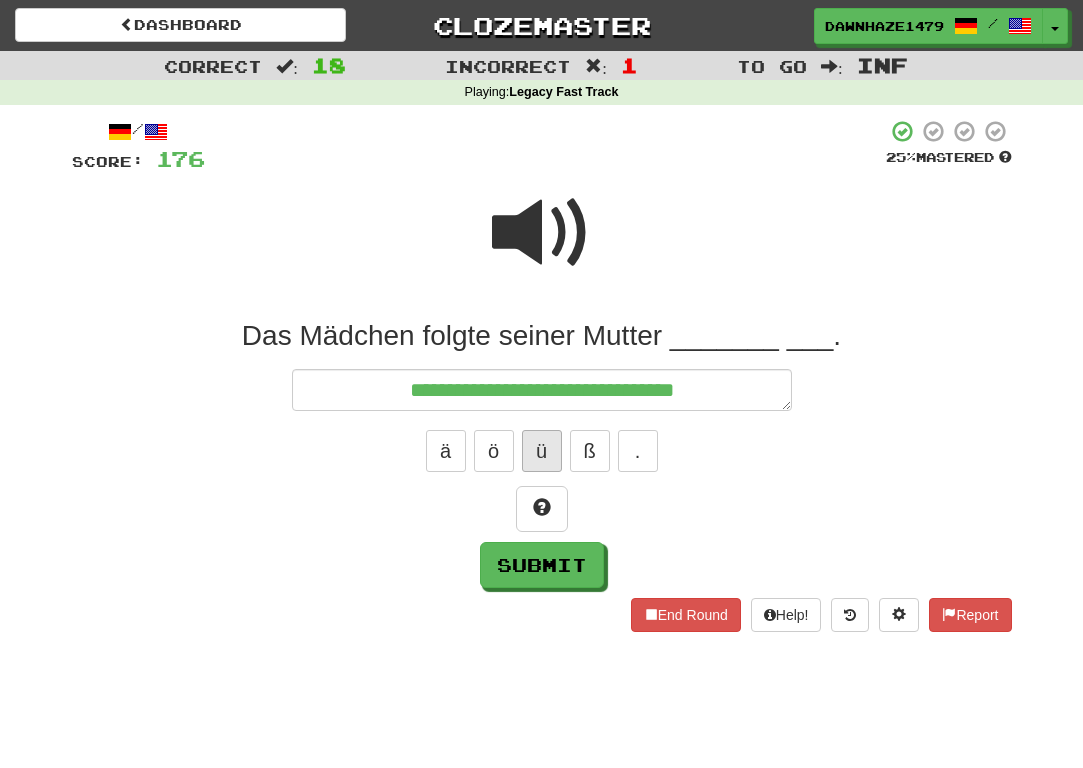 click on "ü" at bounding box center [542, 451] 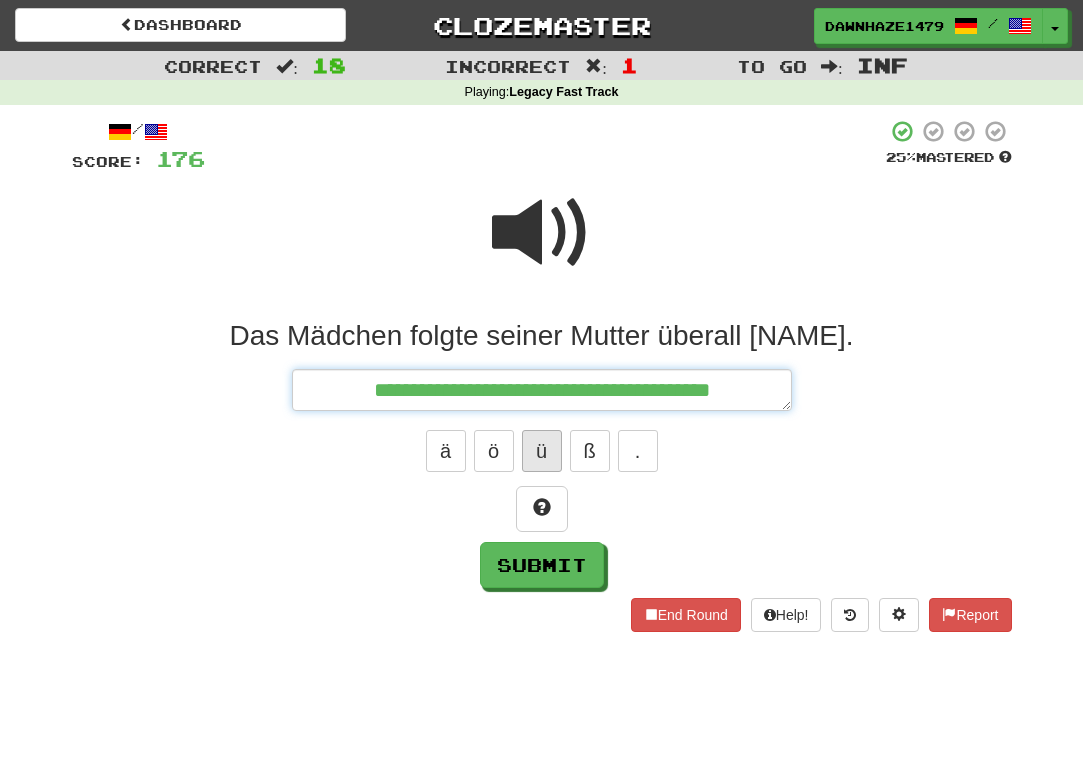 type on "**********" 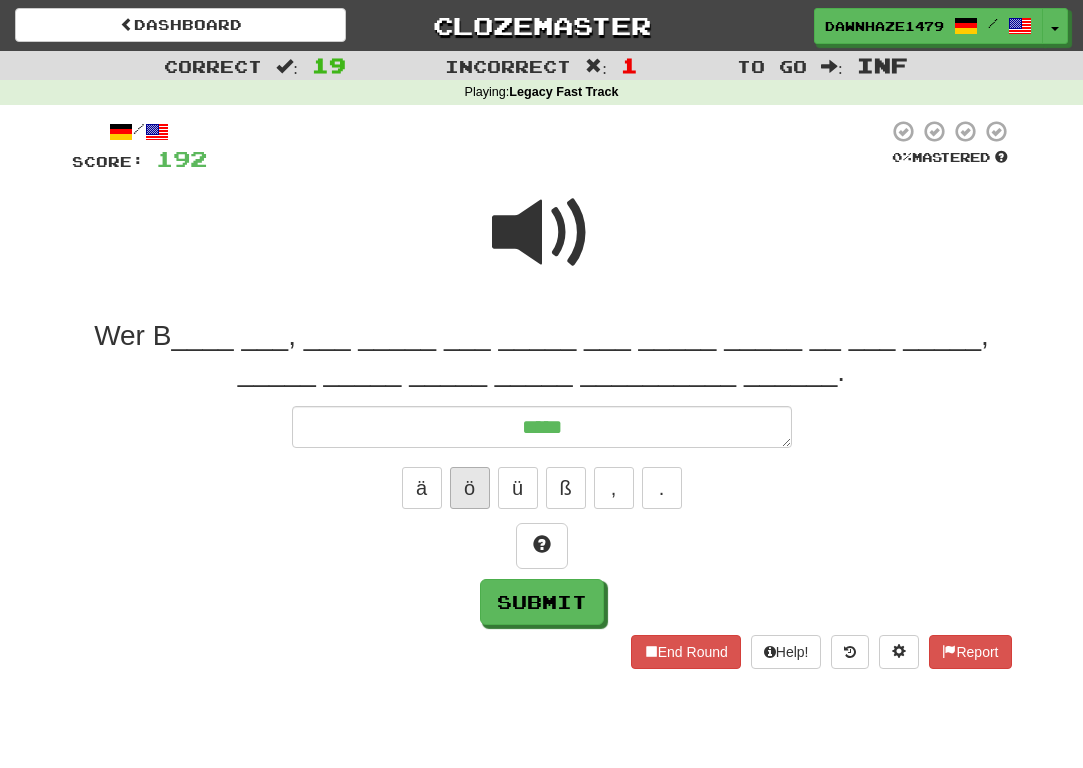 click on "ö" at bounding box center (470, 488) 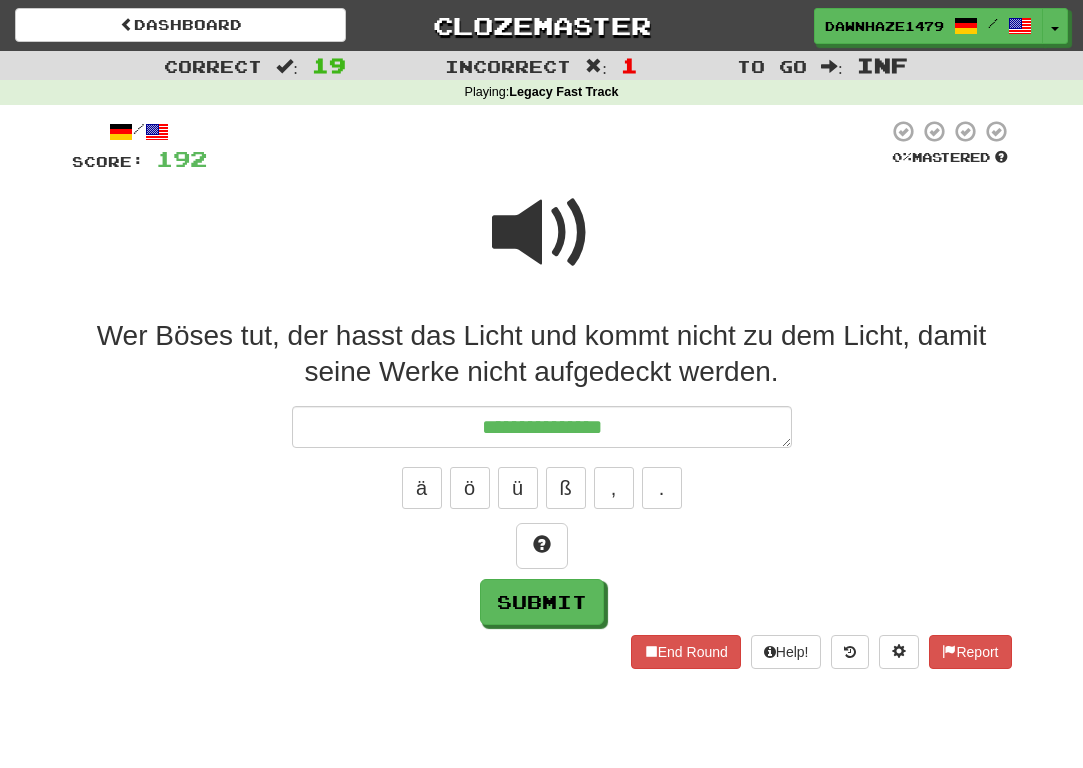 click at bounding box center (542, 246) 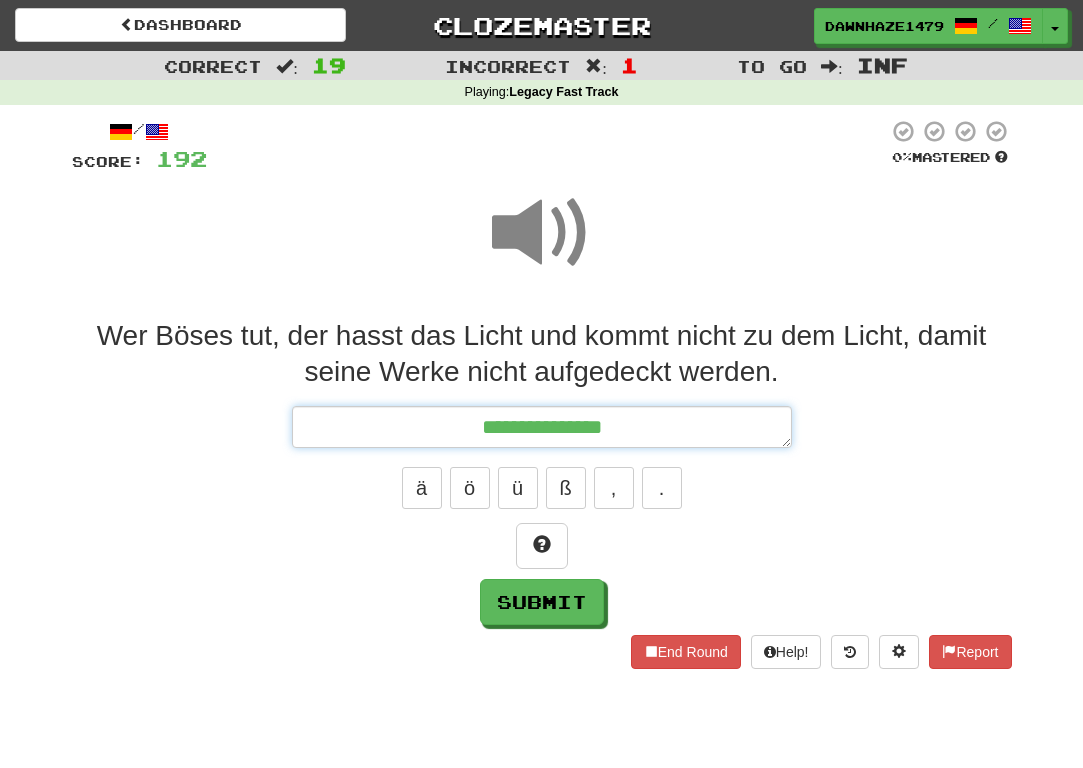 click on "**********" at bounding box center (542, 427) 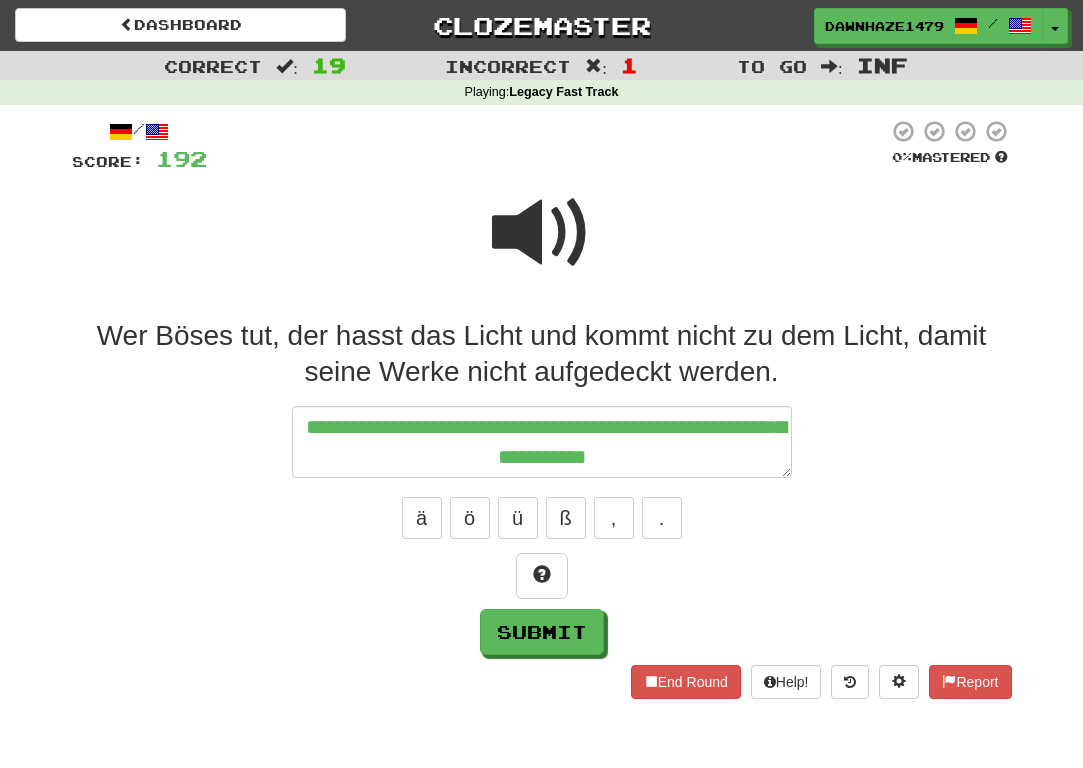 click at bounding box center [542, 246] 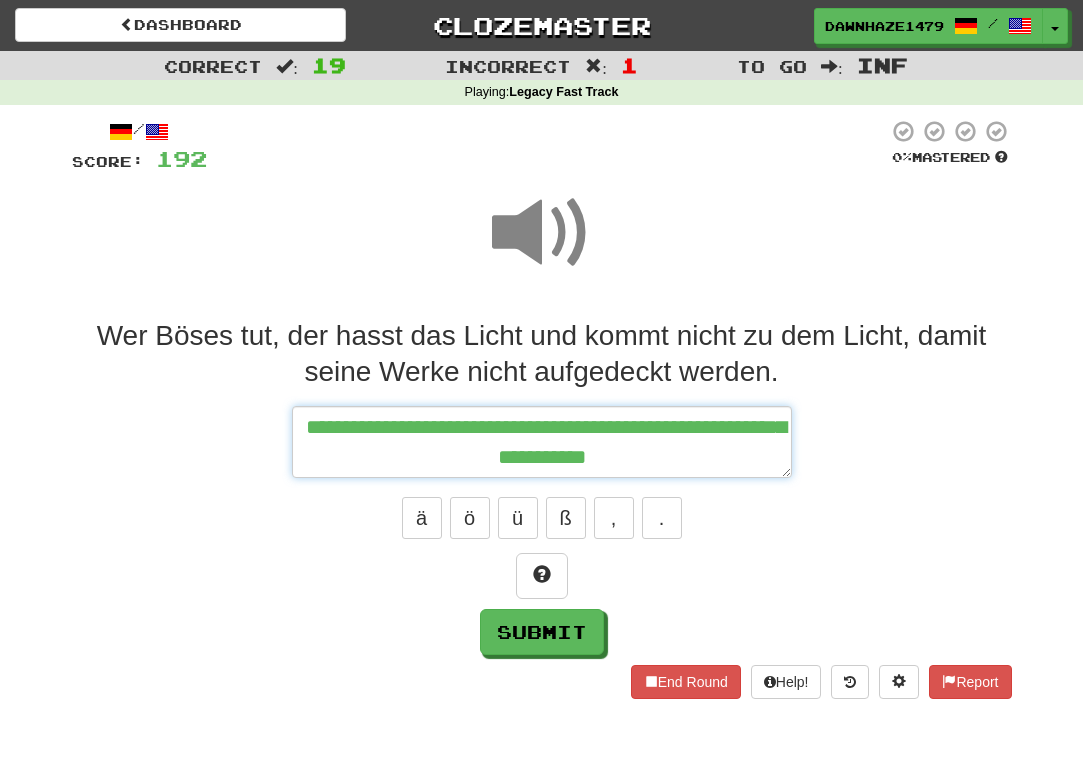 click on "**********" at bounding box center (542, 442) 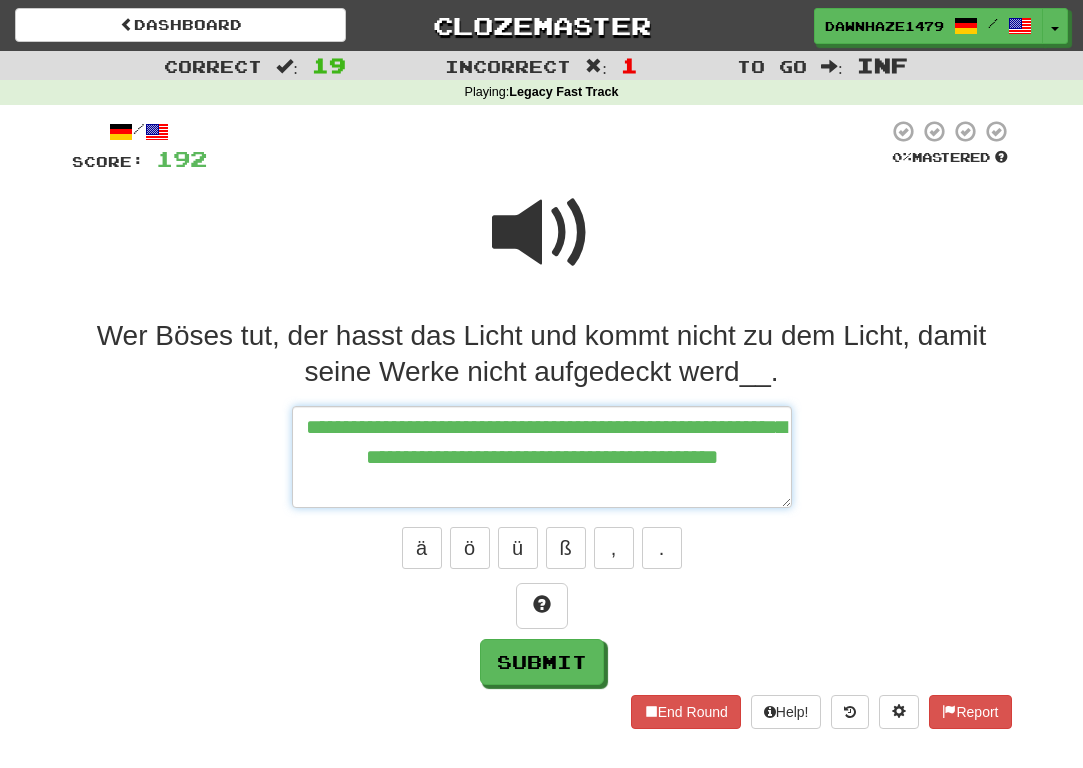 type on "**********" 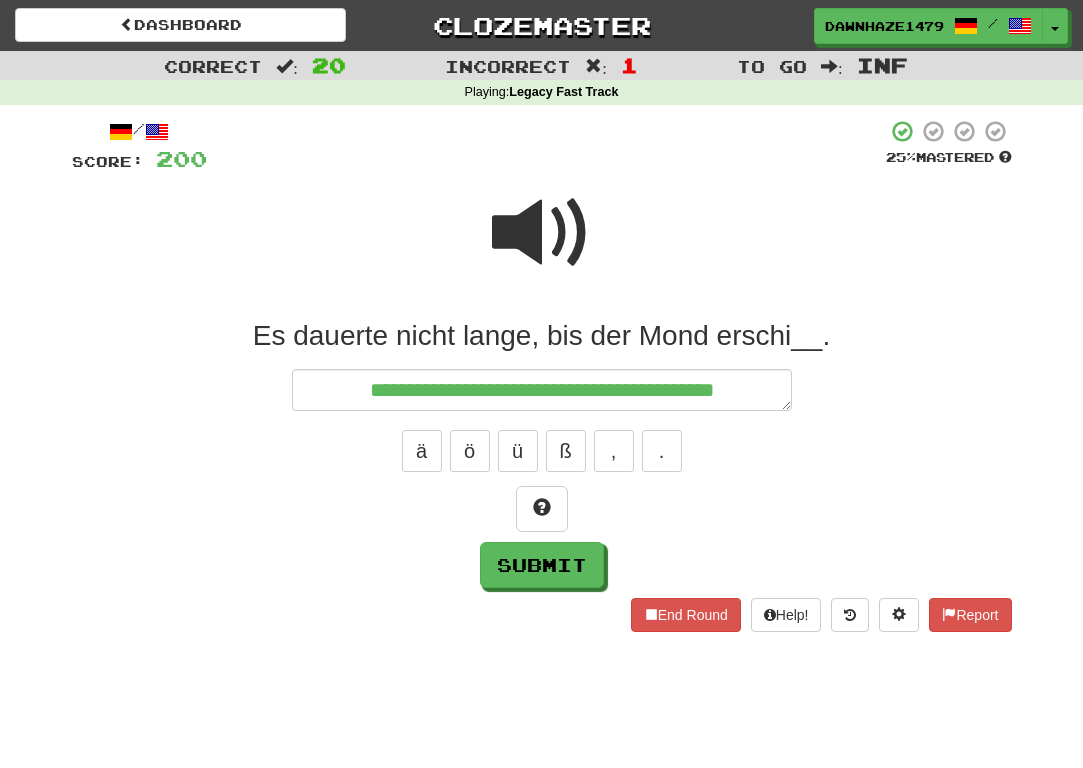 type on "**********" 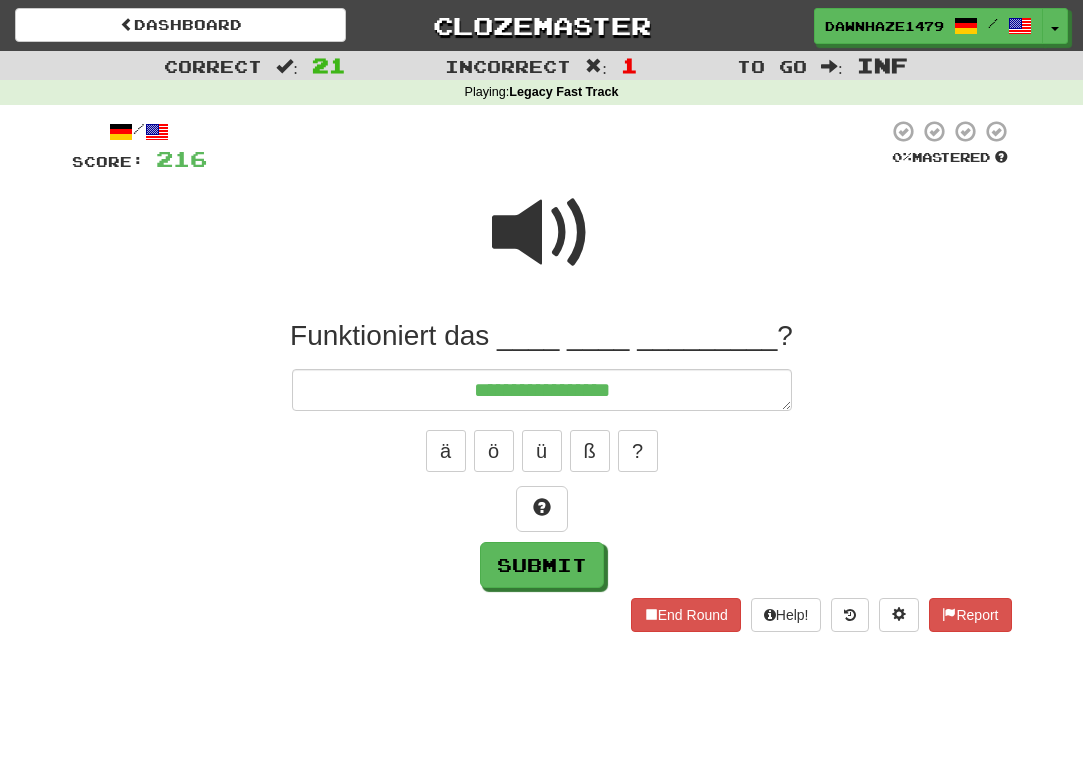 click at bounding box center (542, 233) 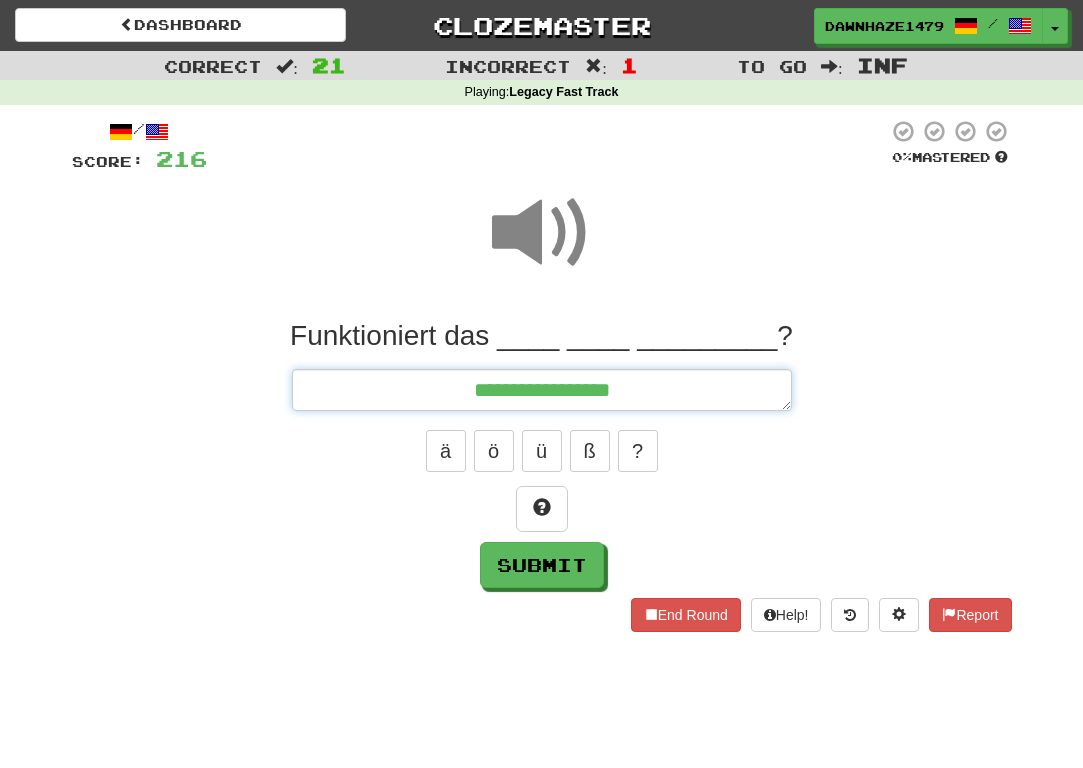 click on "**********" at bounding box center (542, 390) 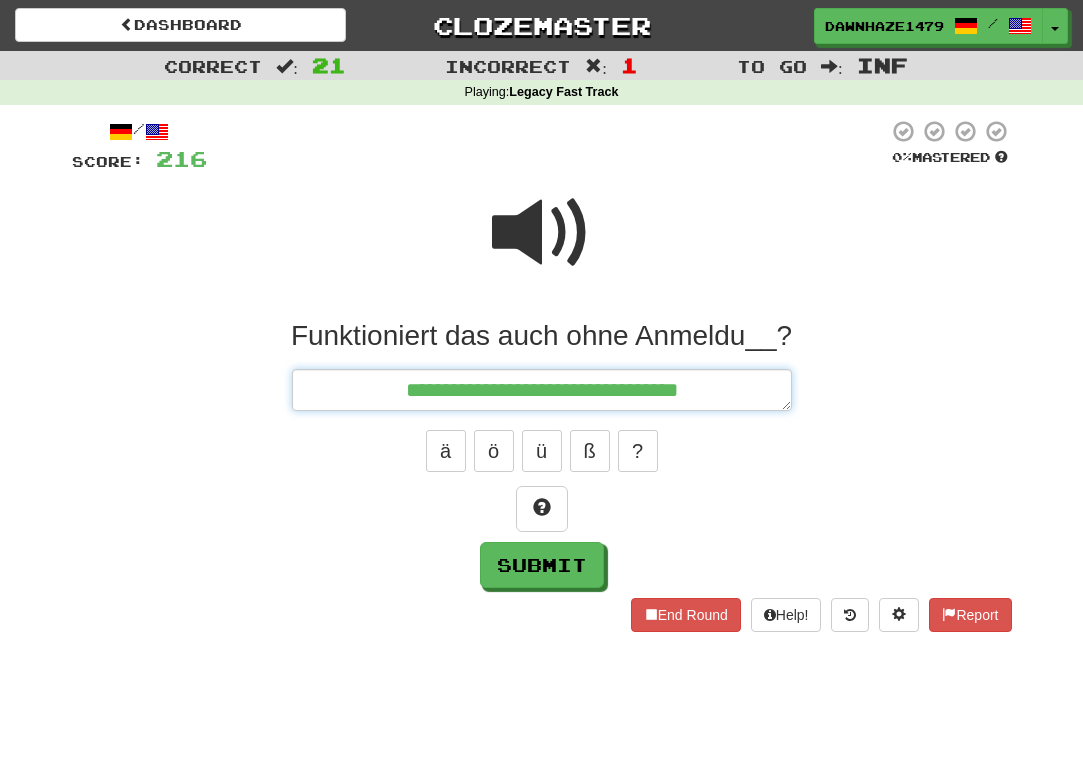 type on "**********" 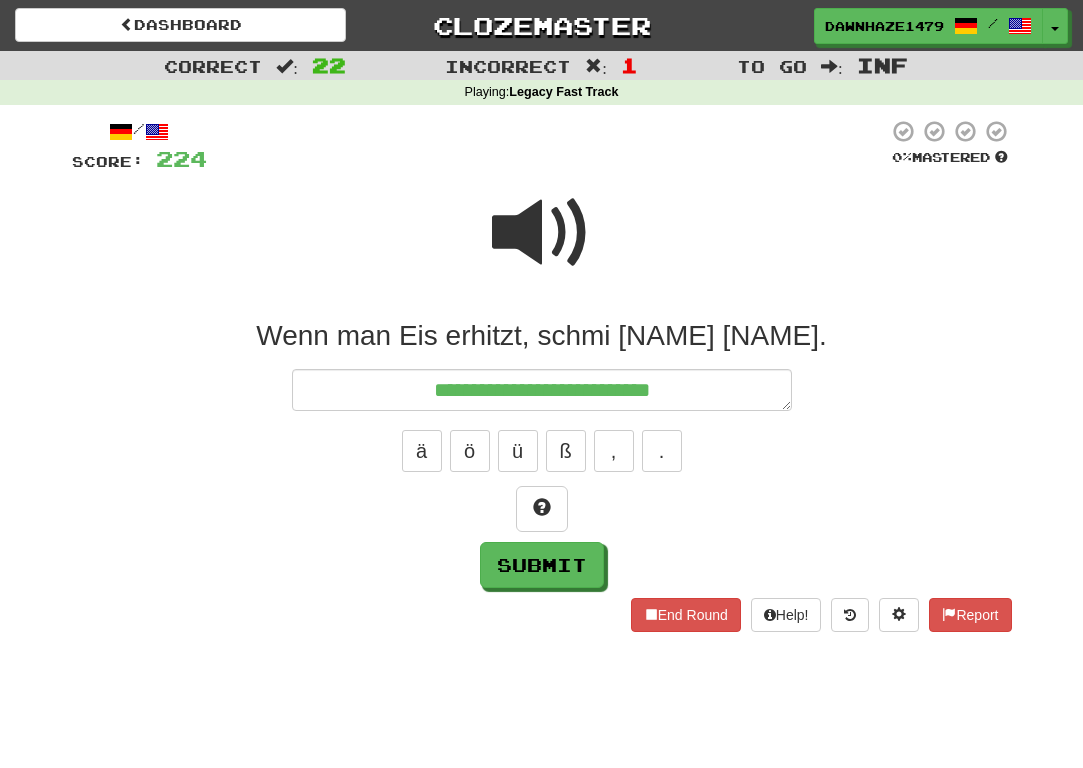 click at bounding box center [542, 509] 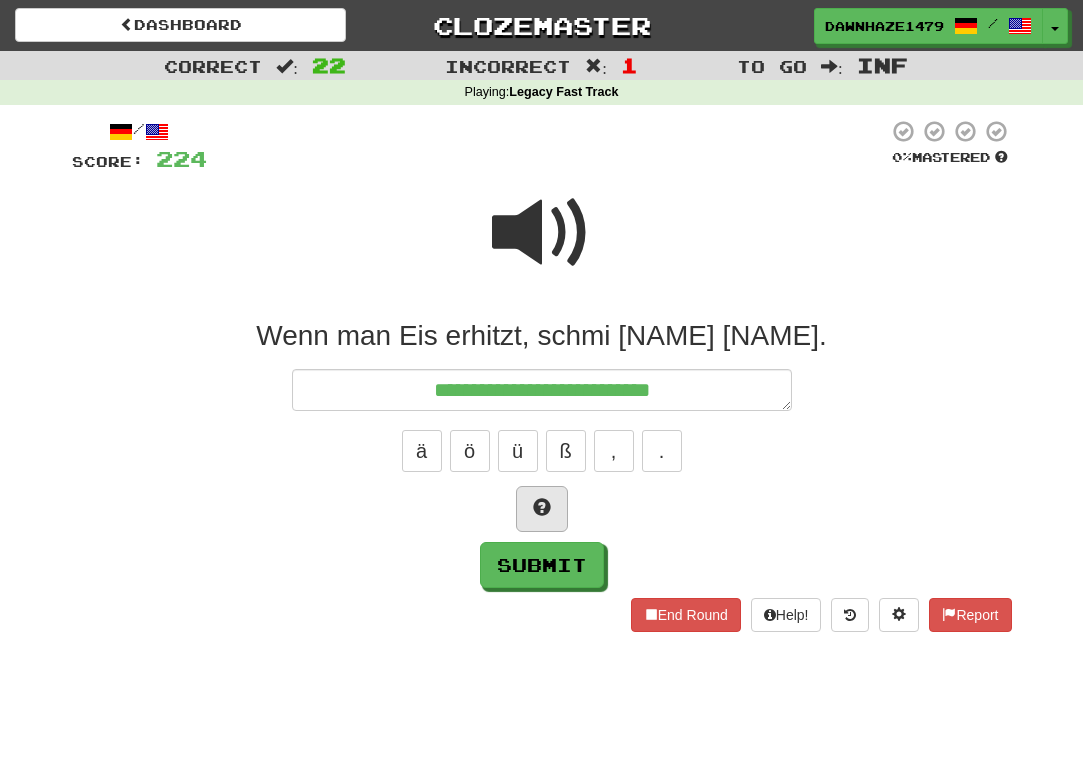 click at bounding box center [542, 509] 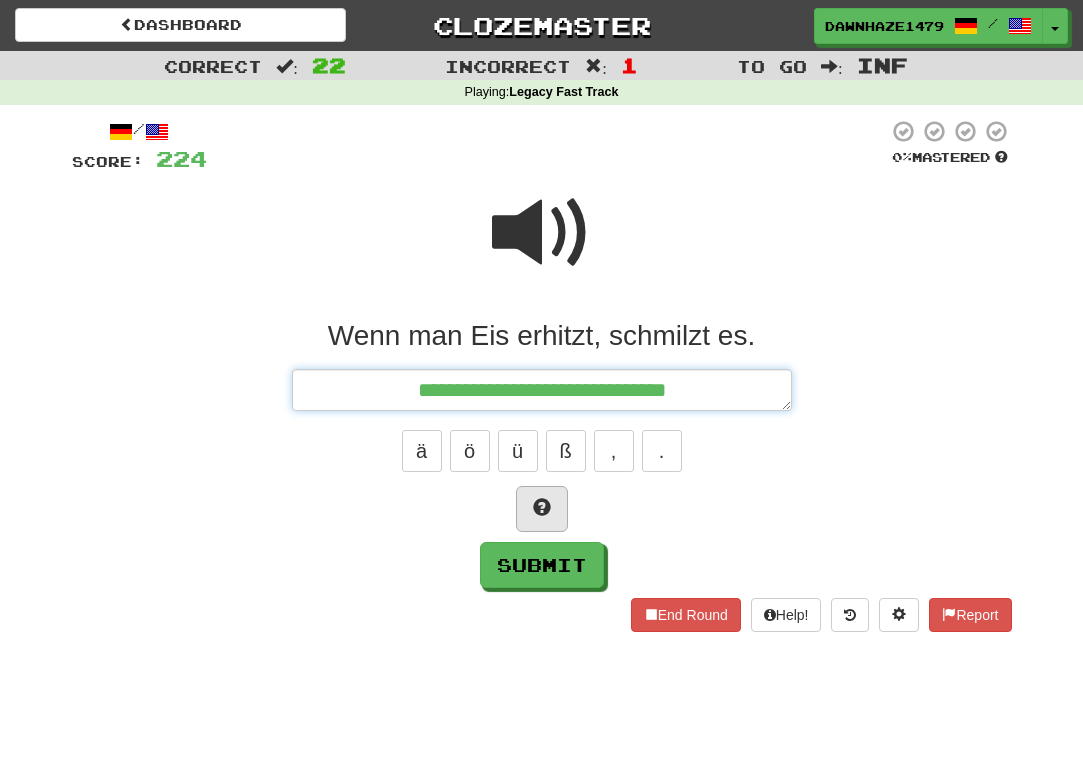 type on "**********" 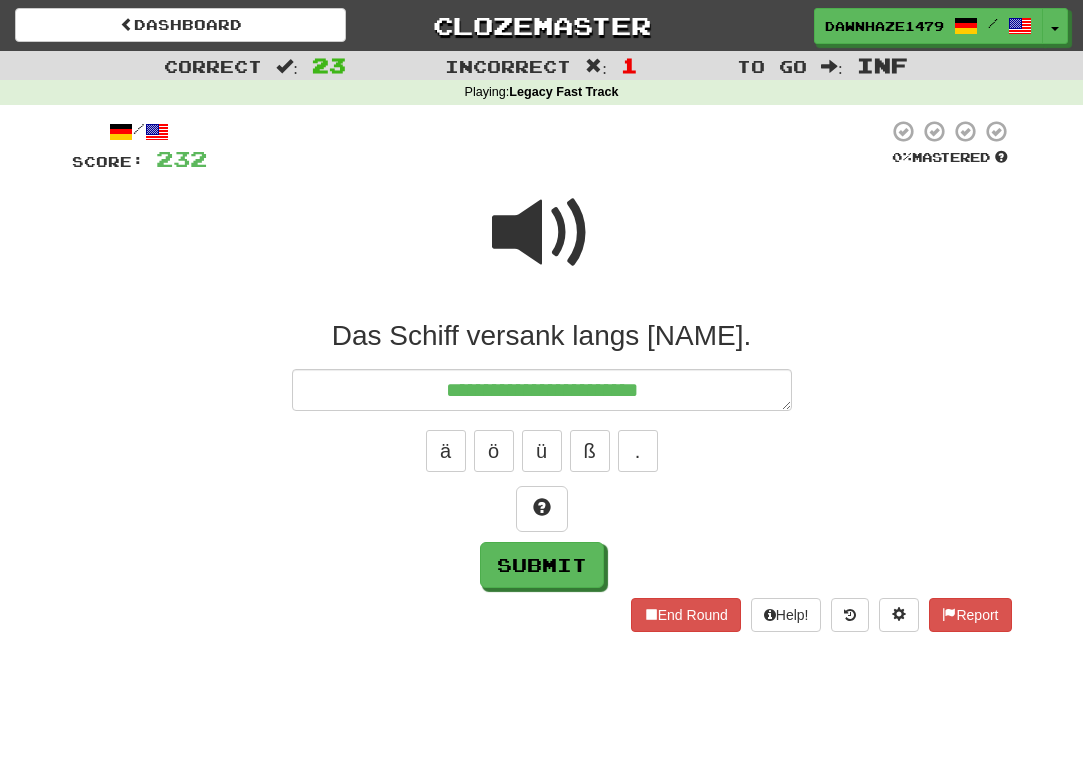 type on "**********" 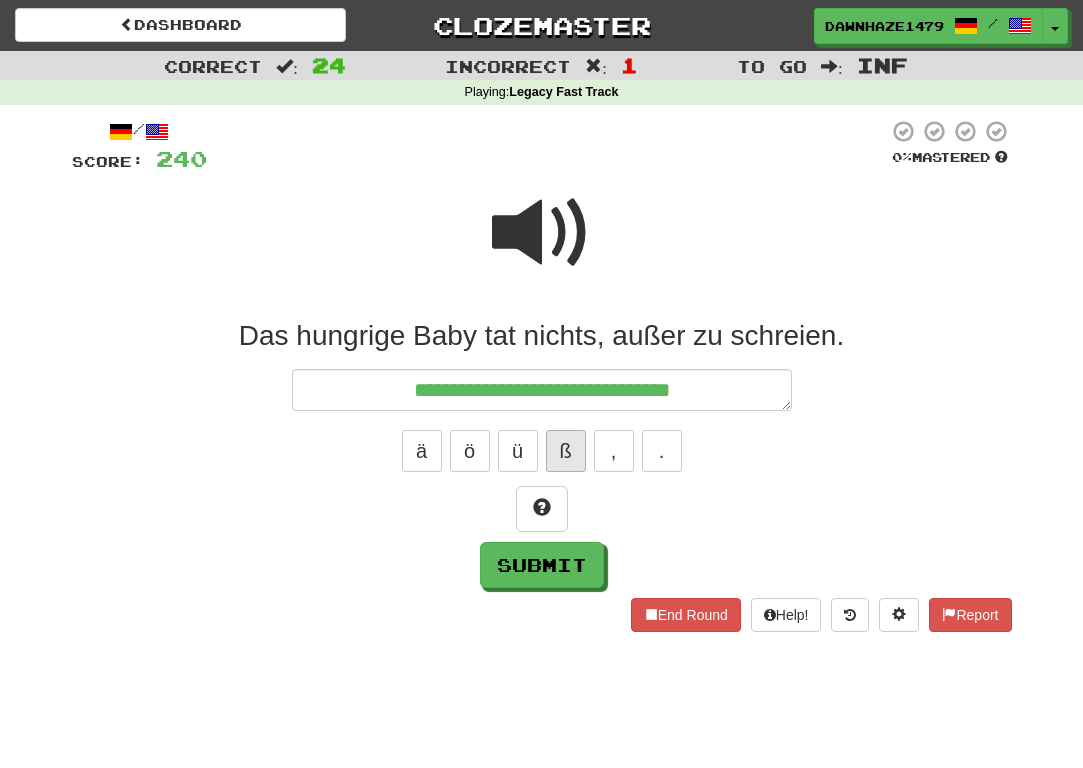 click on "ß" at bounding box center [566, 451] 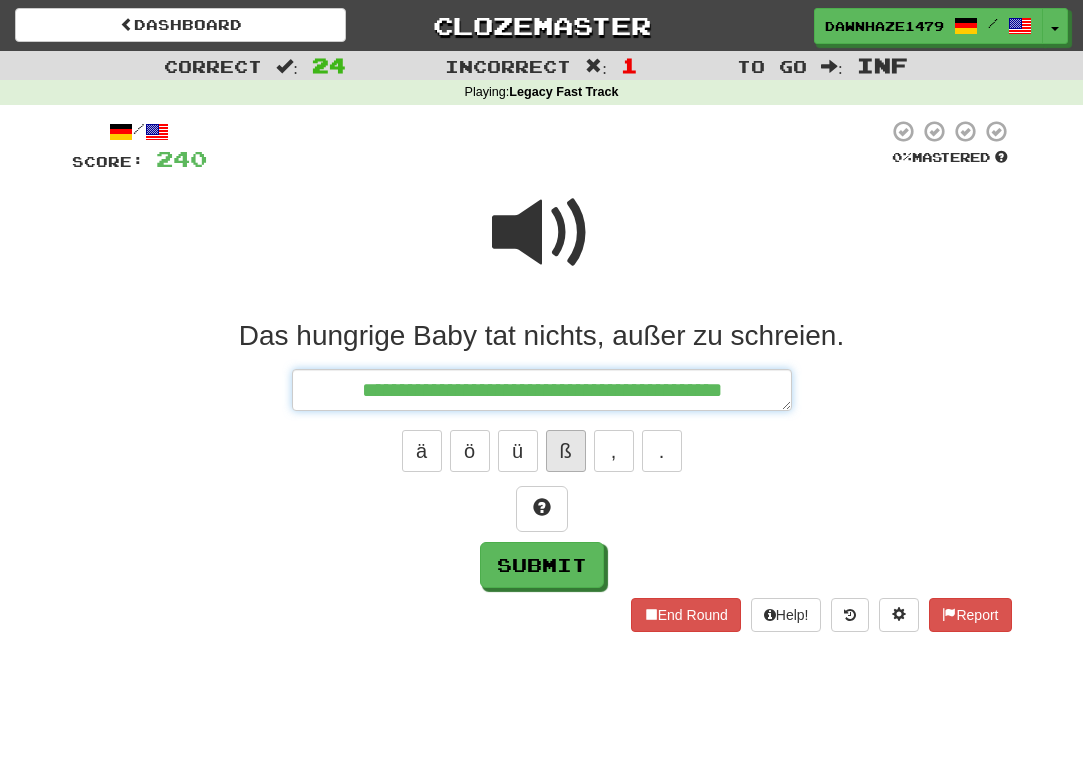 type on "**********" 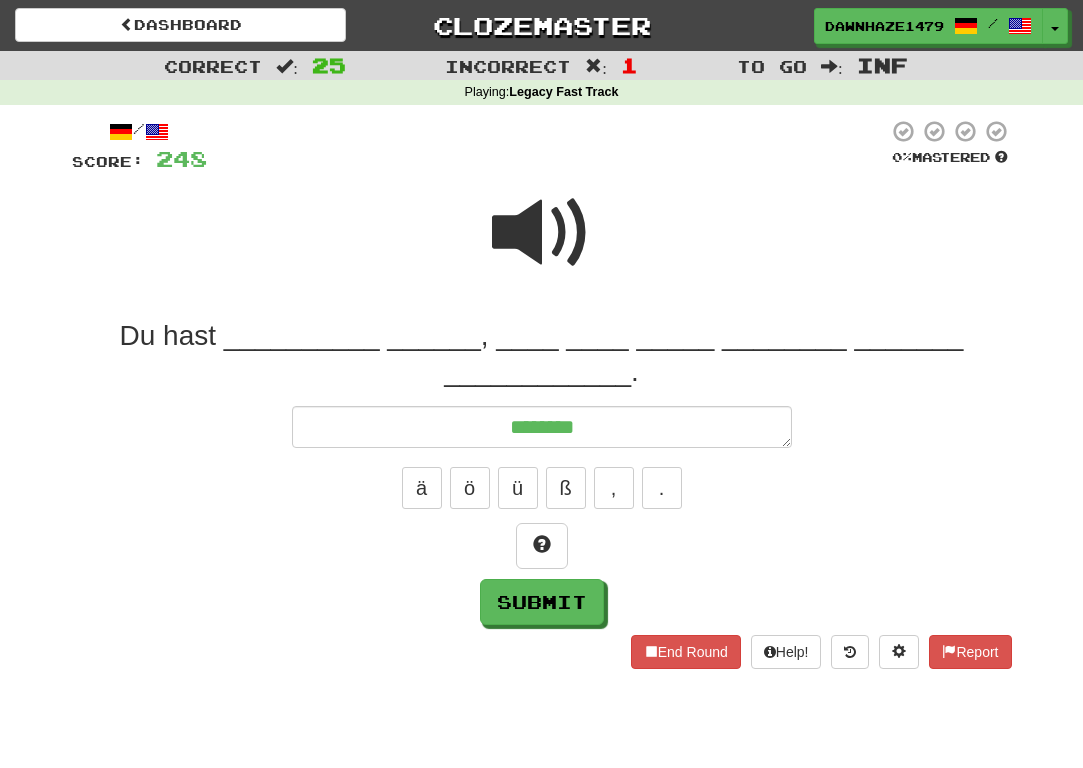 click at bounding box center [542, 246] 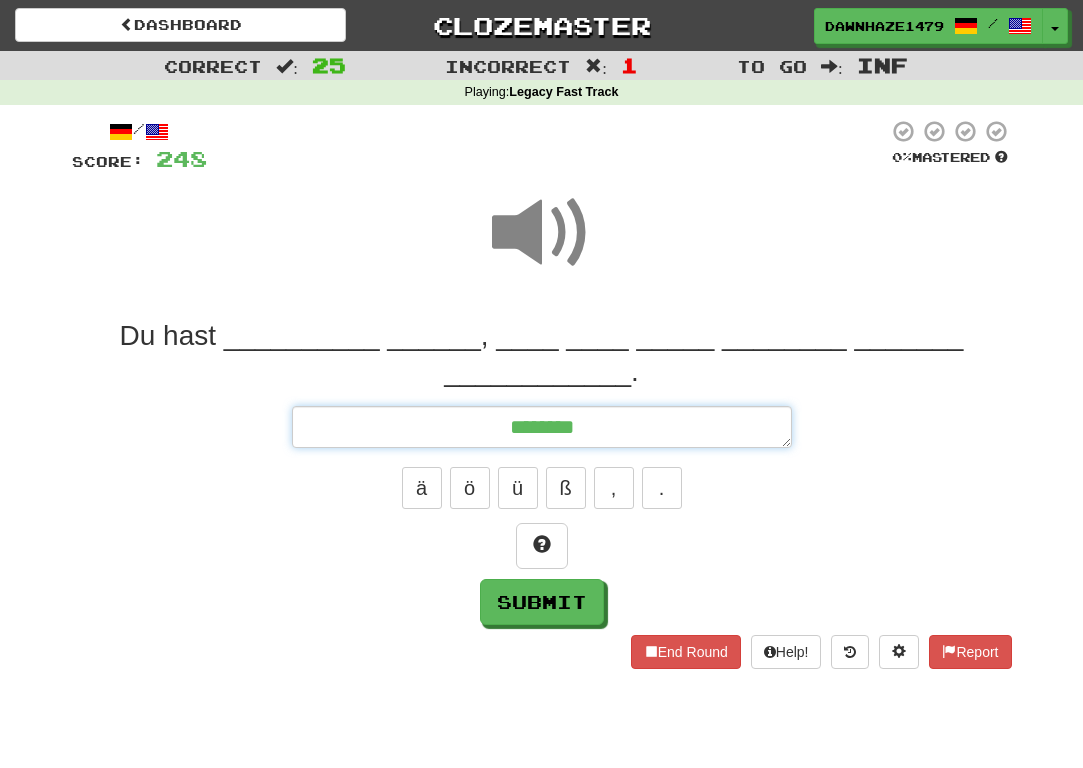 click on "*******" at bounding box center [542, 427] 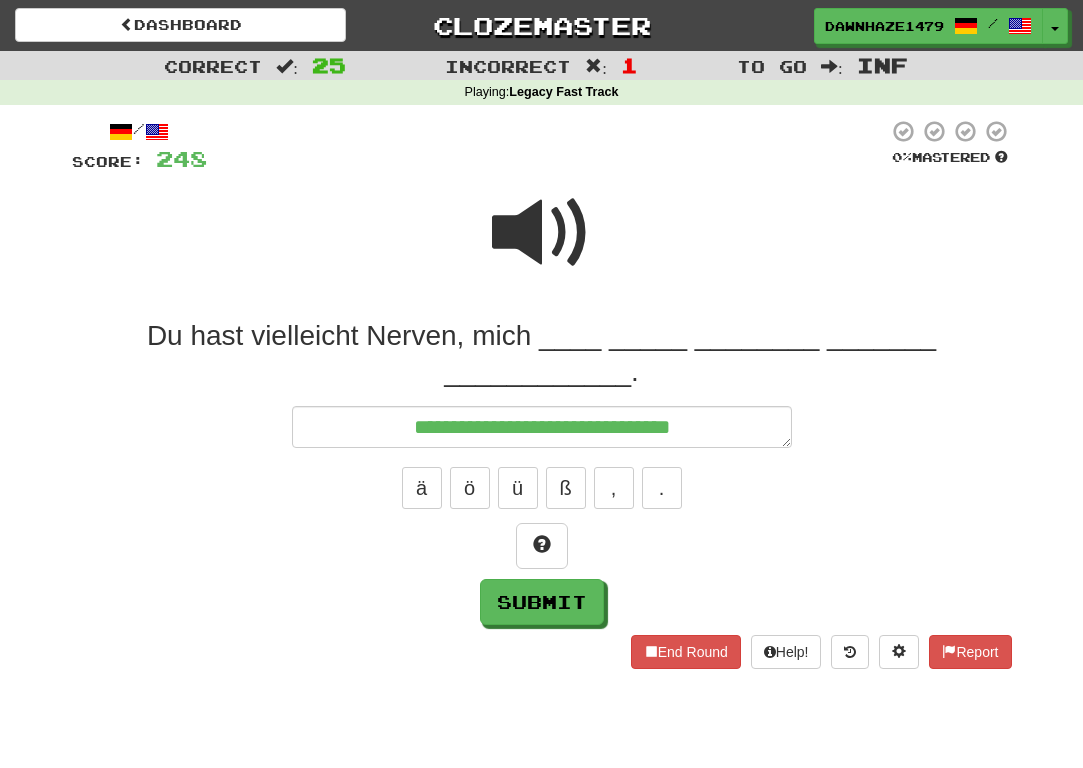 click at bounding box center [542, 233] 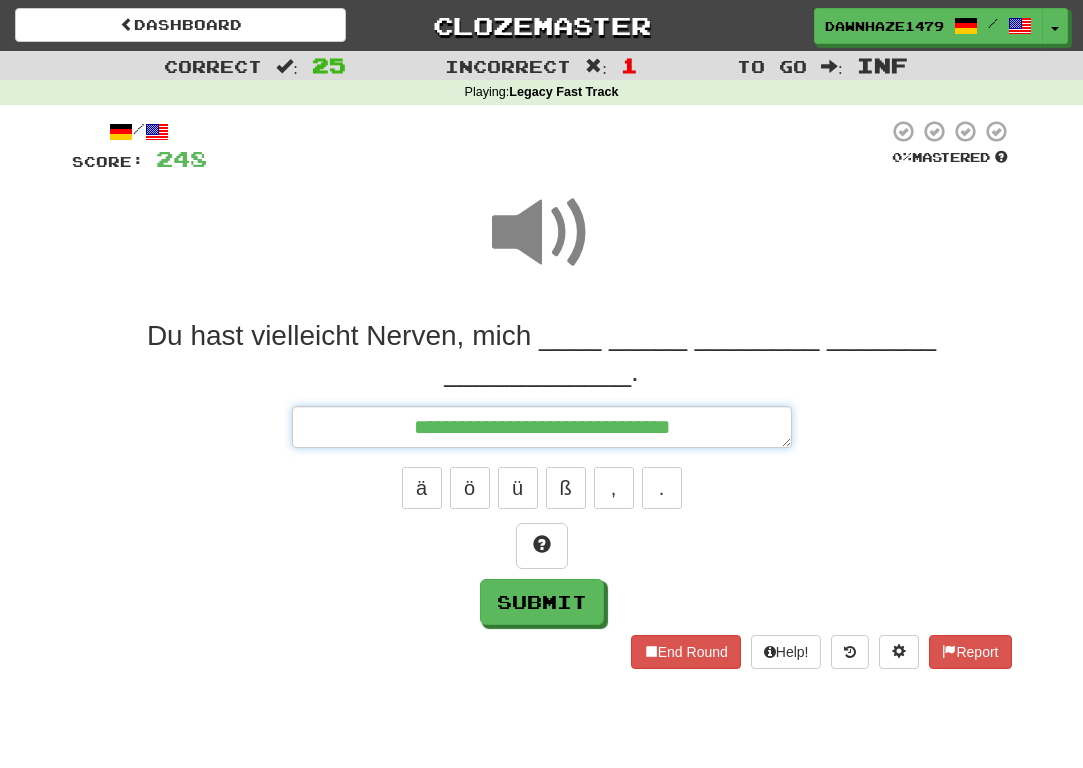 click on "**********" at bounding box center (542, 427) 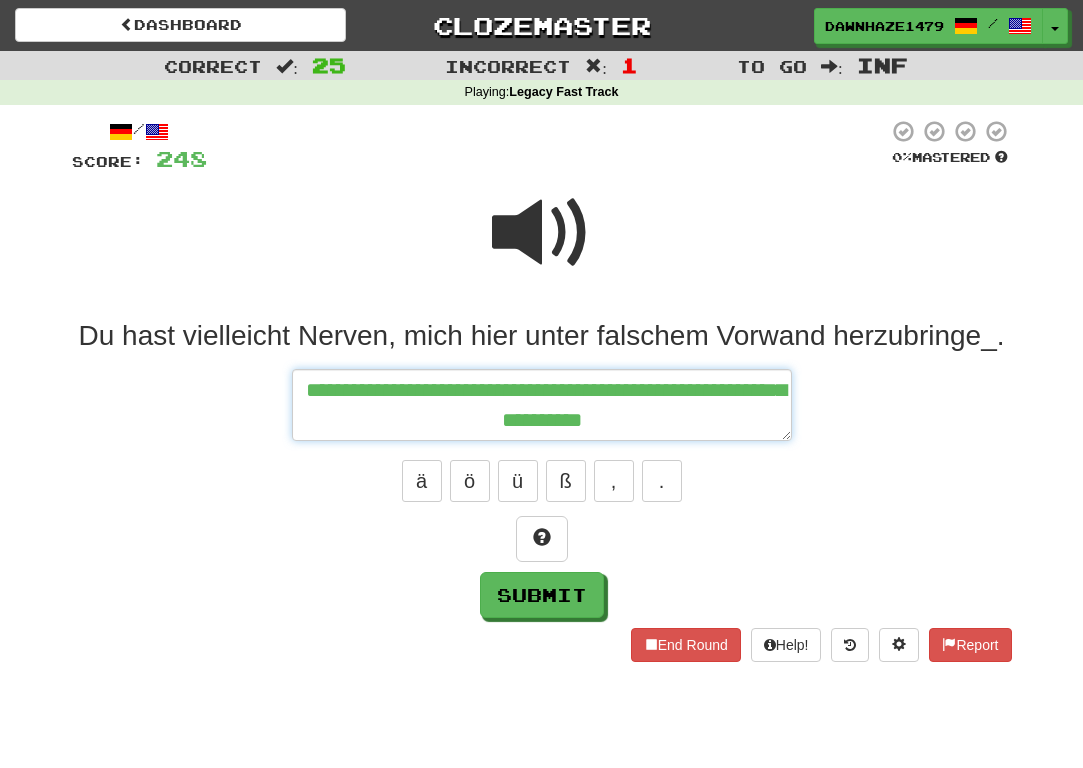 type on "**********" 